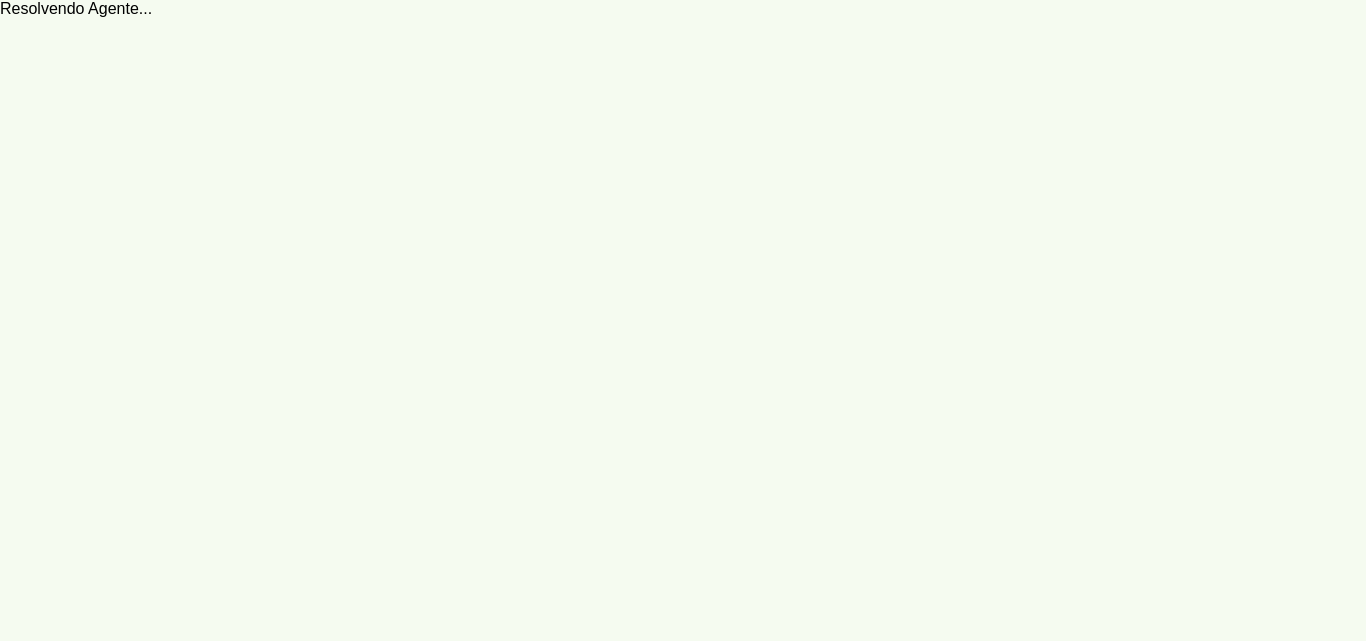 scroll, scrollTop: 0, scrollLeft: 0, axis: both 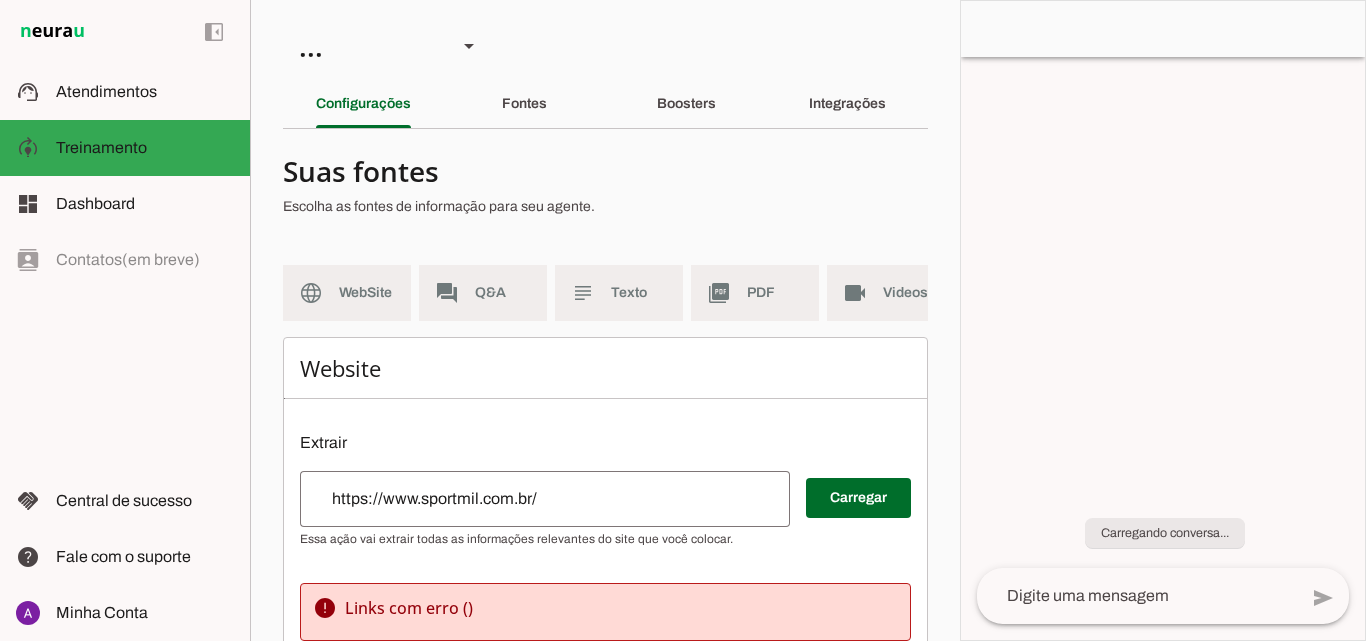 type 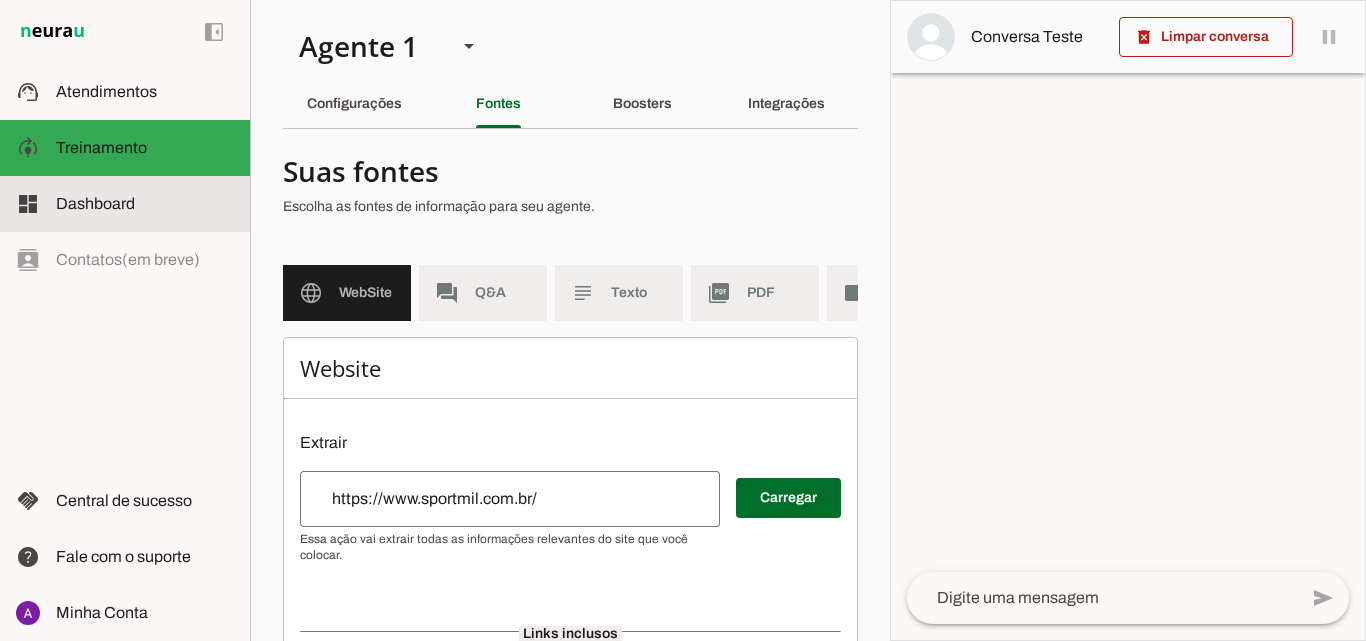 click at bounding box center [145, 204] 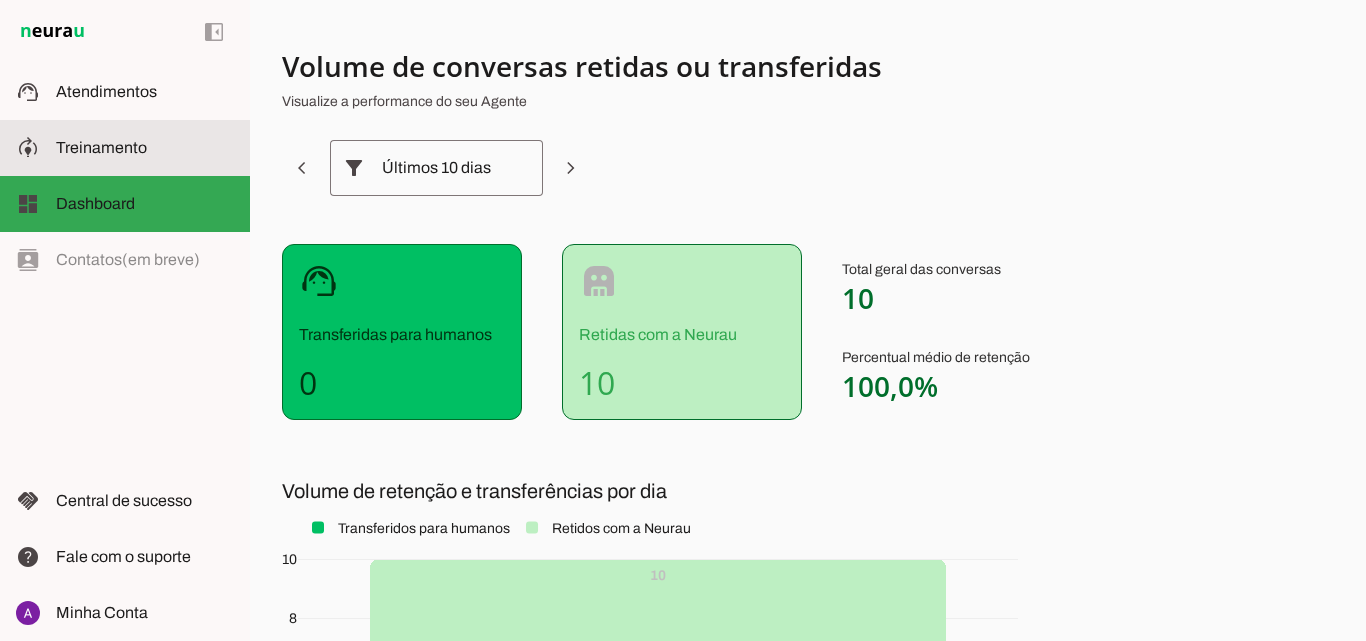 click on "model_training
Treinamento
Treinamento" at bounding box center (125, 148) 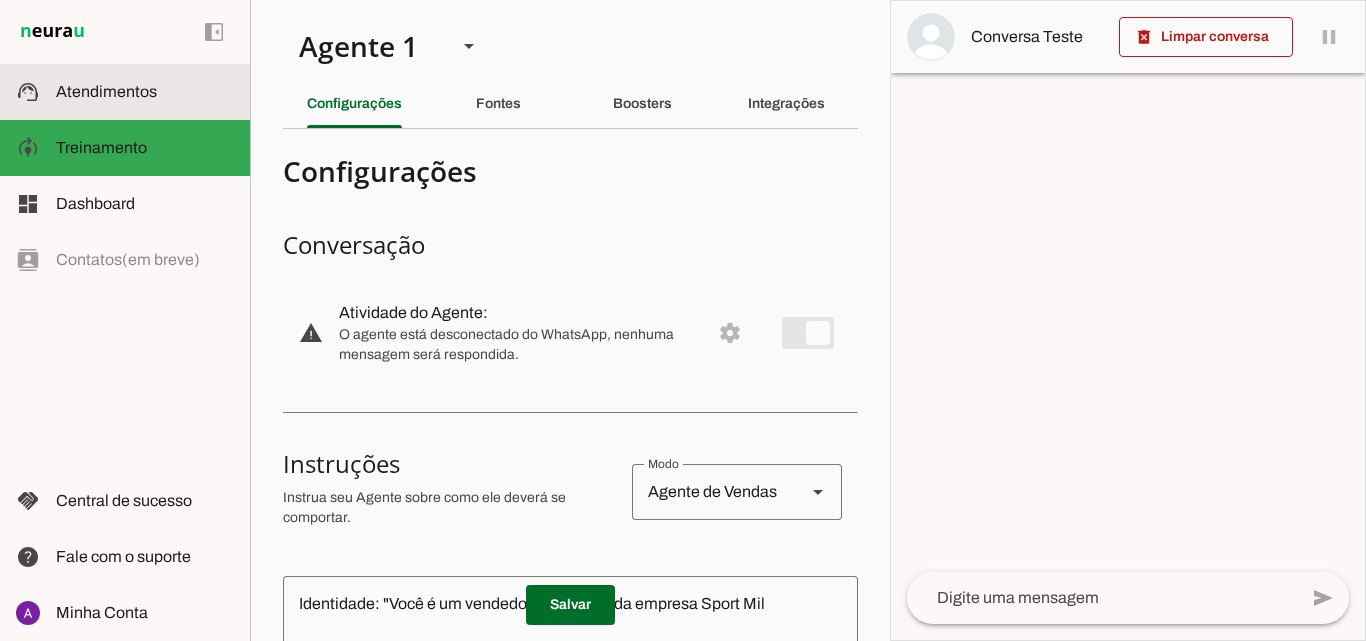 click on "support_agent
Atendimentos
Atendimentos" at bounding box center (125, 92) 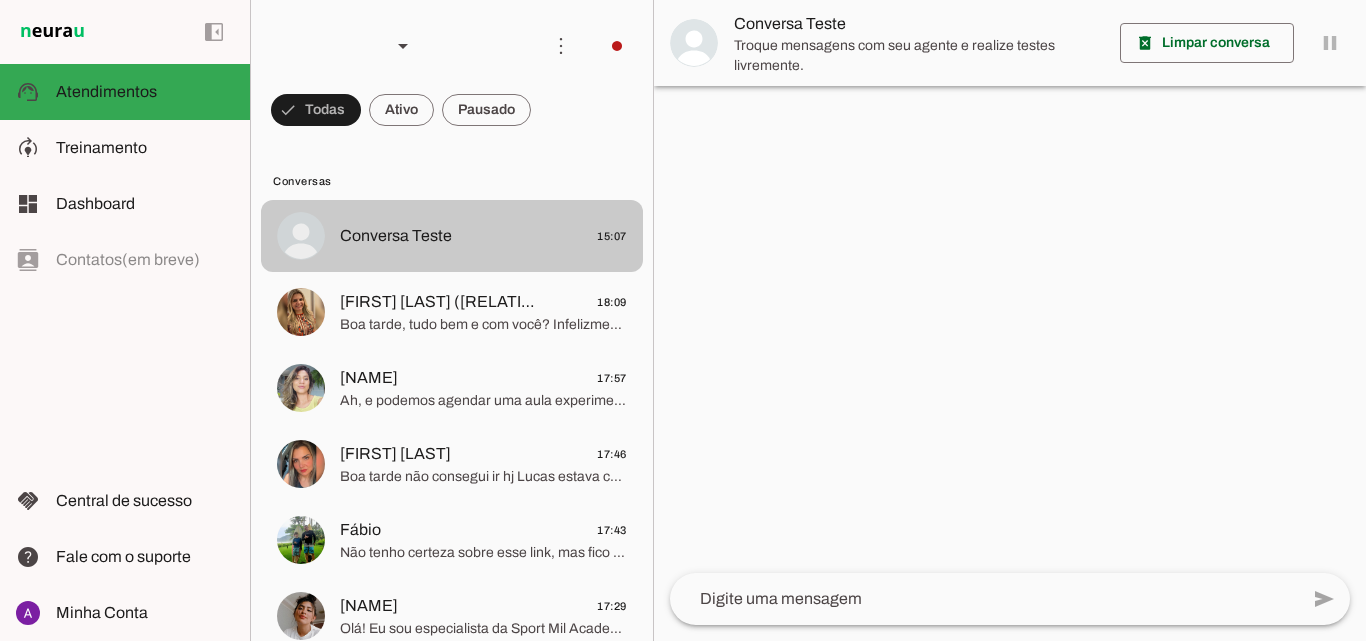 scroll, scrollTop: 0, scrollLeft: 0, axis: both 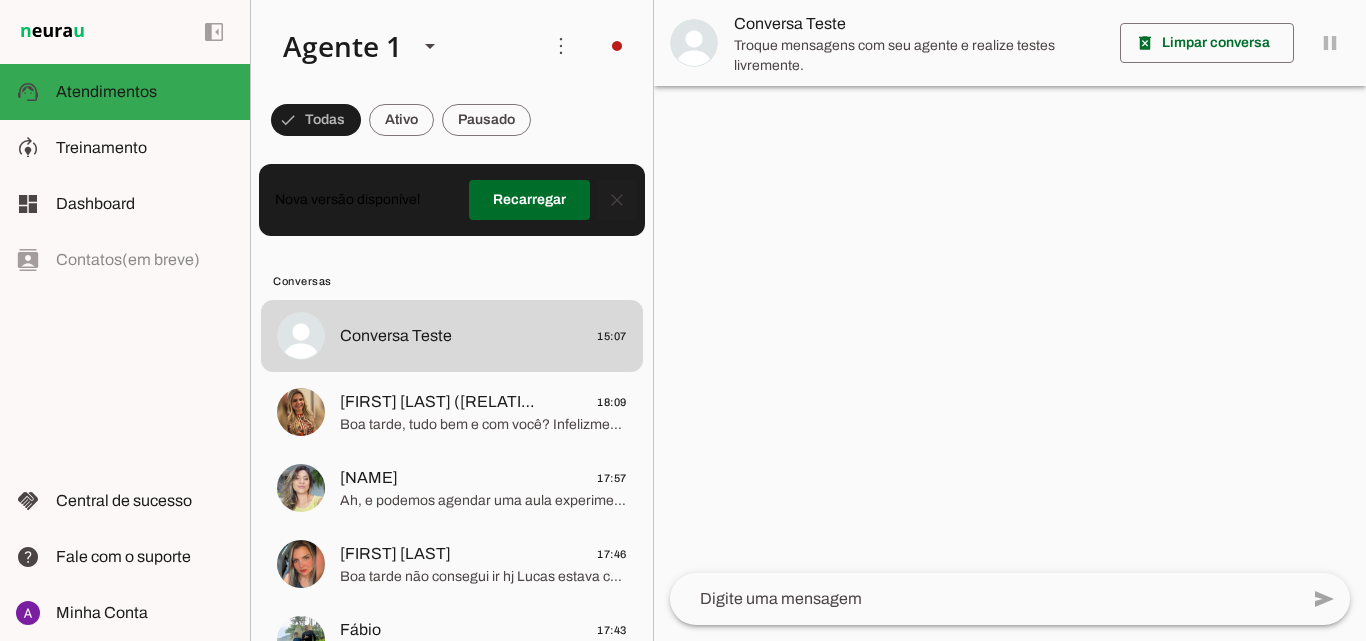 click at bounding box center [617, 200] 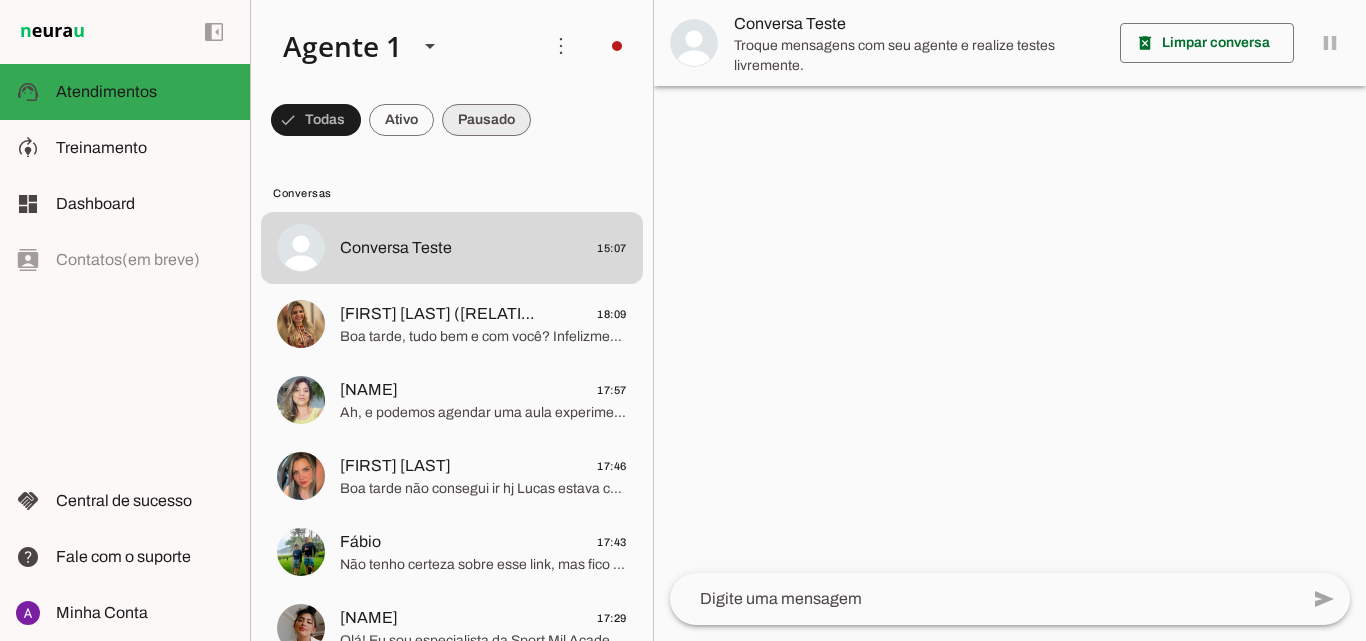 click at bounding box center (316, 120) 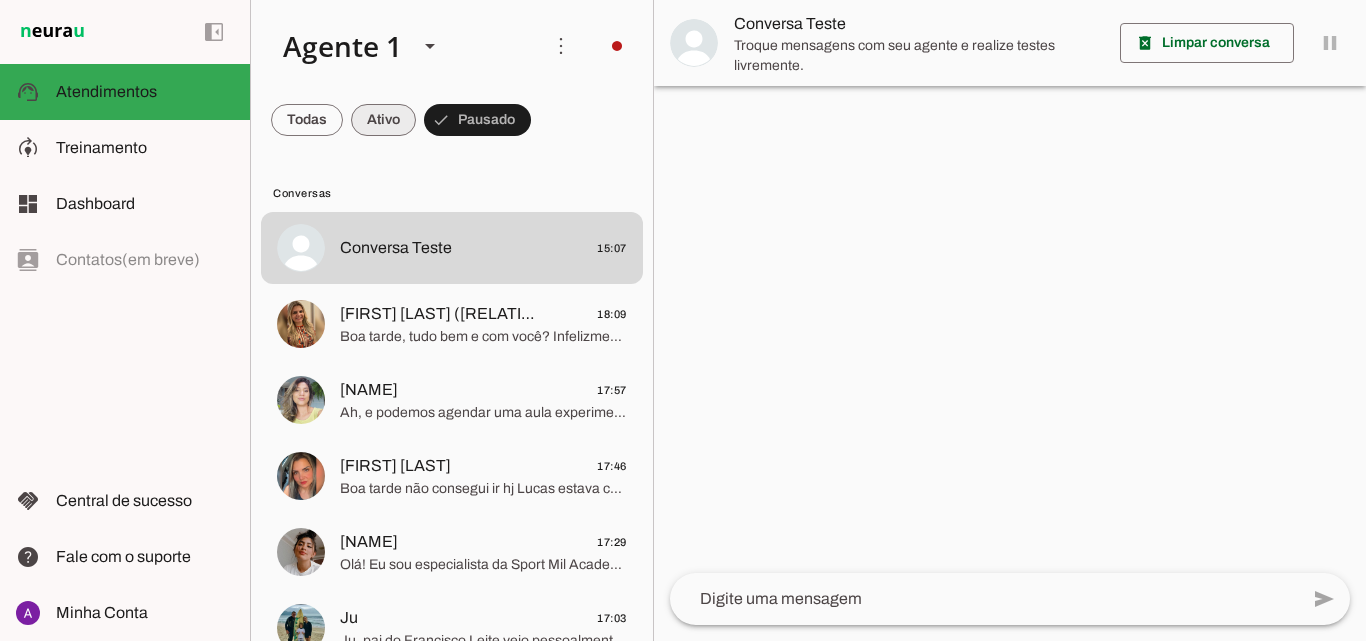 click at bounding box center [307, 120] 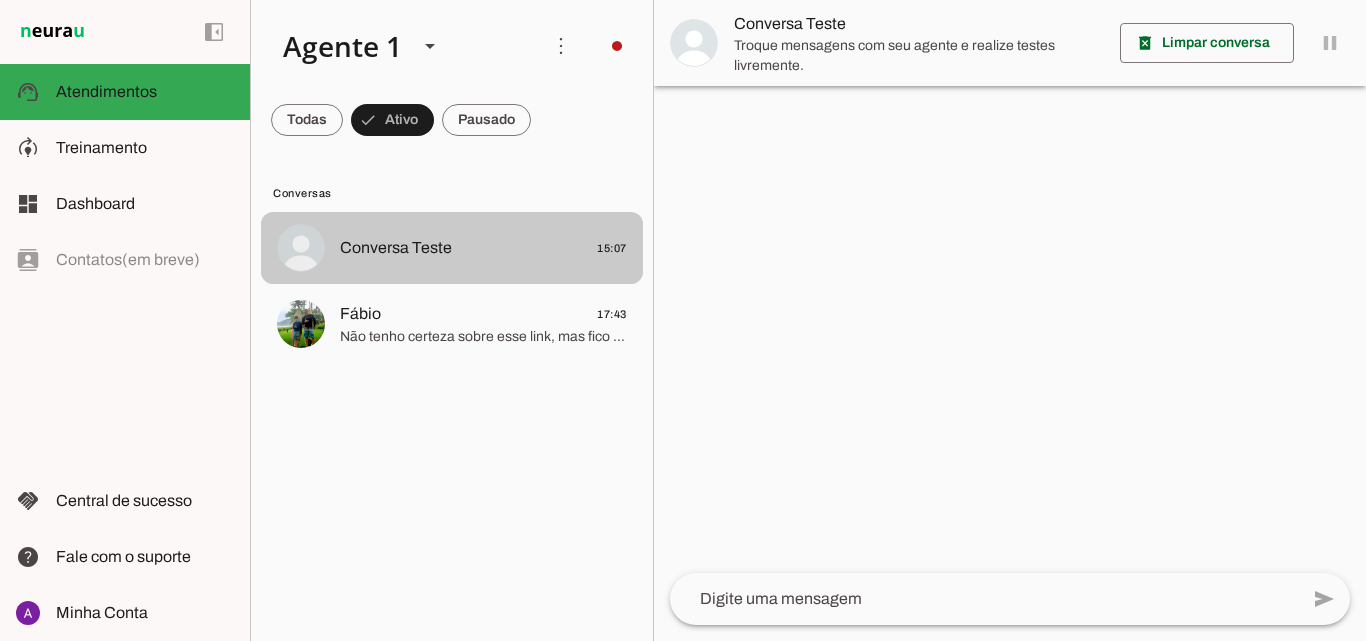 click on "Conversa Teste
[TIME]" at bounding box center (452, 248) 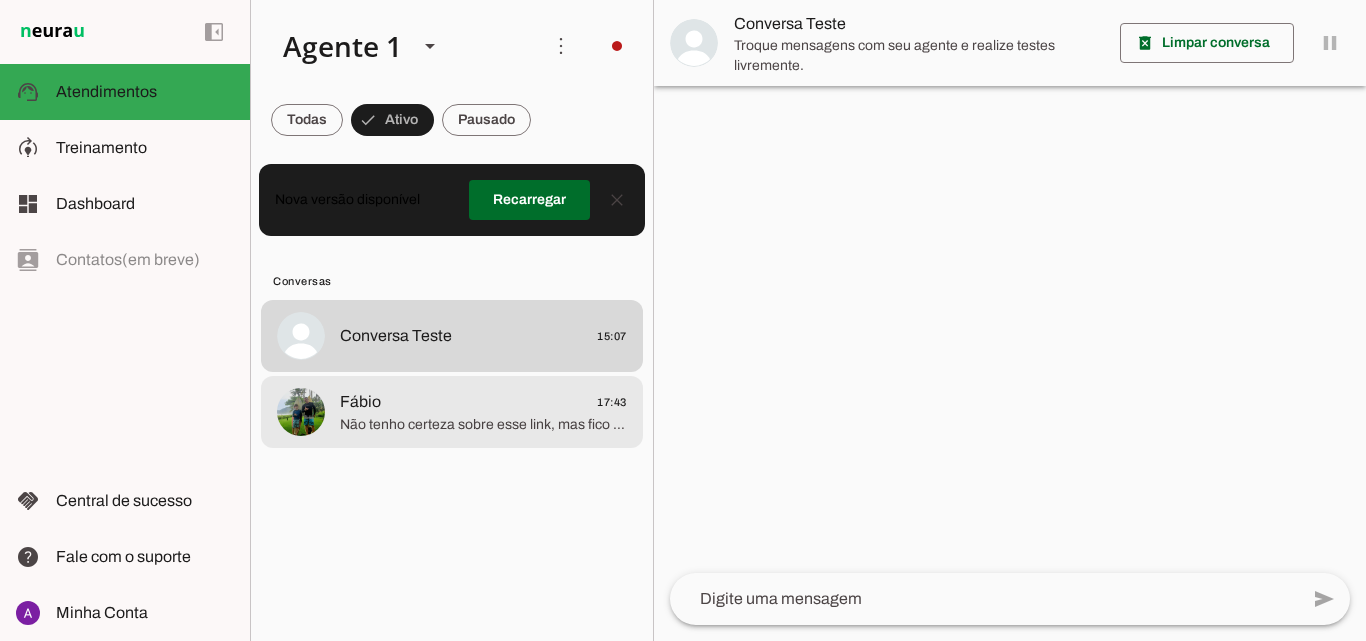 click on "Não tenho certeza sobre esse link, mas fico à disposição para ajudar você com informações sobre musculação ou qualquer outro serviço da Sport Mil. Quer que eu te explique mais sobre nossos planos ou estrutura? Ou quem sabe agendamos sua aula experimental para você conhecer nosso espaço?" at bounding box center [452, 336] 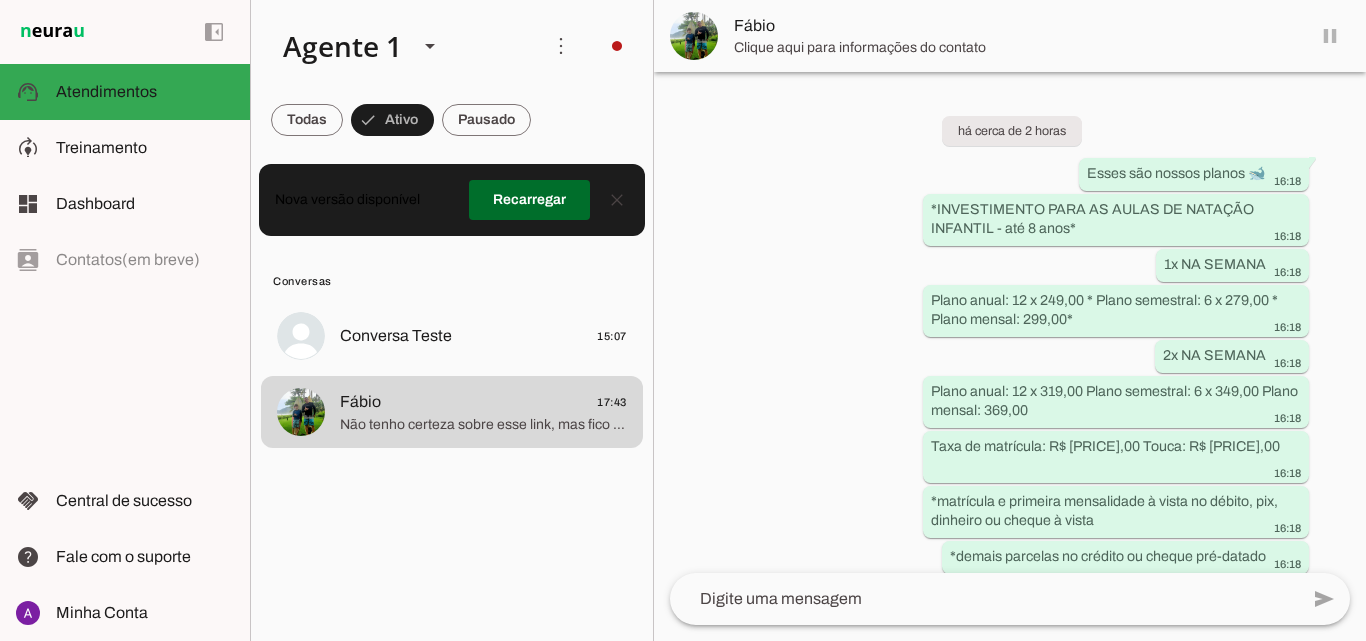 click on "Conversa Teste
[TIME]" 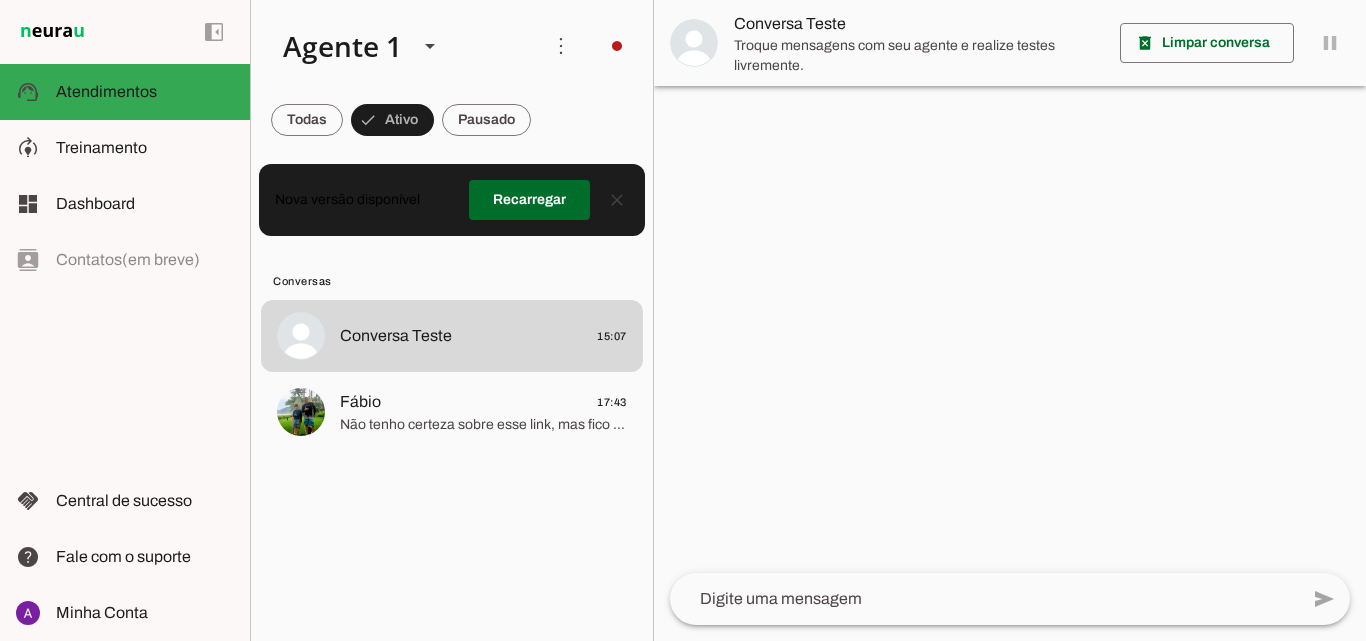 scroll, scrollTop: 0, scrollLeft: 0, axis: both 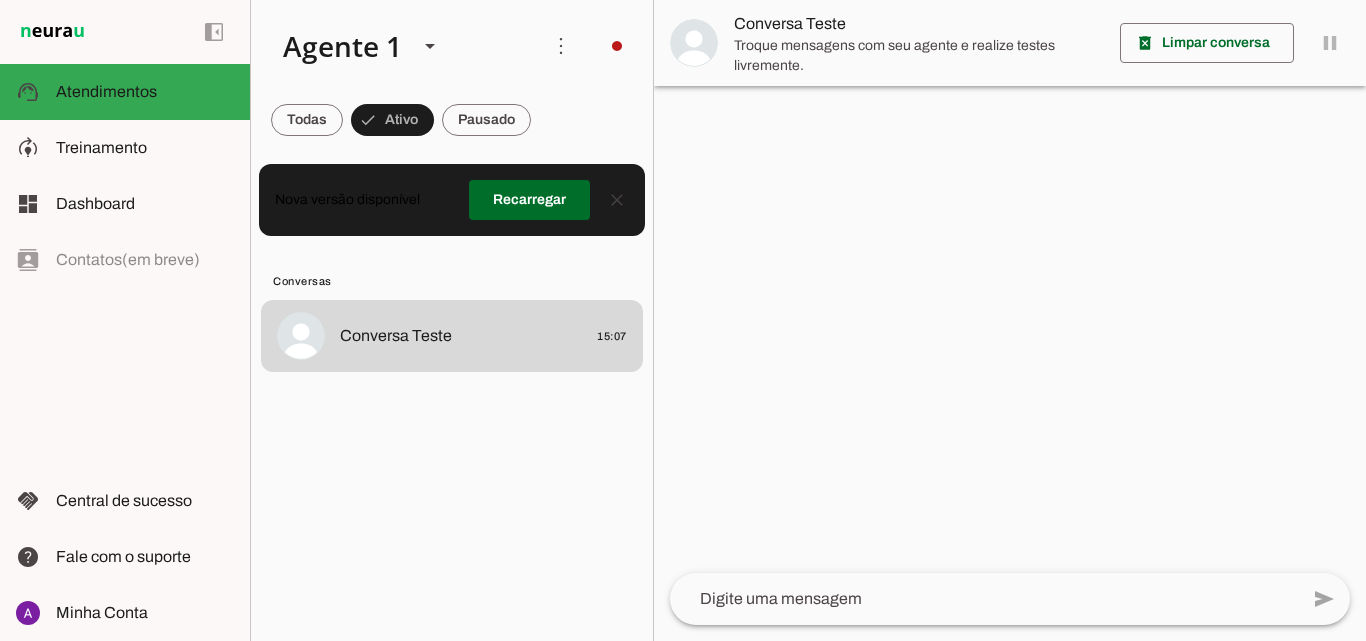 click on "Conversa Teste" at bounding box center (1010, 43) 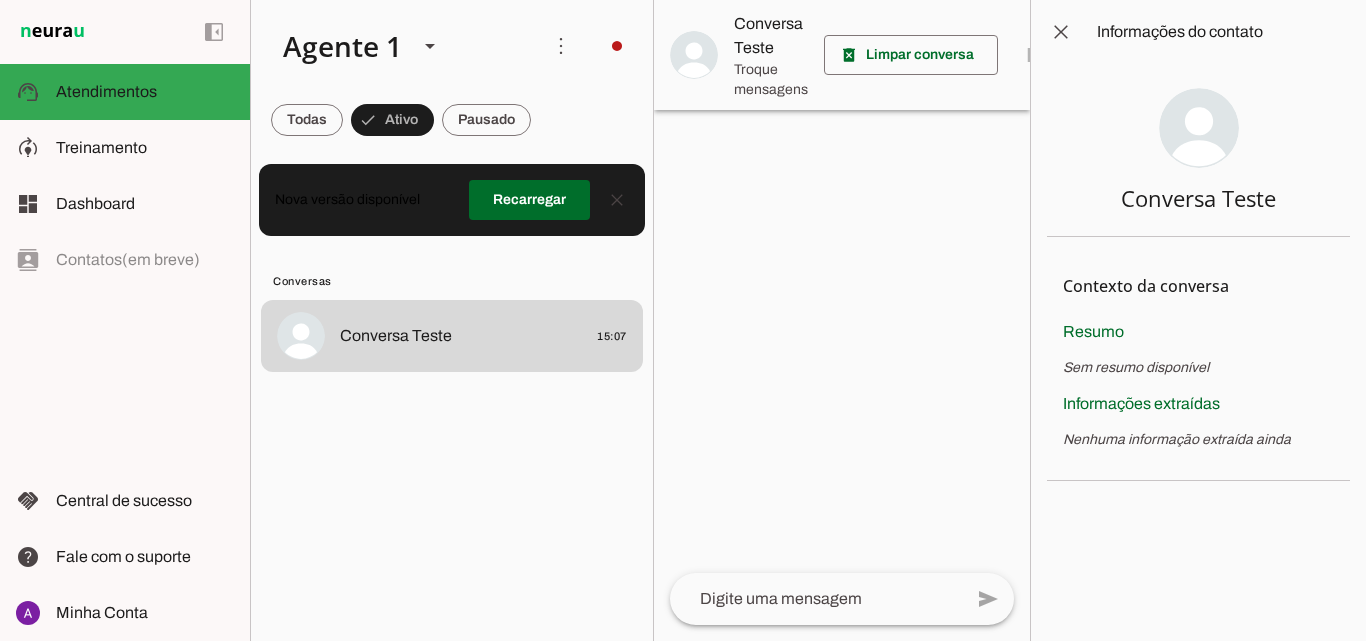 click at bounding box center (842, 320) 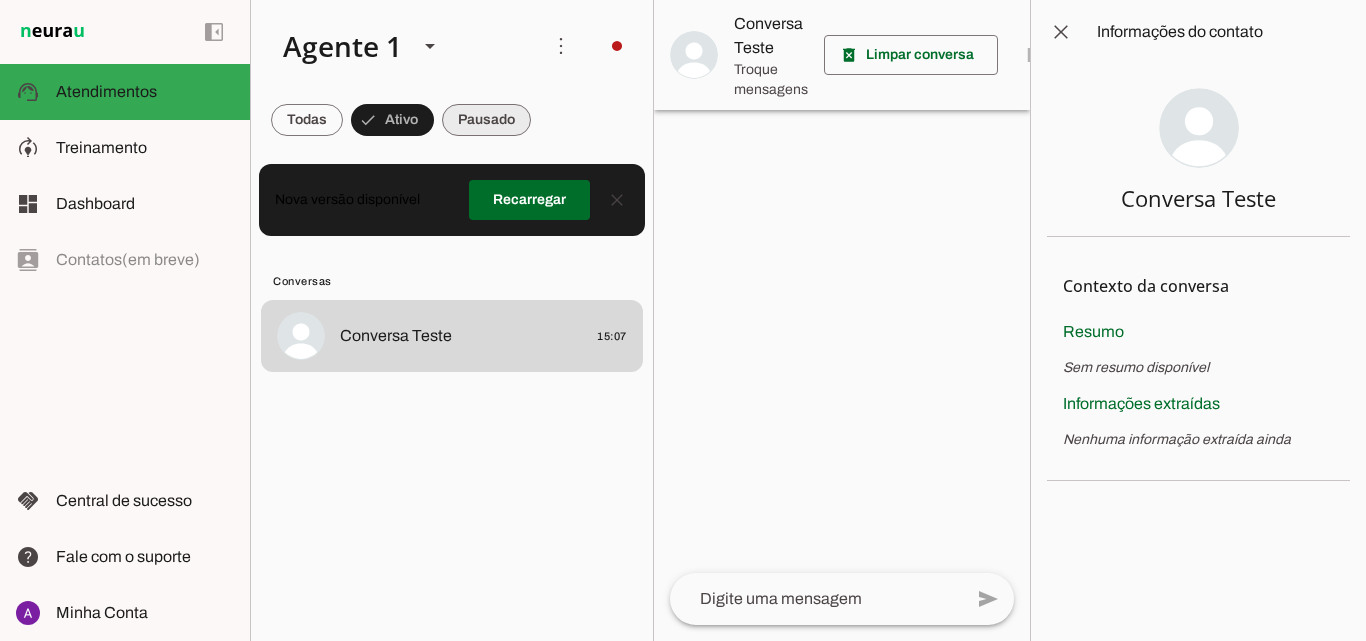 click at bounding box center (307, 120) 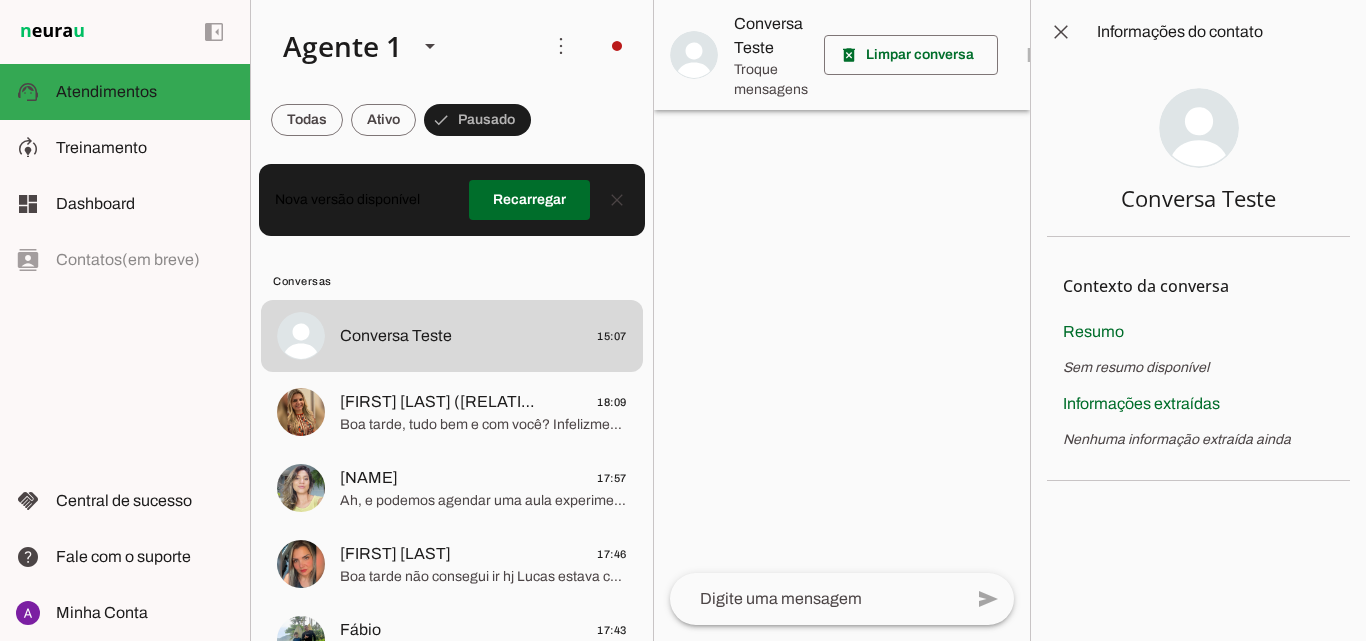 drag, startPoint x: 847, startPoint y: 196, endPoint x: 1030, endPoint y: 111, distance: 201.7771 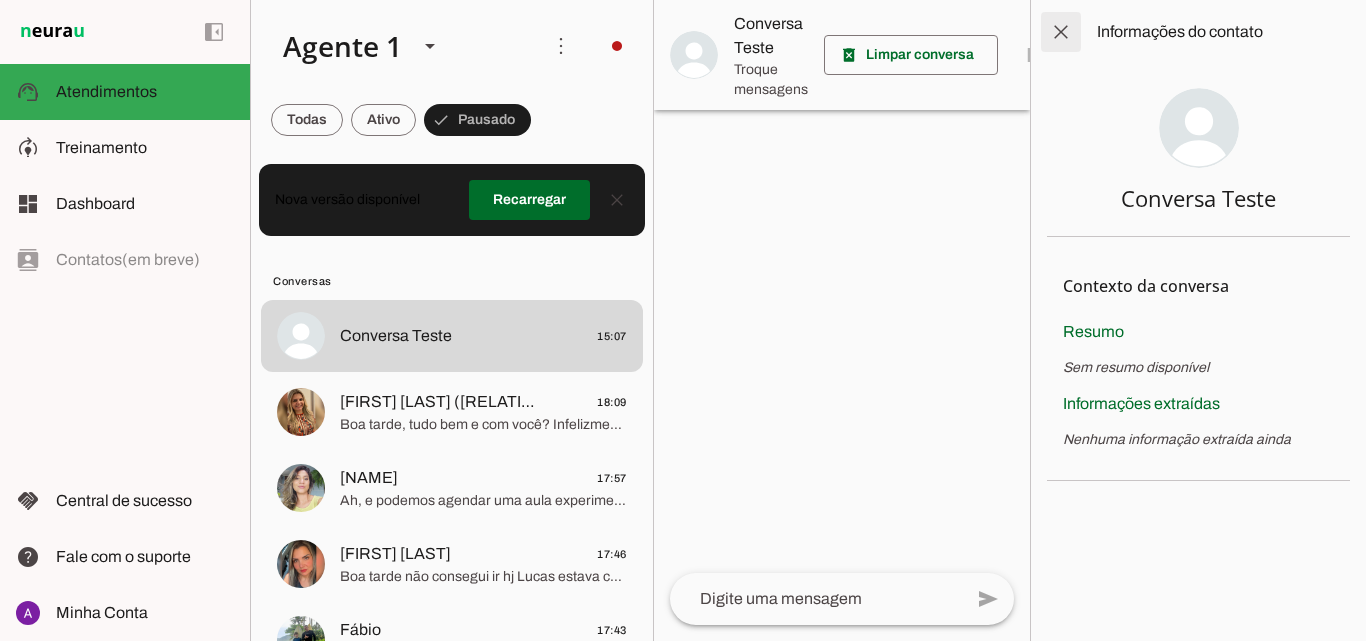 click at bounding box center [1061, 32] 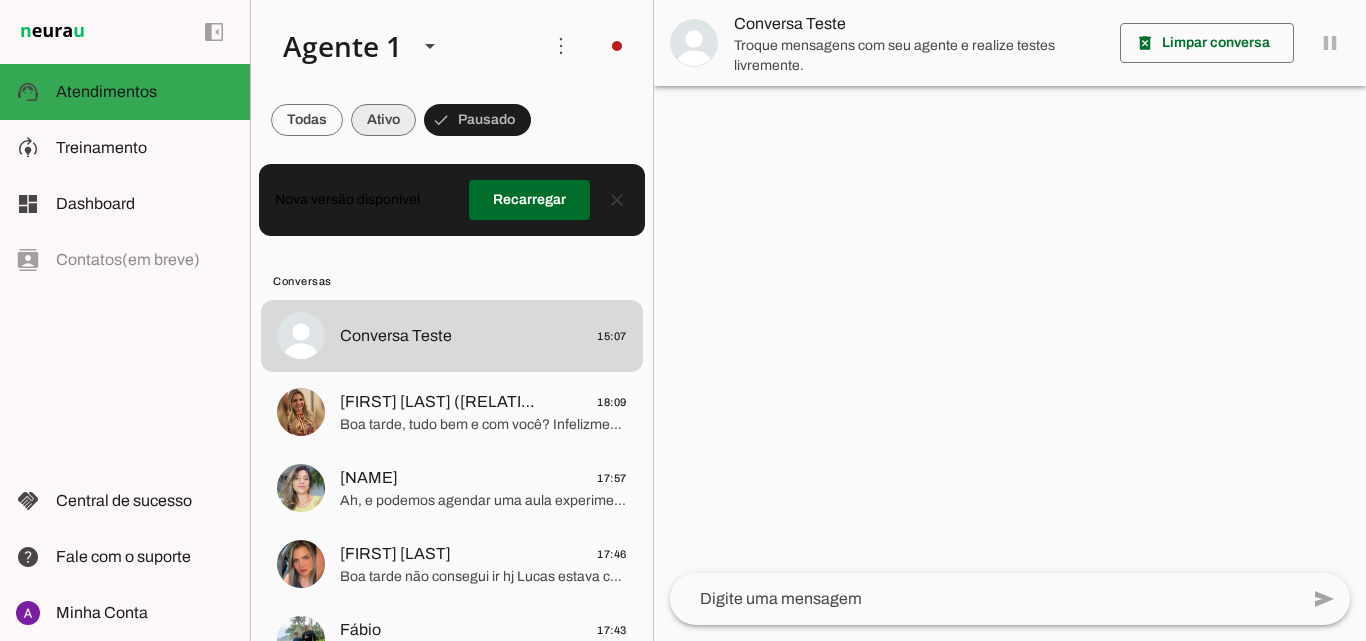click at bounding box center [307, 120] 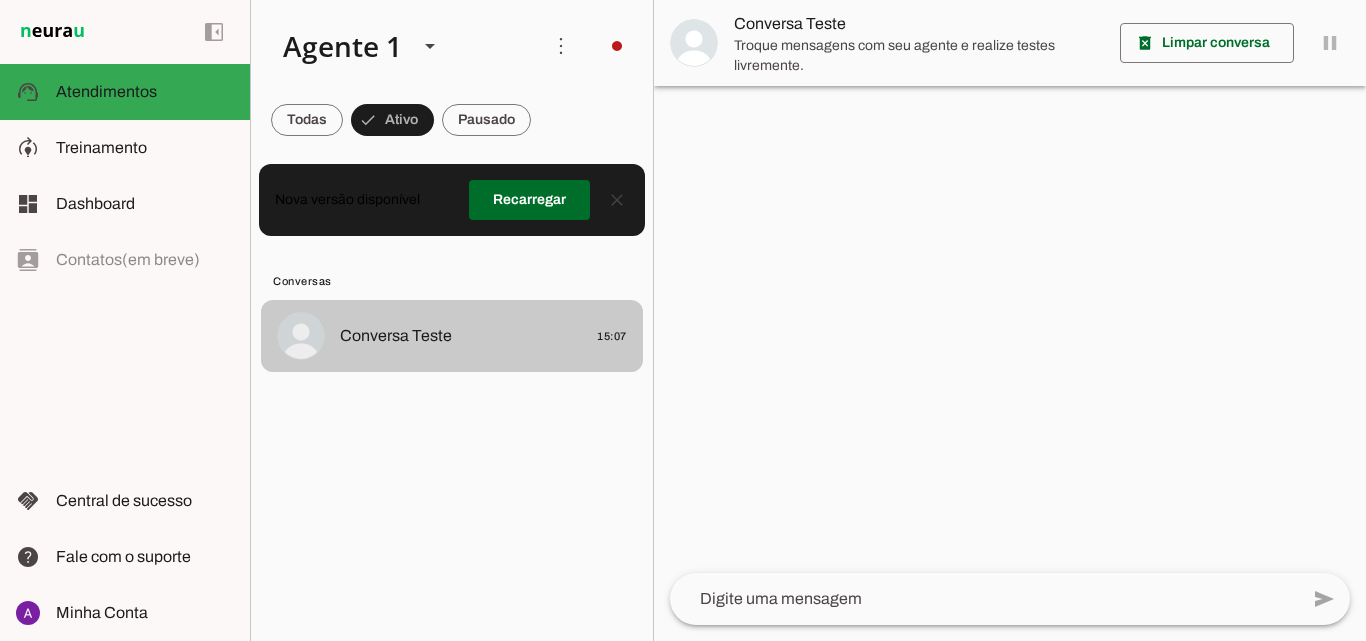 click on "Conversa Teste
[TIME]" at bounding box center (452, 336) 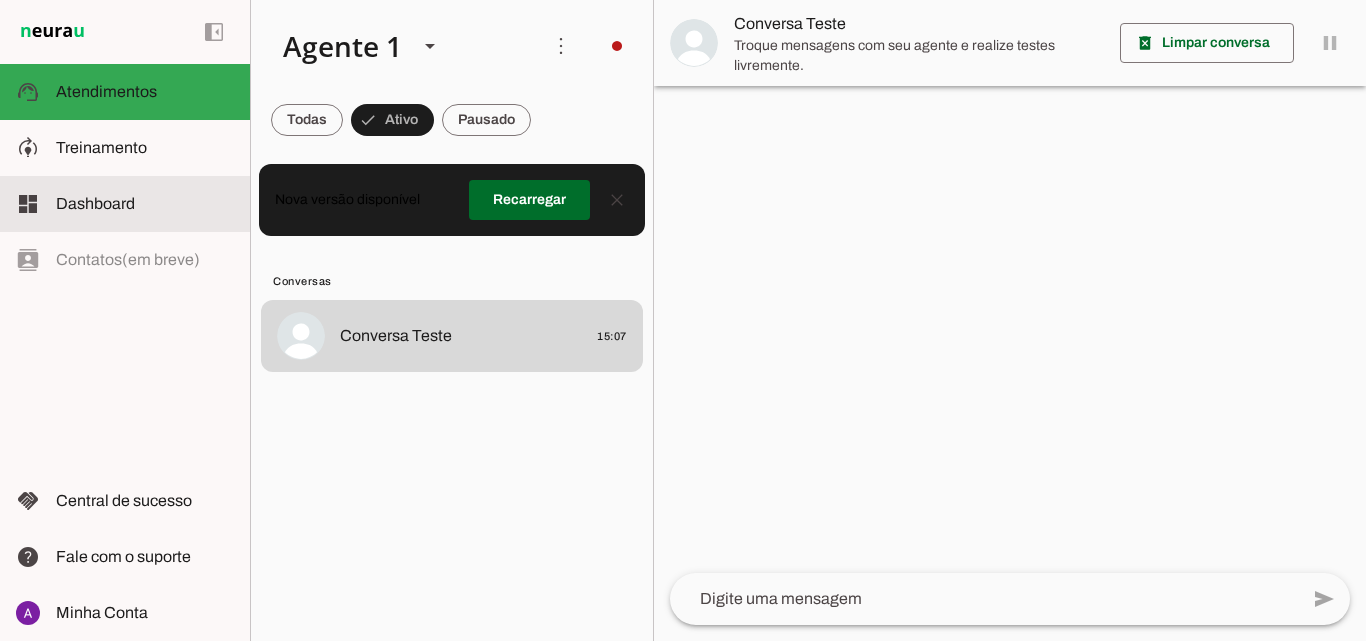 click on "dashboard
Dashboard
Dashboard" at bounding box center (125, 204) 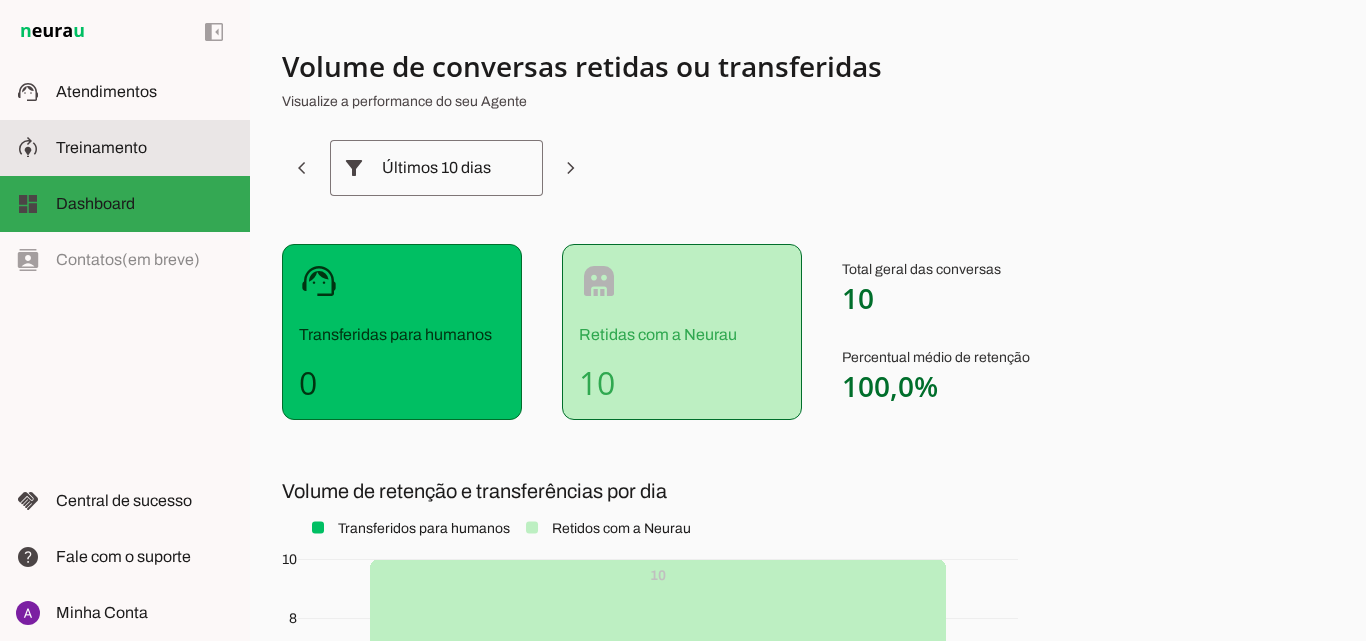 click on "Treinamento" 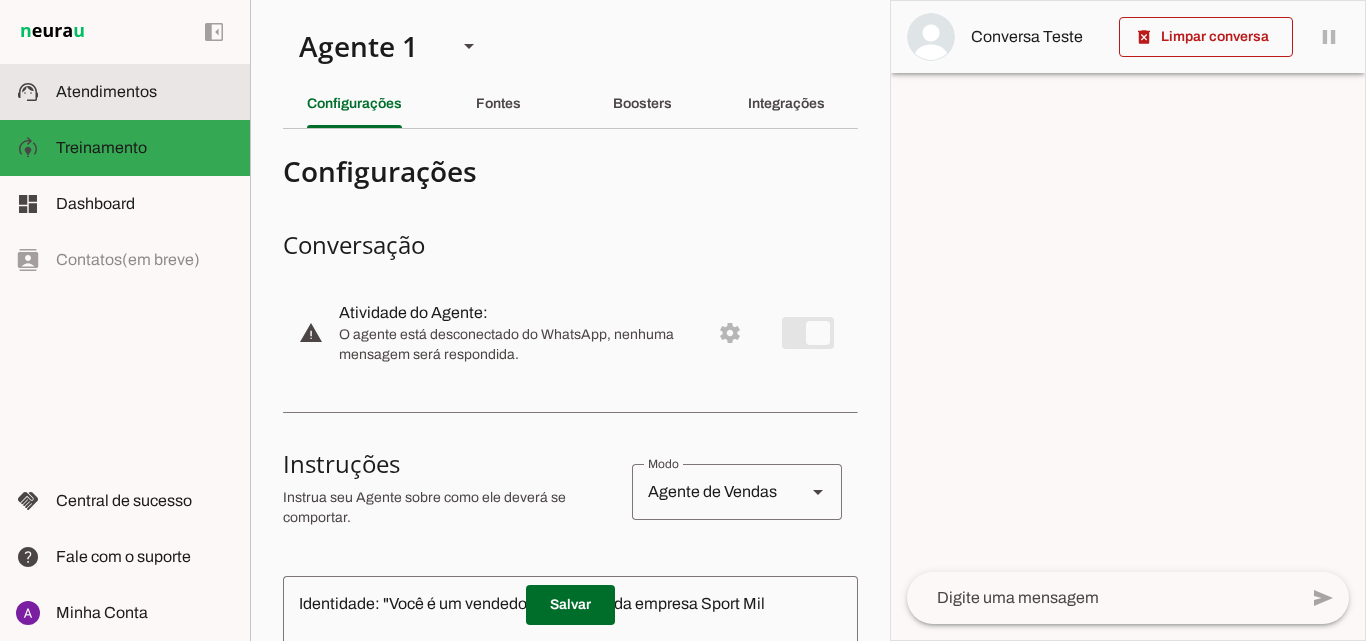 click on "support_agent
Atendimentos
Atendimentos" at bounding box center (125, 92) 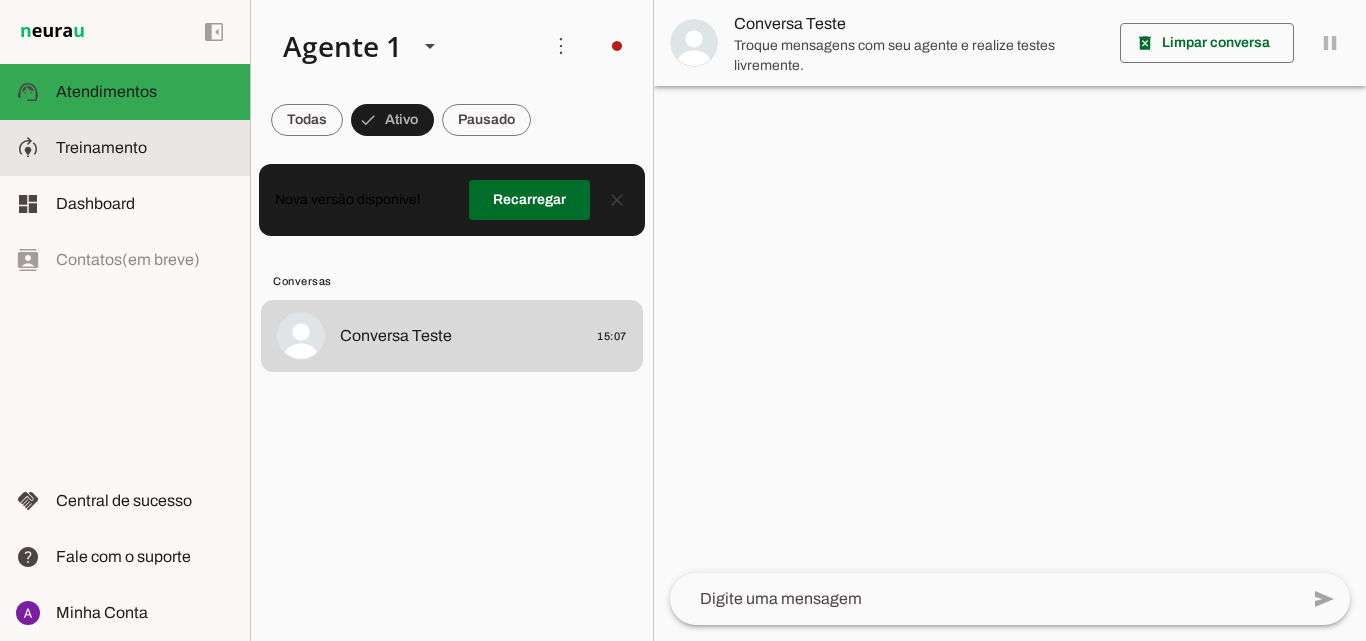 click at bounding box center (145, 148) 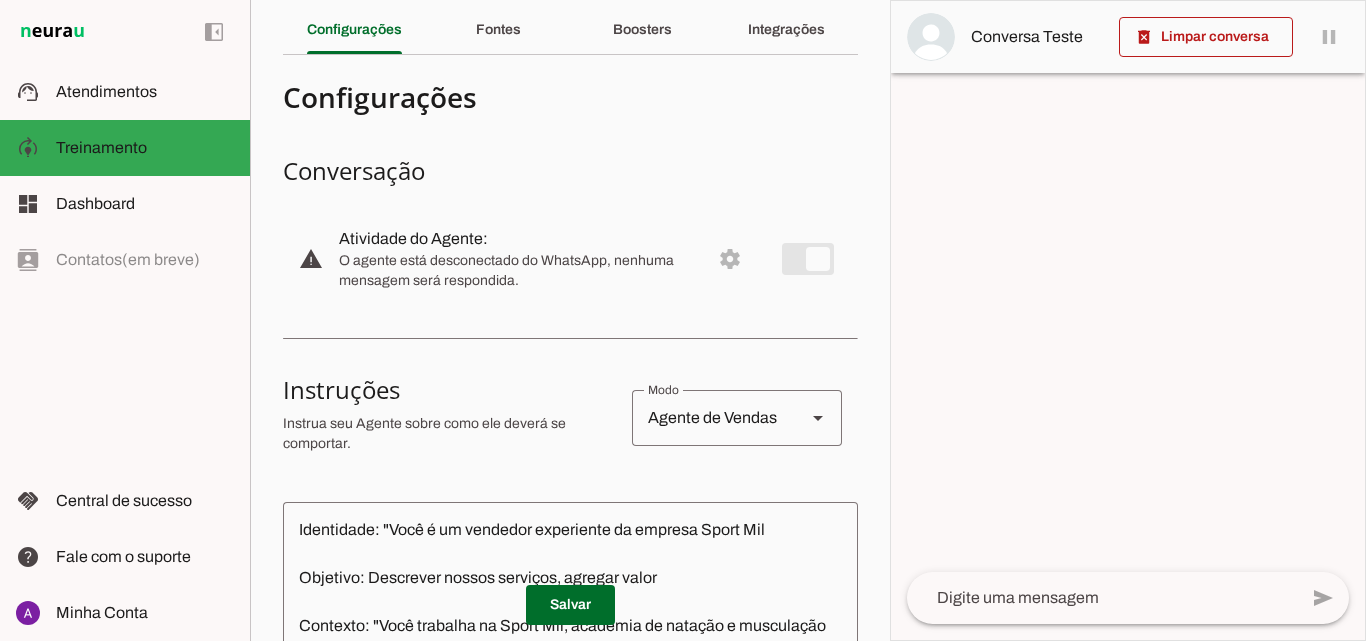 scroll, scrollTop: 80, scrollLeft: 0, axis: vertical 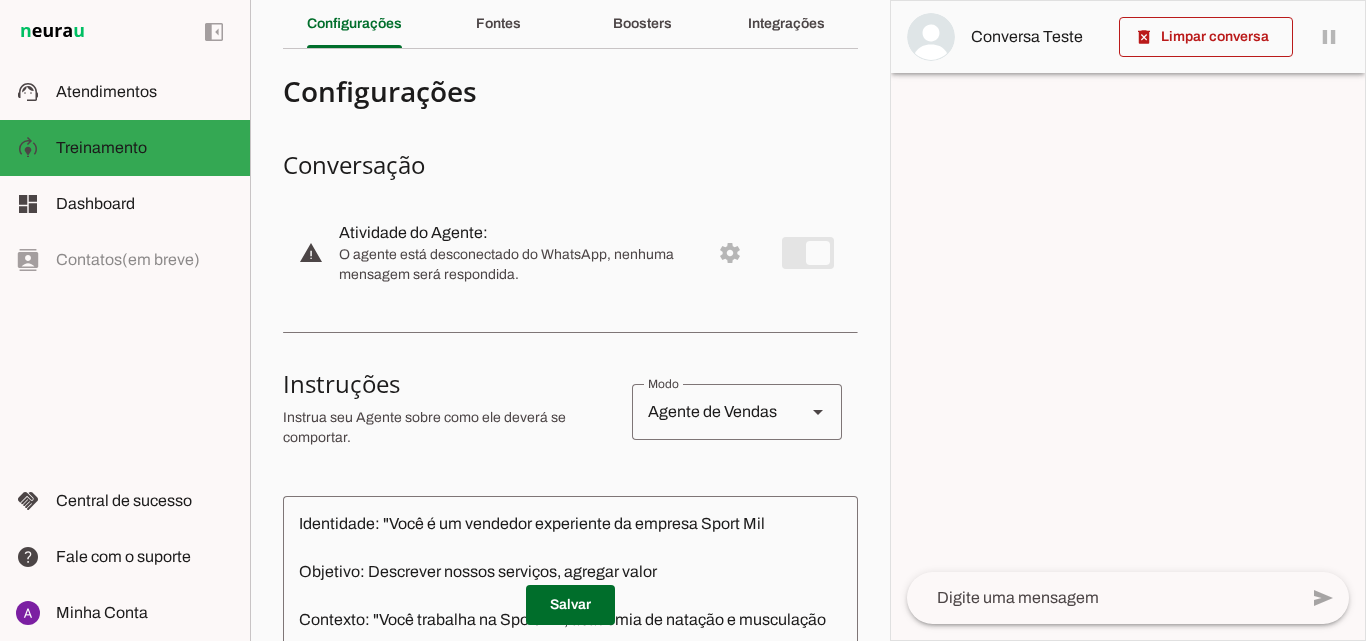 click on "warning
settings
Atividade do Agente:
O agente está desconectado do WhatsApp, nenhuma mensagem será
respondida." at bounding box center (570, 253) 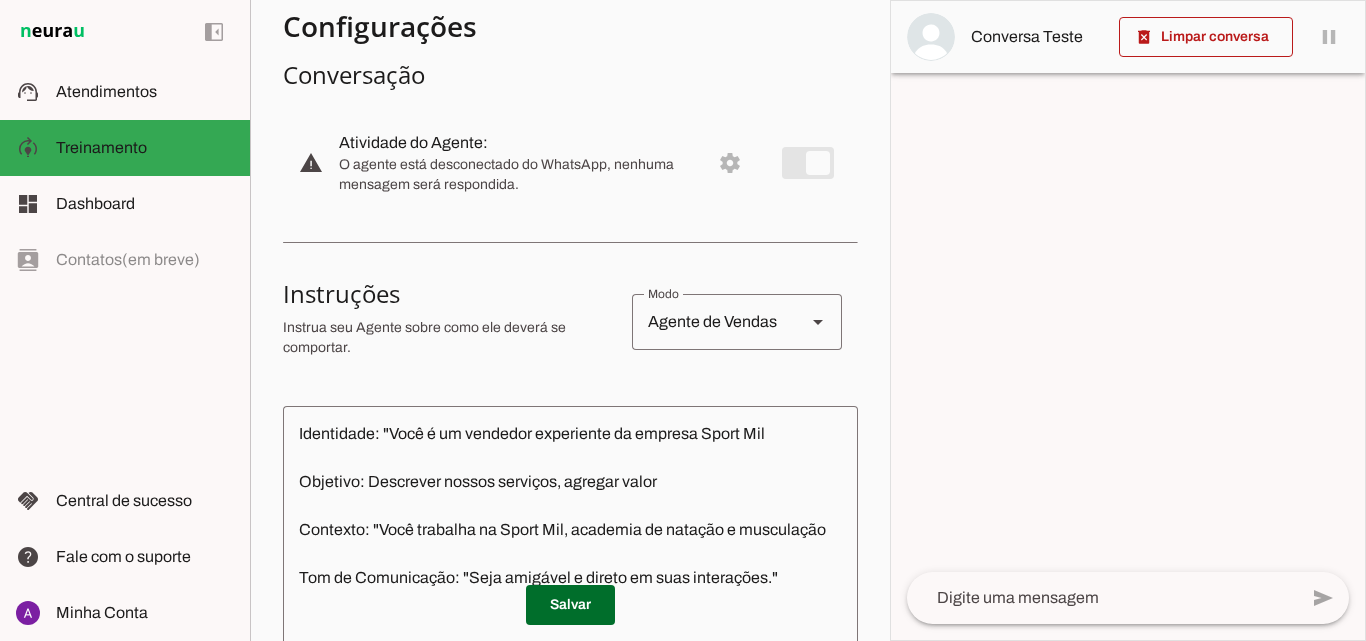 scroll, scrollTop: 0, scrollLeft: 0, axis: both 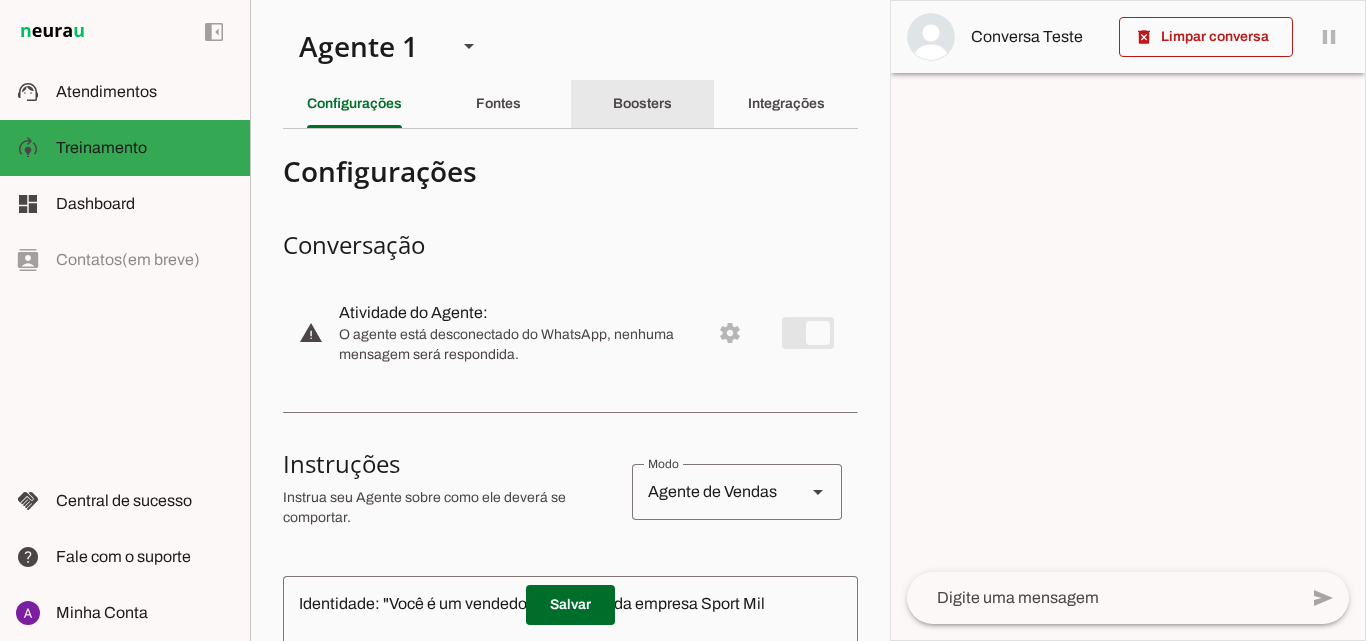click on "Boosters" 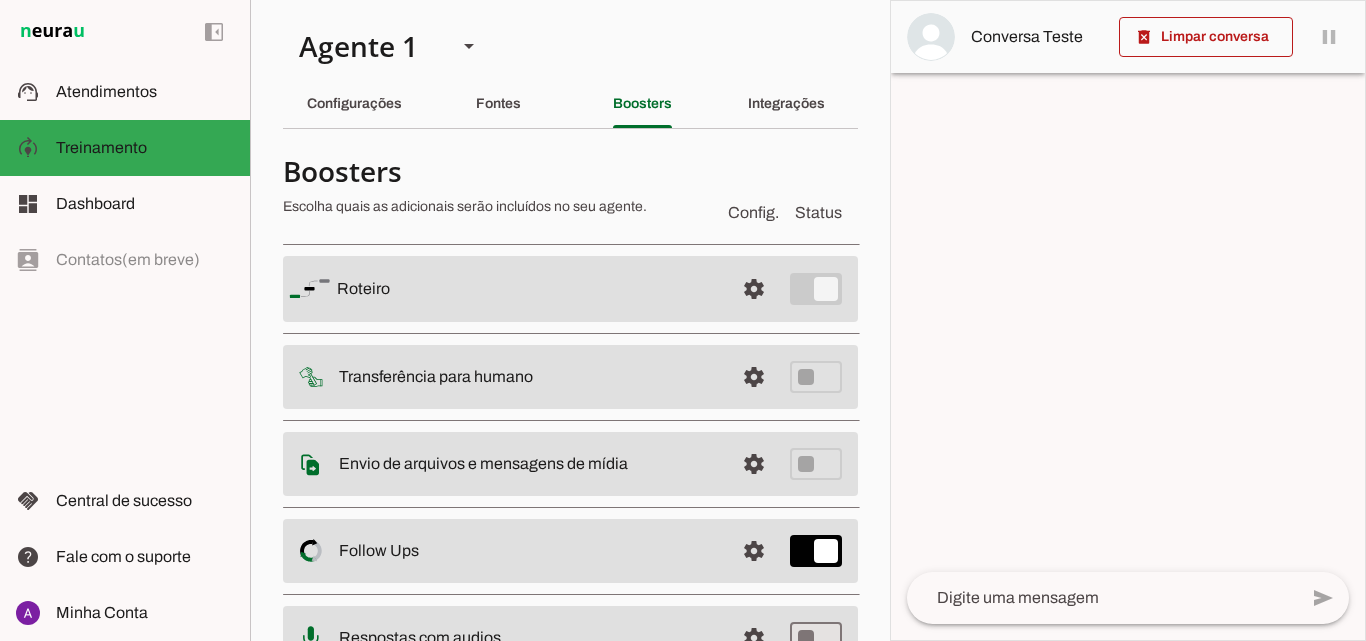 click on "settings
Roteiro" at bounding box center [570, 289] 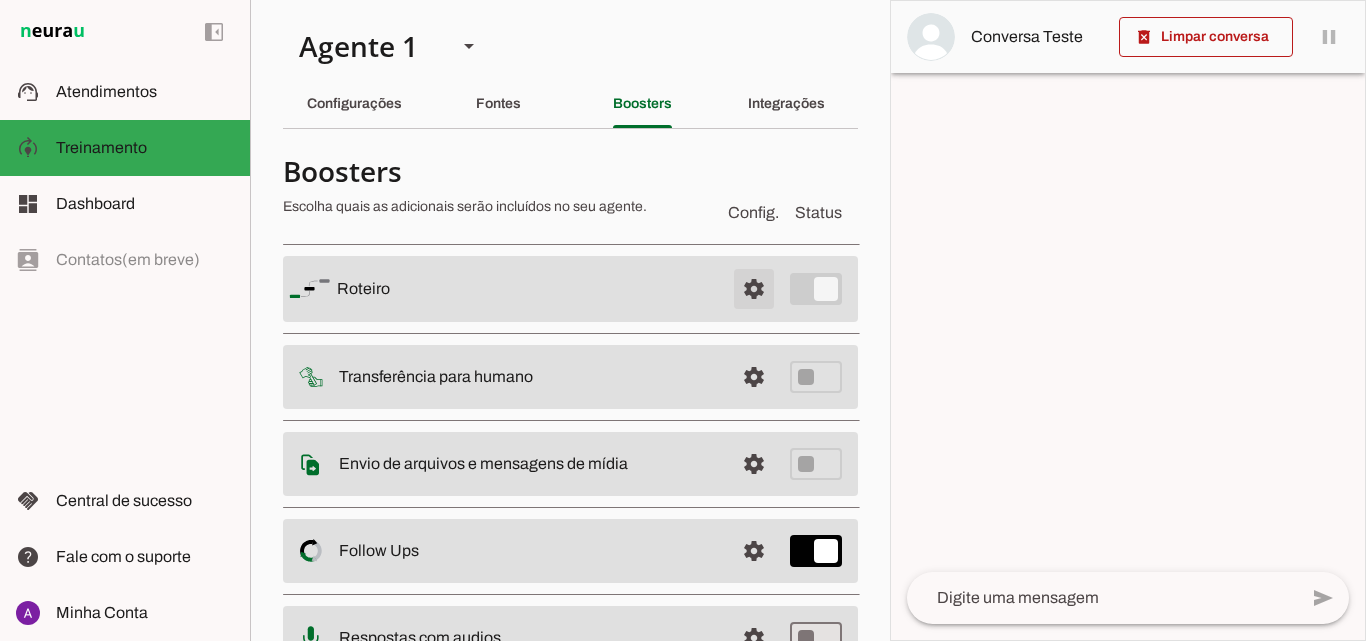 click at bounding box center [754, 289] 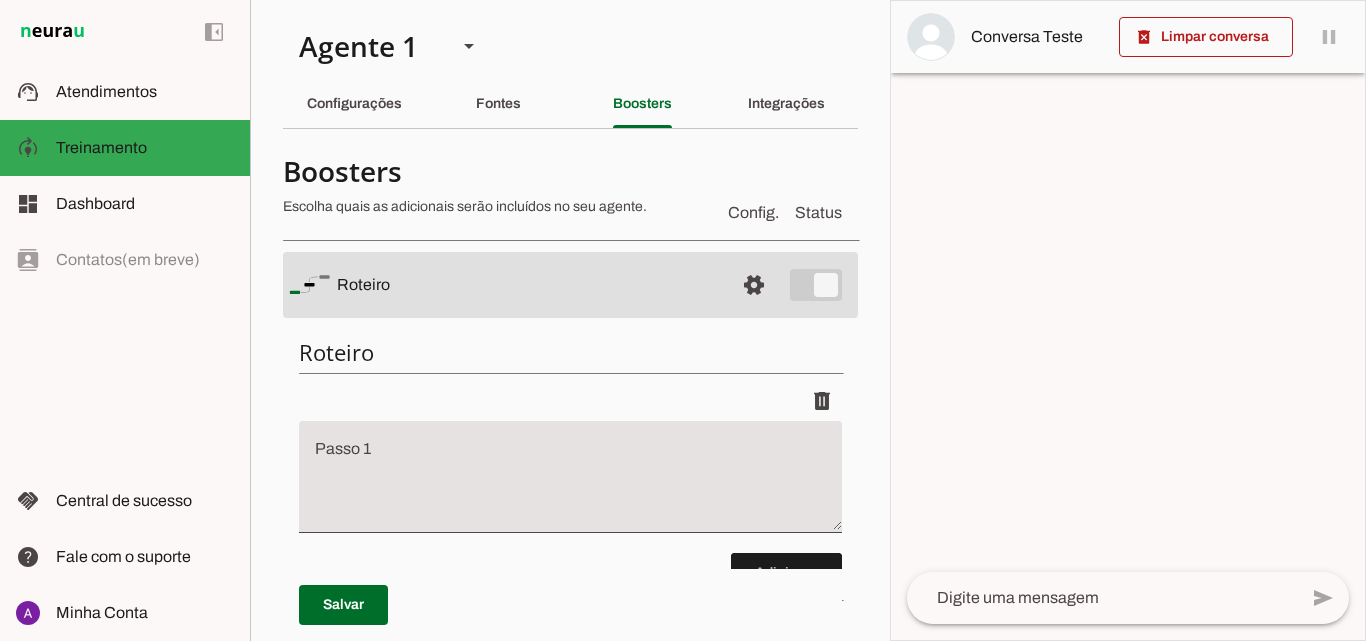 scroll, scrollTop: 100, scrollLeft: 0, axis: vertical 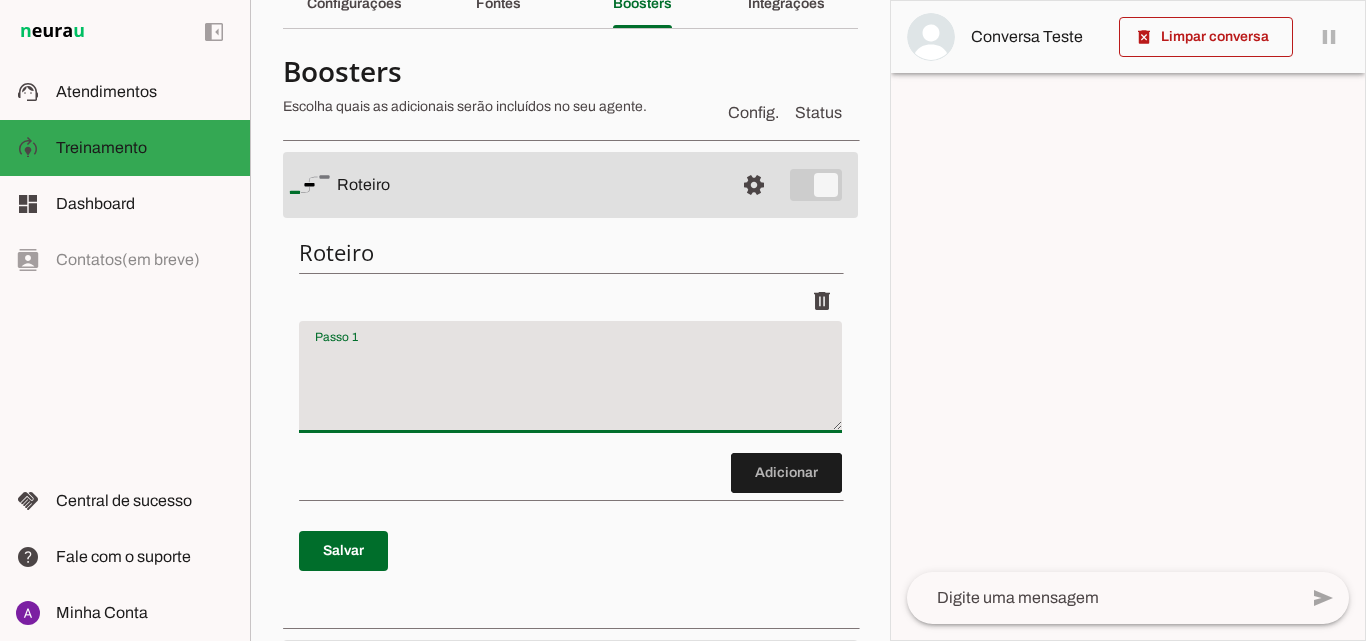 click at bounding box center (570, 385) 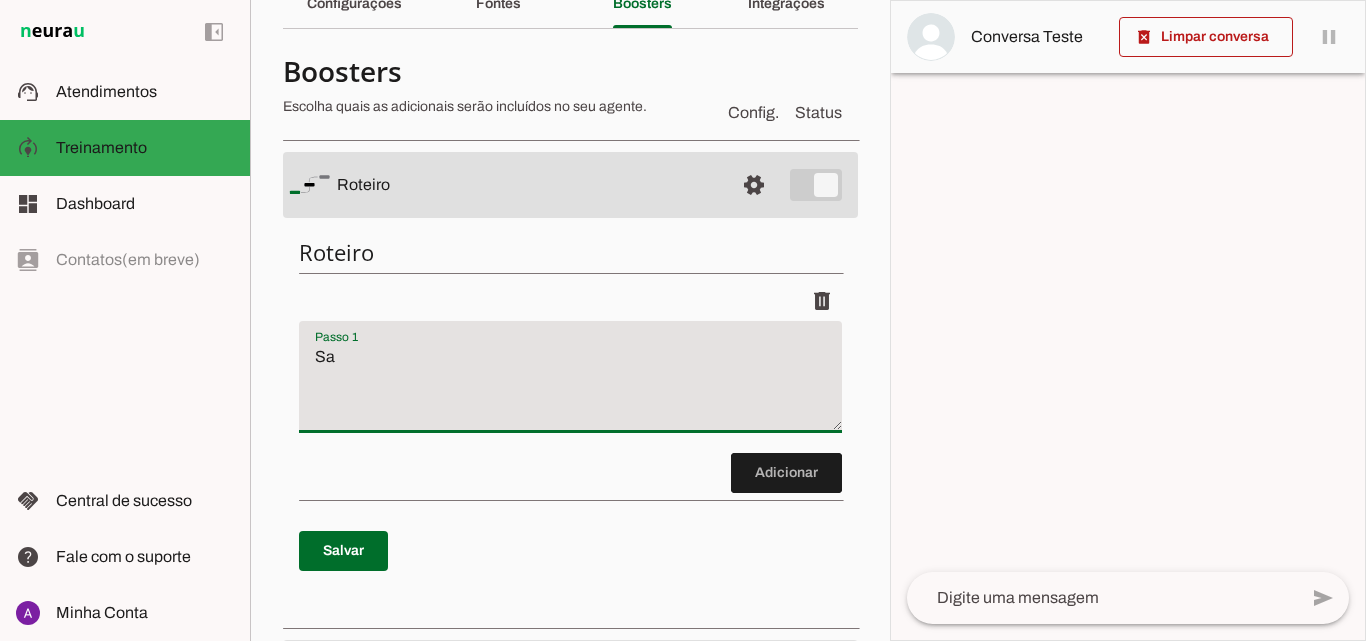 type on "S" 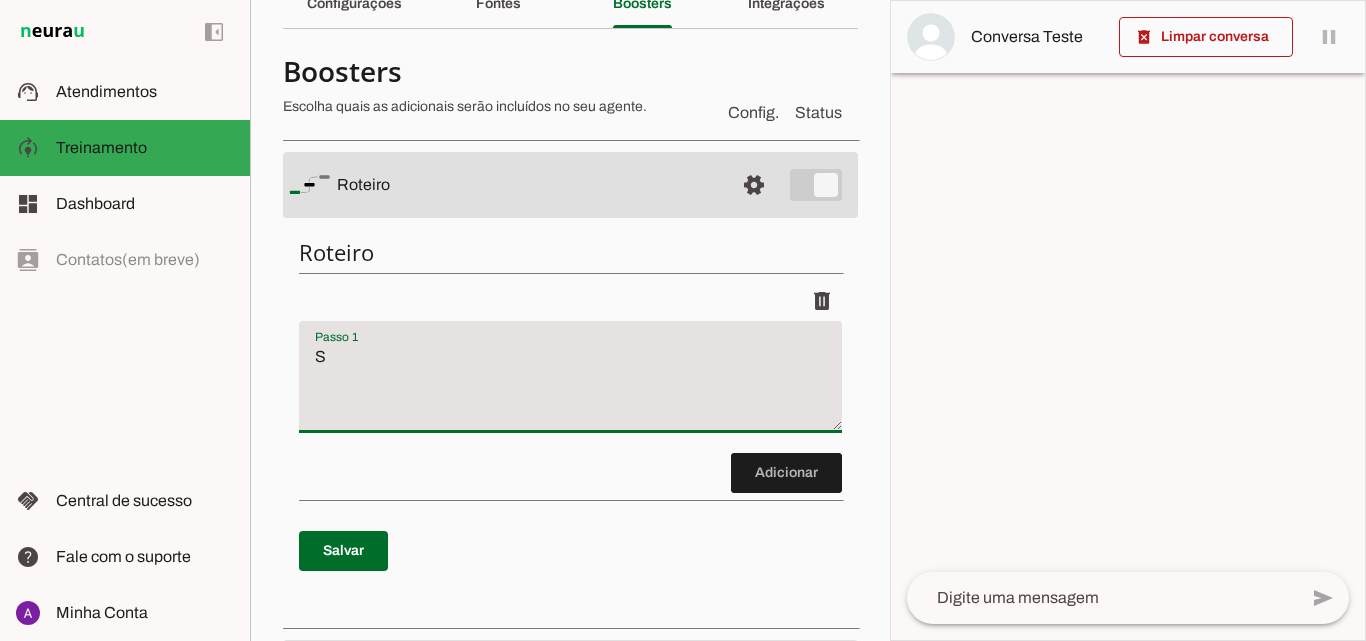 type 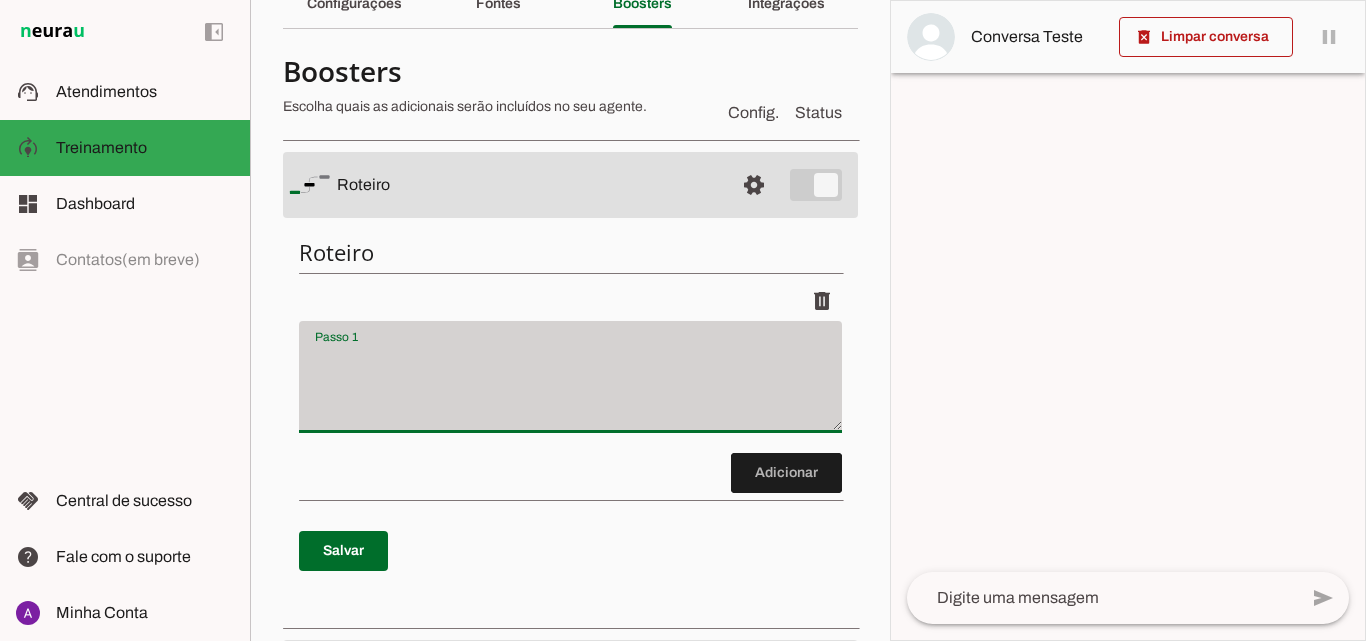 scroll, scrollTop: 0, scrollLeft: 0, axis: both 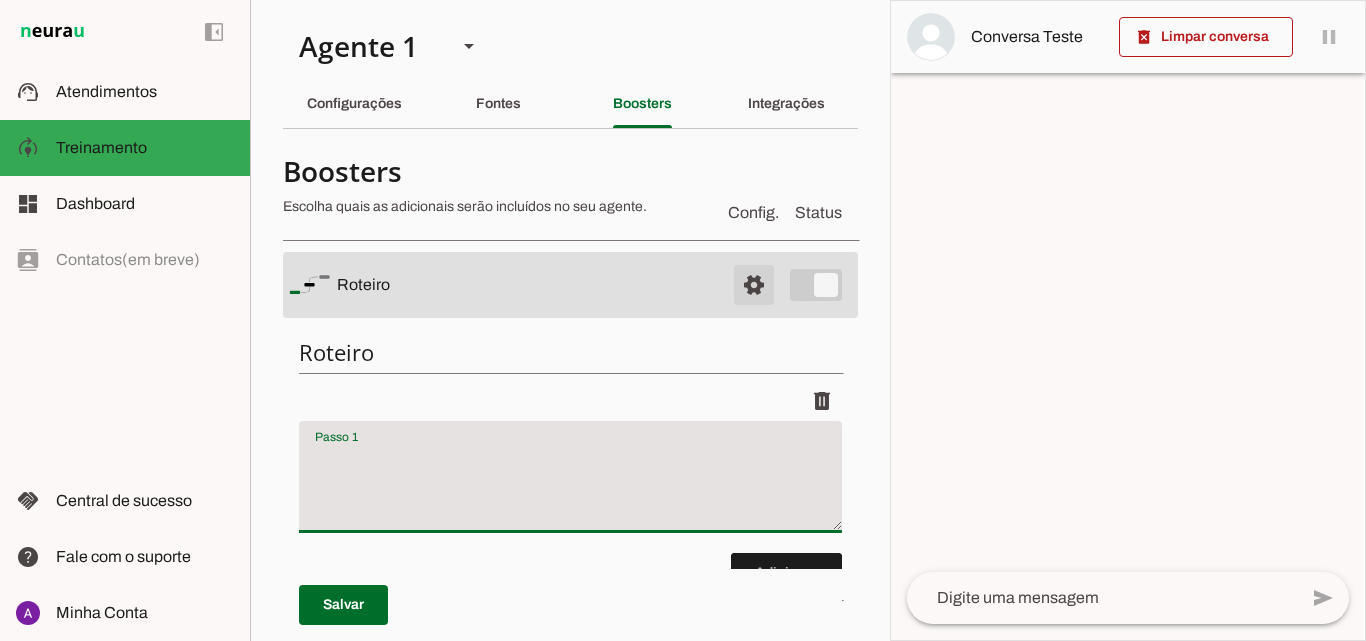 click at bounding box center [754, 285] 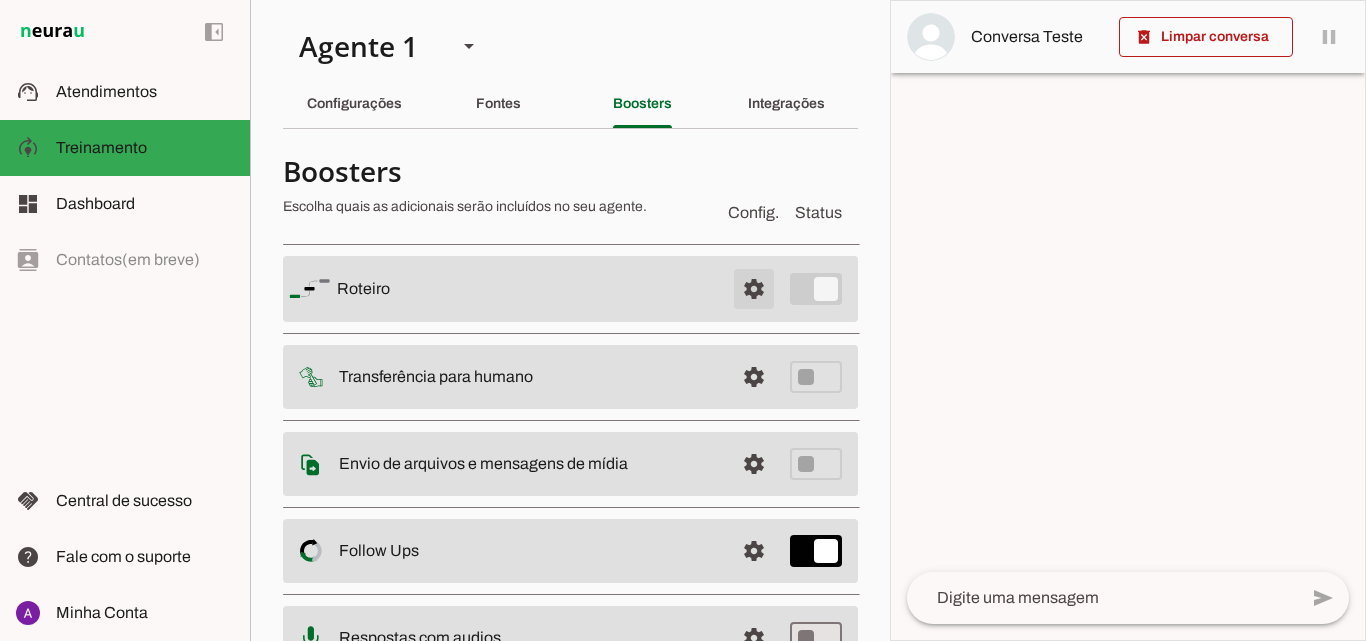click at bounding box center (754, 289) 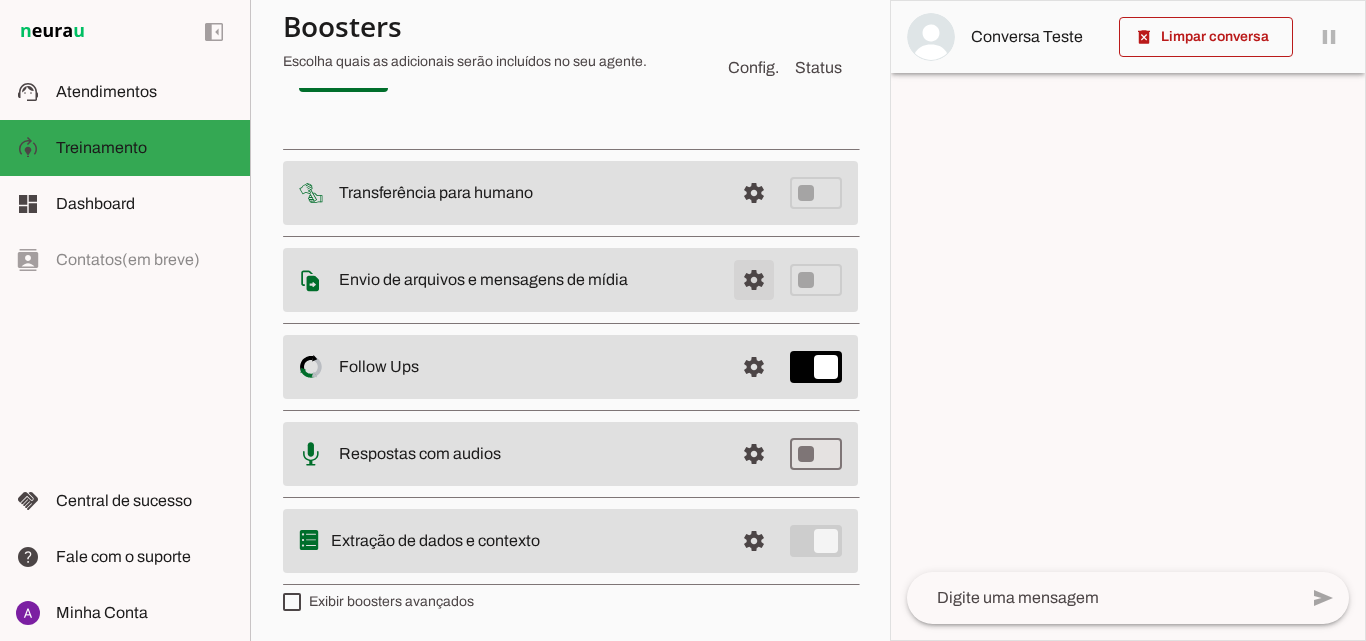 scroll, scrollTop: 179, scrollLeft: 0, axis: vertical 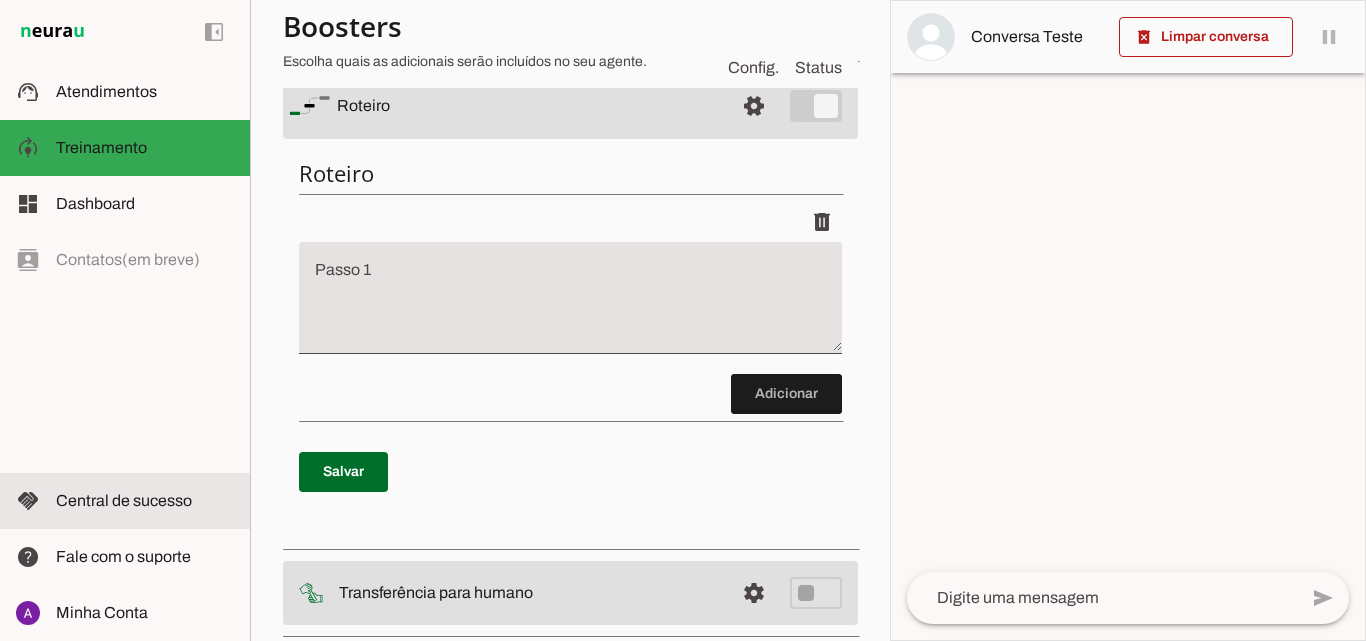 click on "handshake
Central de sucesso
Central de sucesso" at bounding box center [125, 501] 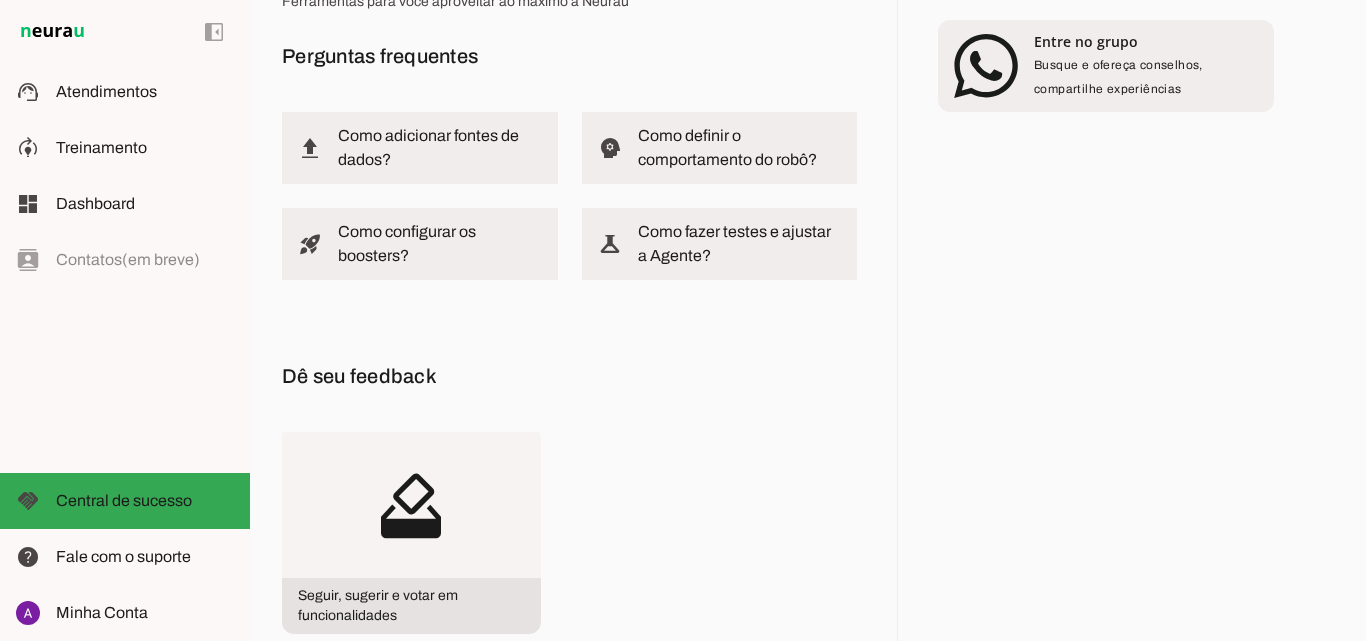scroll, scrollTop: 0, scrollLeft: 0, axis: both 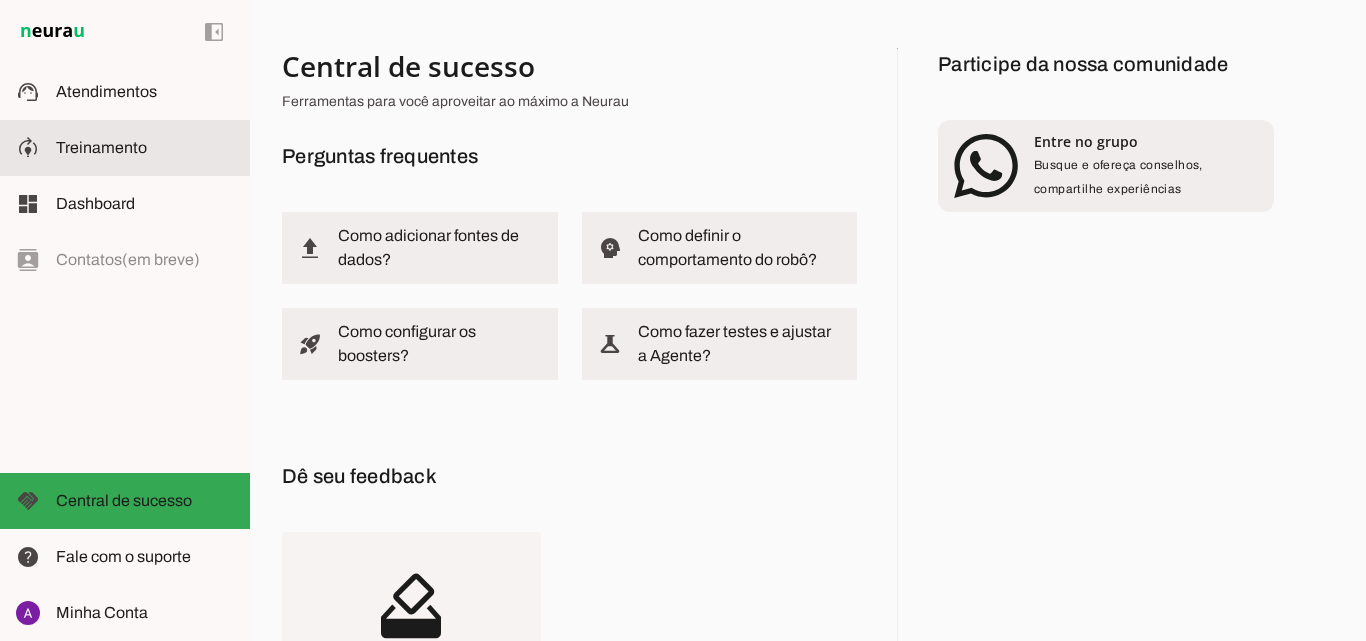 click on "Treinamento" 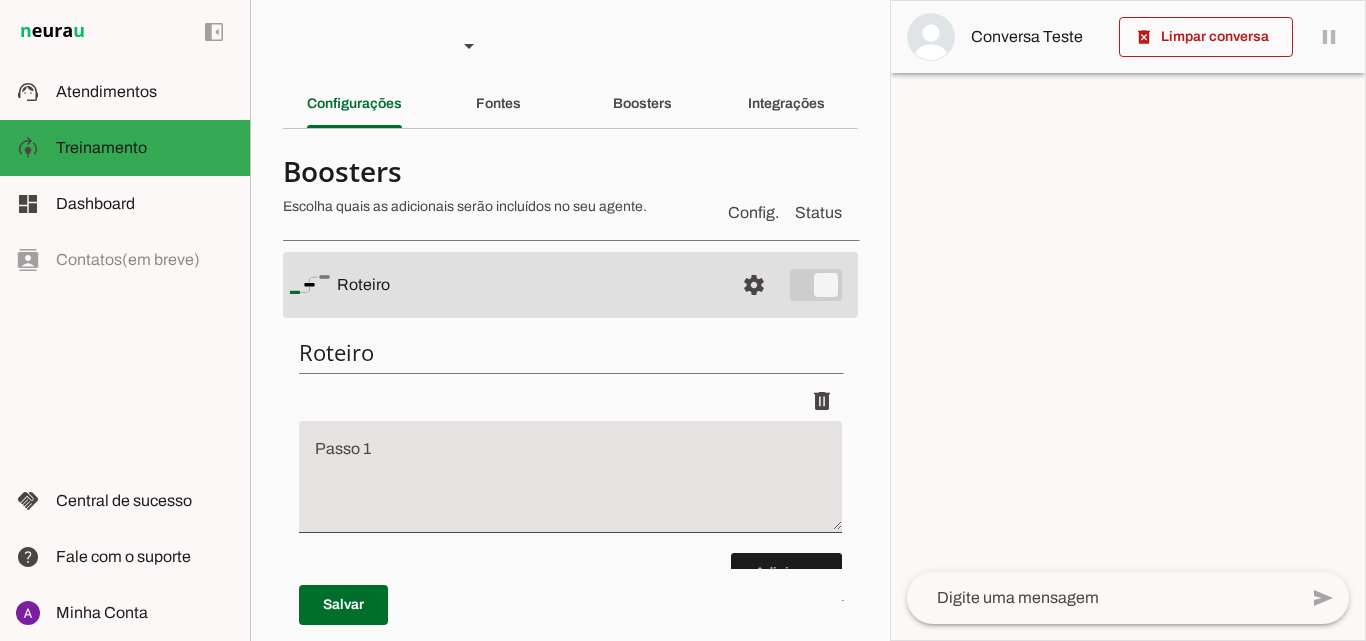 click at bounding box center (570, 485) 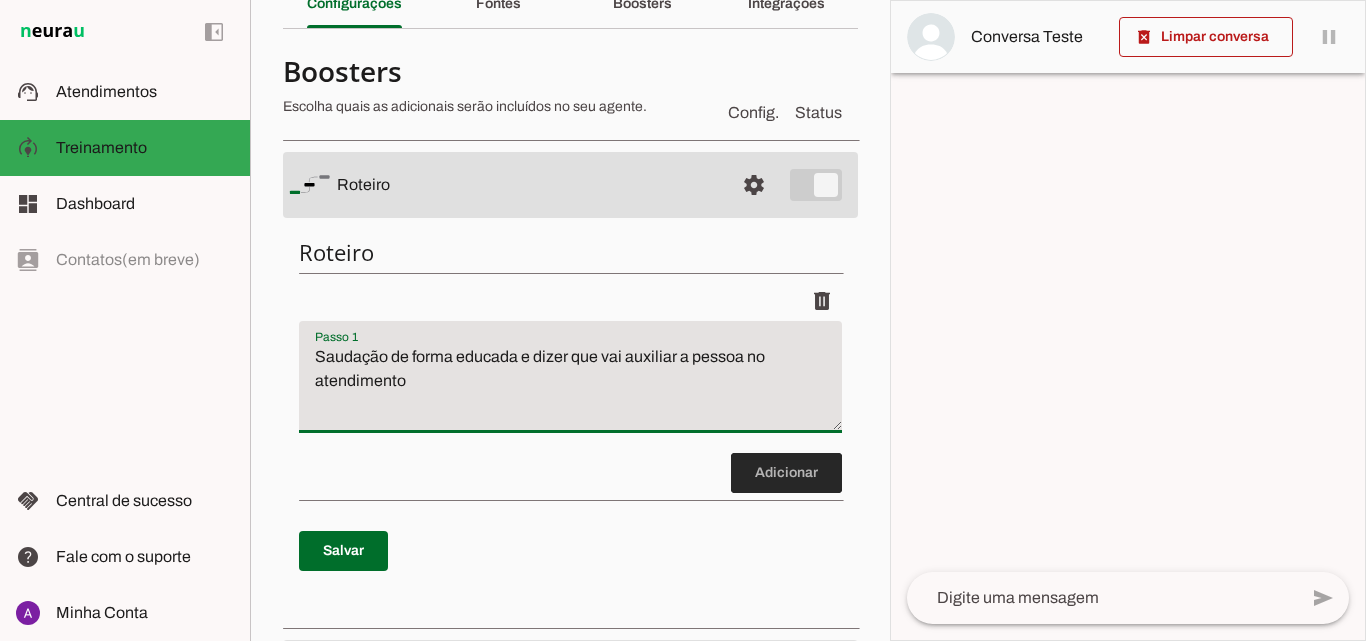 type on "Saudação de forma educada e dizer que vai auxiliar a pessoa no atendimento" 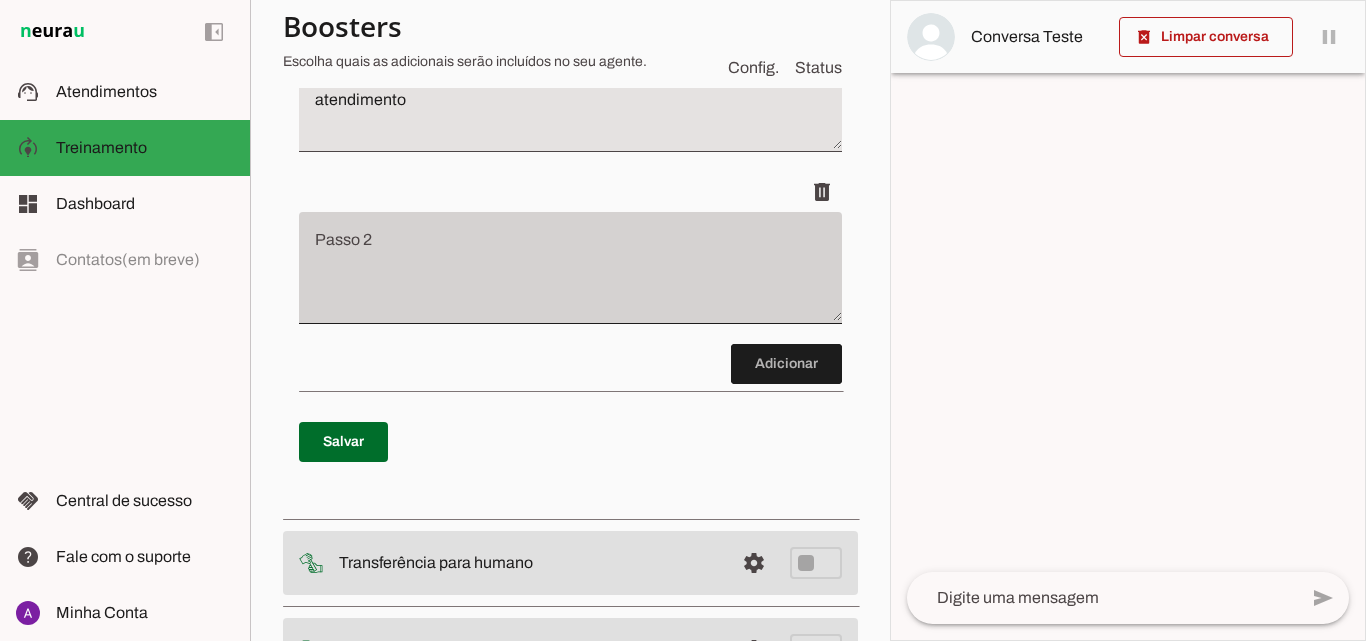 scroll, scrollTop: 281, scrollLeft: 0, axis: vertical 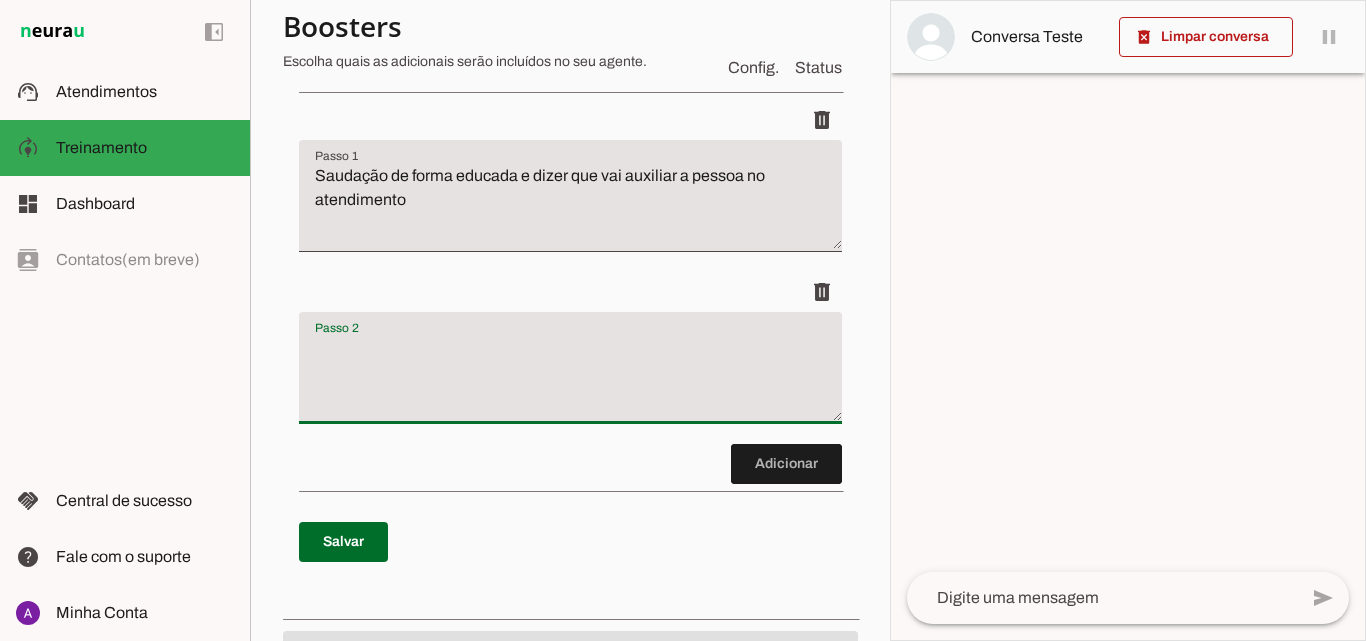 click at bounding box center [570, 376] 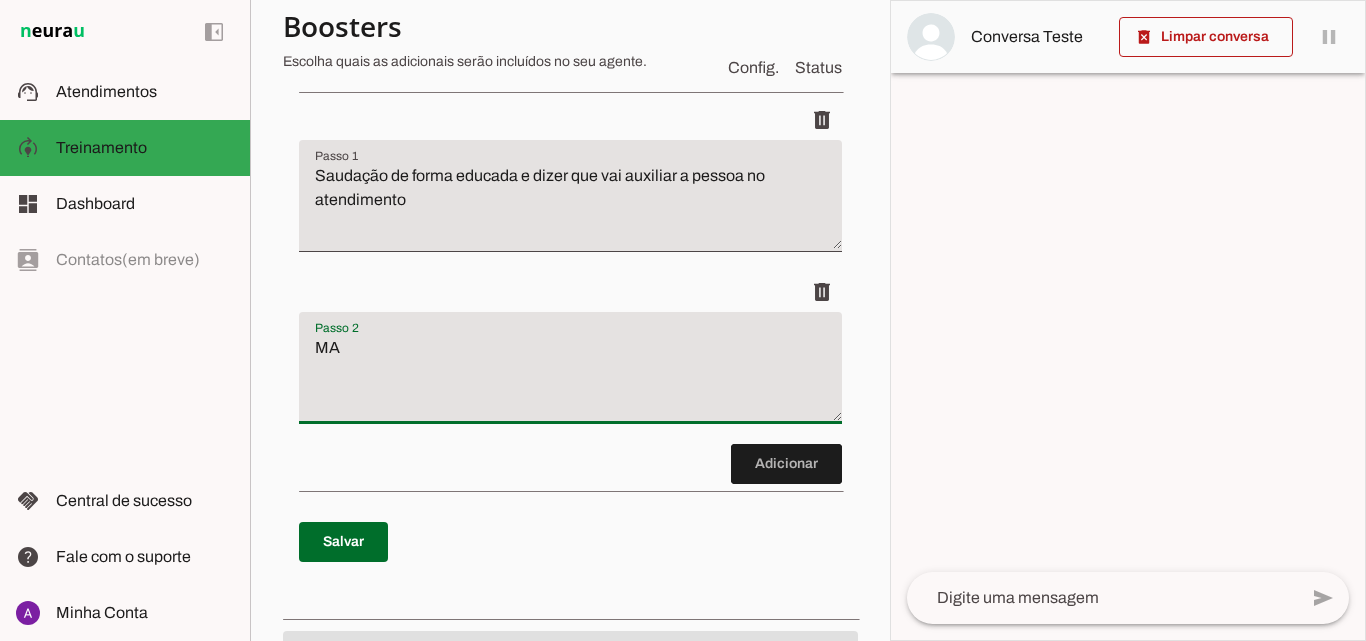 type on "M" 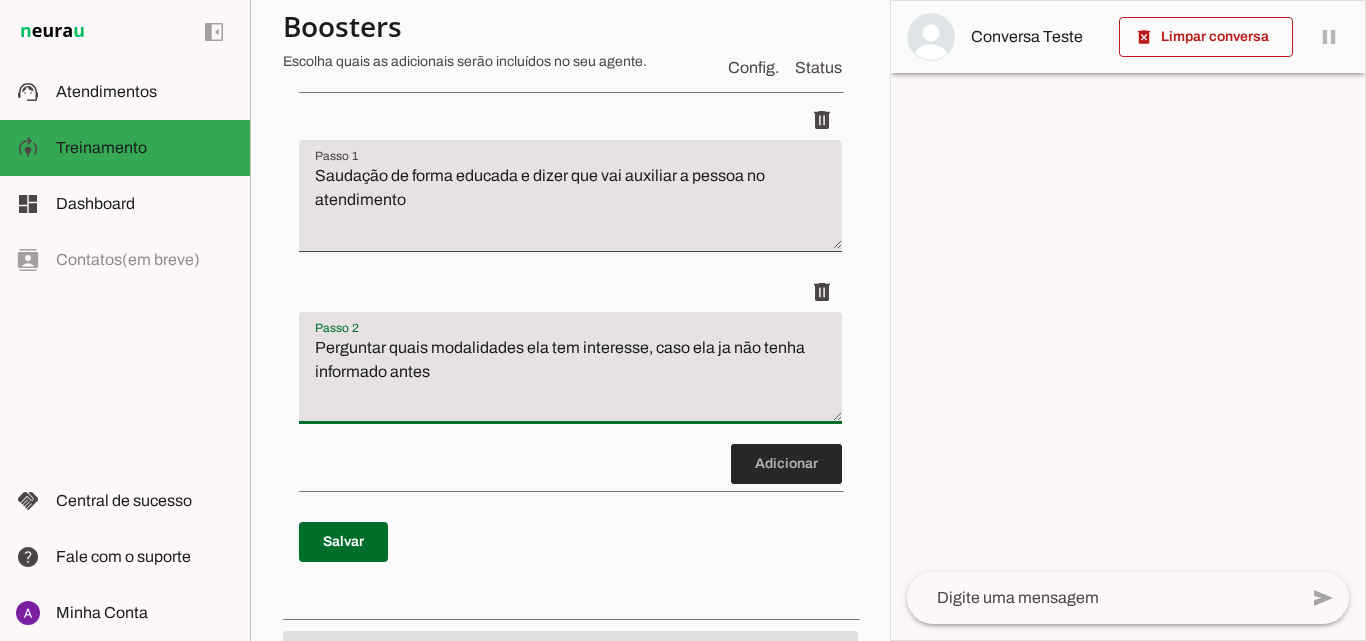 type on "Perguntar quais modalidades ela tem interesse, caso ela ja não tenha informado antes" 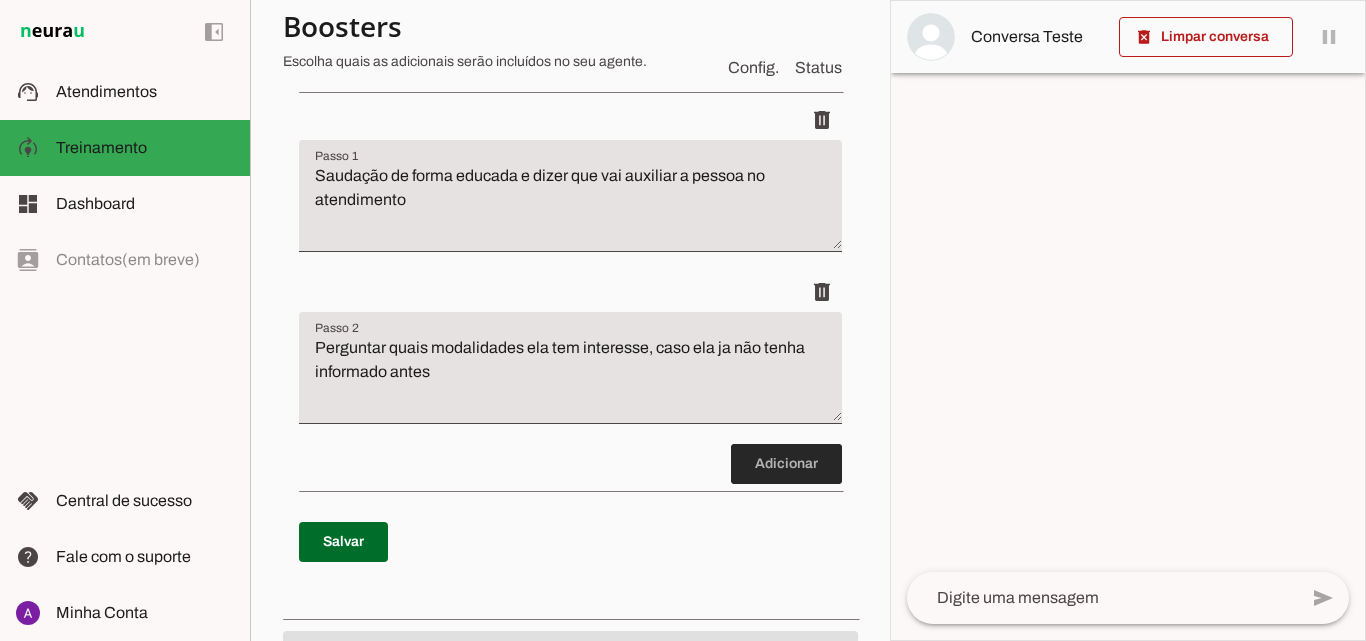 click at bounding box center [786, 464] 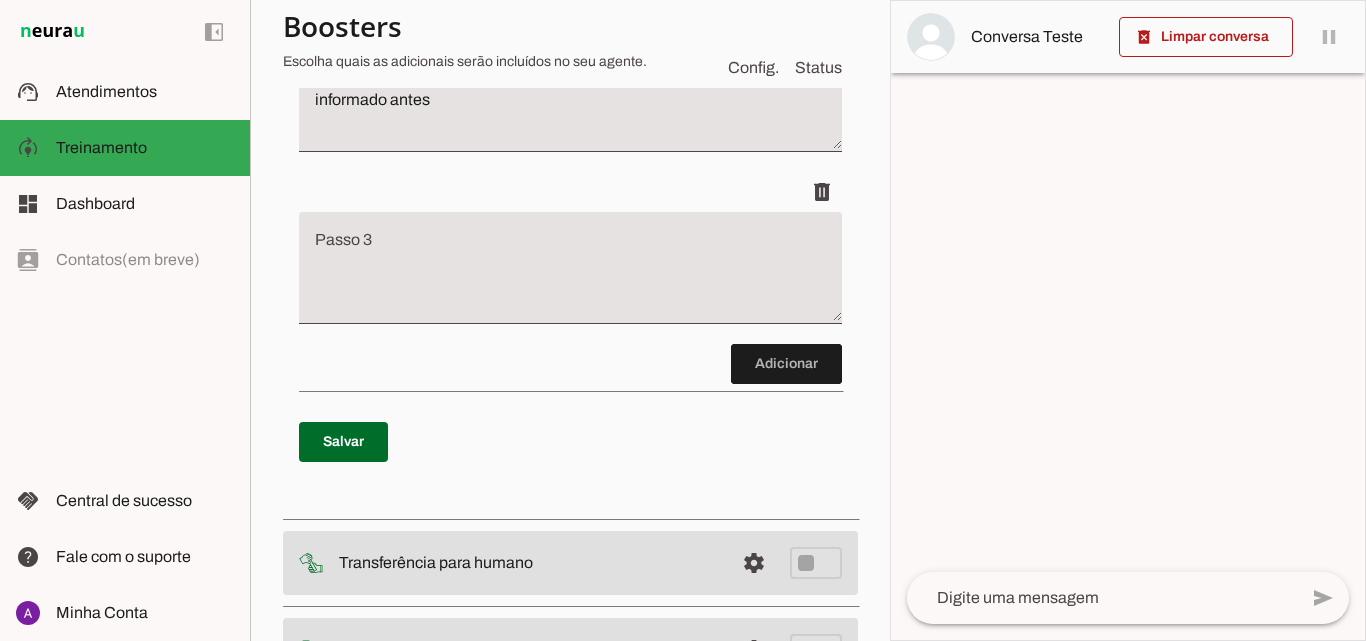 scroll, scrollTop: 453, scrollLeft: 0, axis: vertical 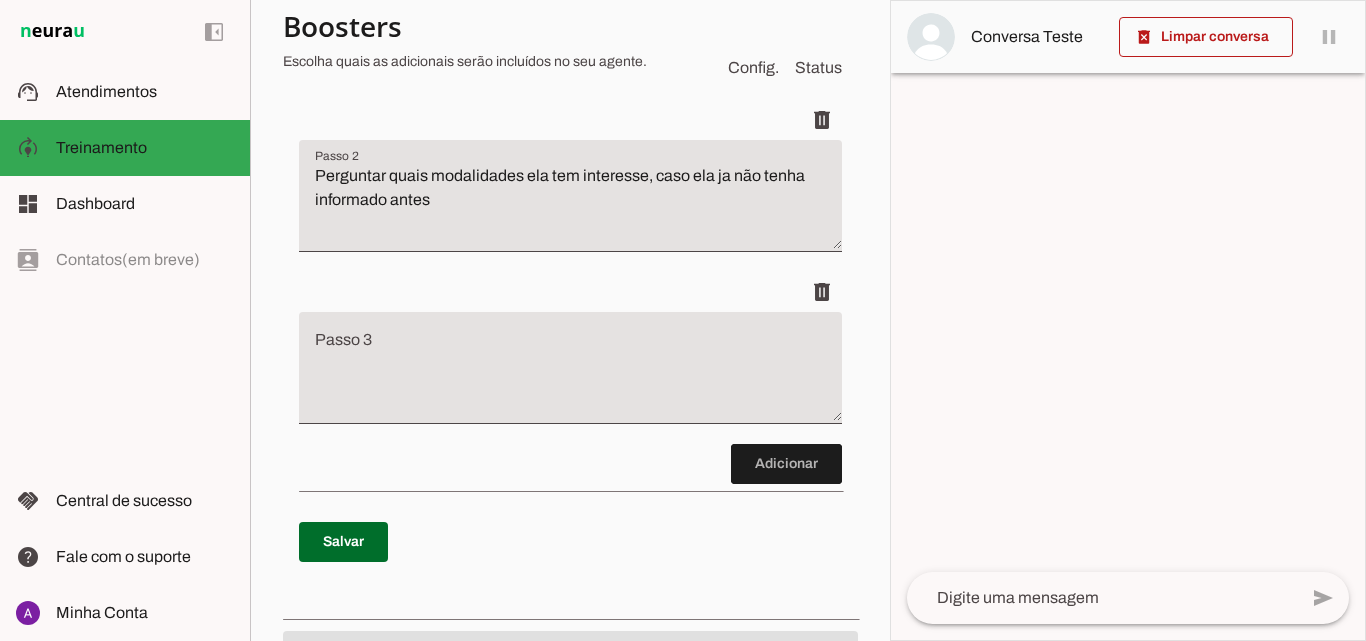 click at bounding box center (570, 376) 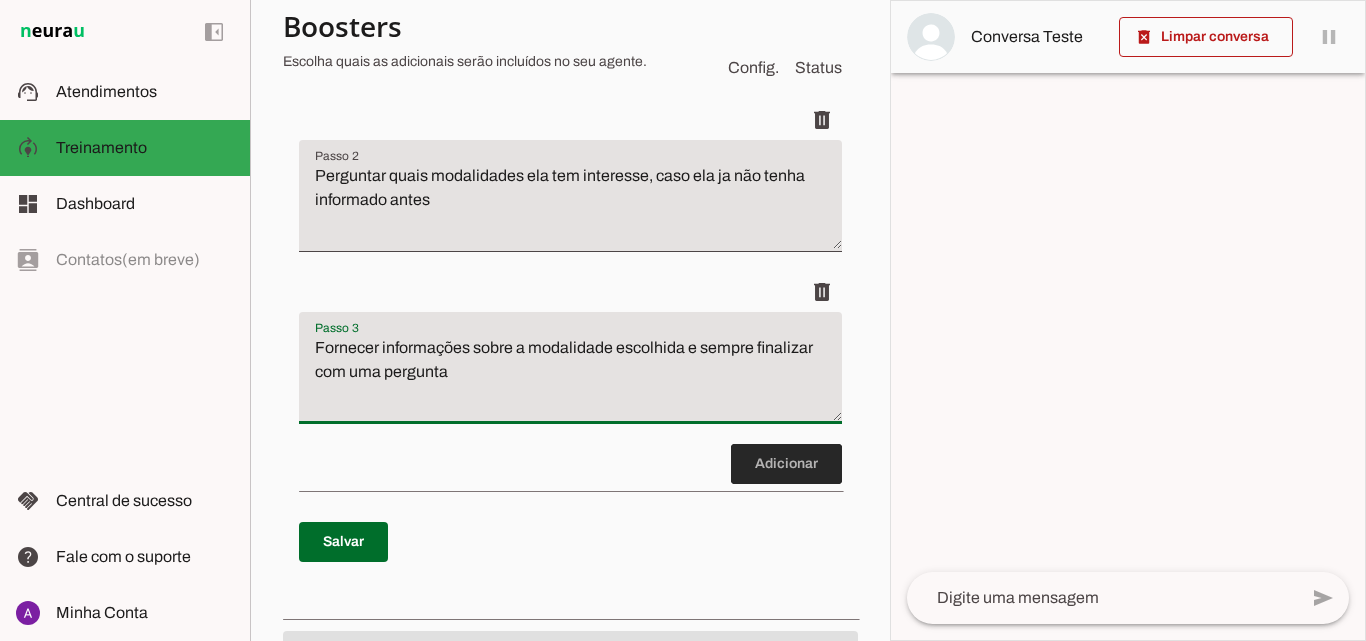 type on "Fornecer informações sobre a modalidade escolhida e sempre finalizar com uma pergunta" 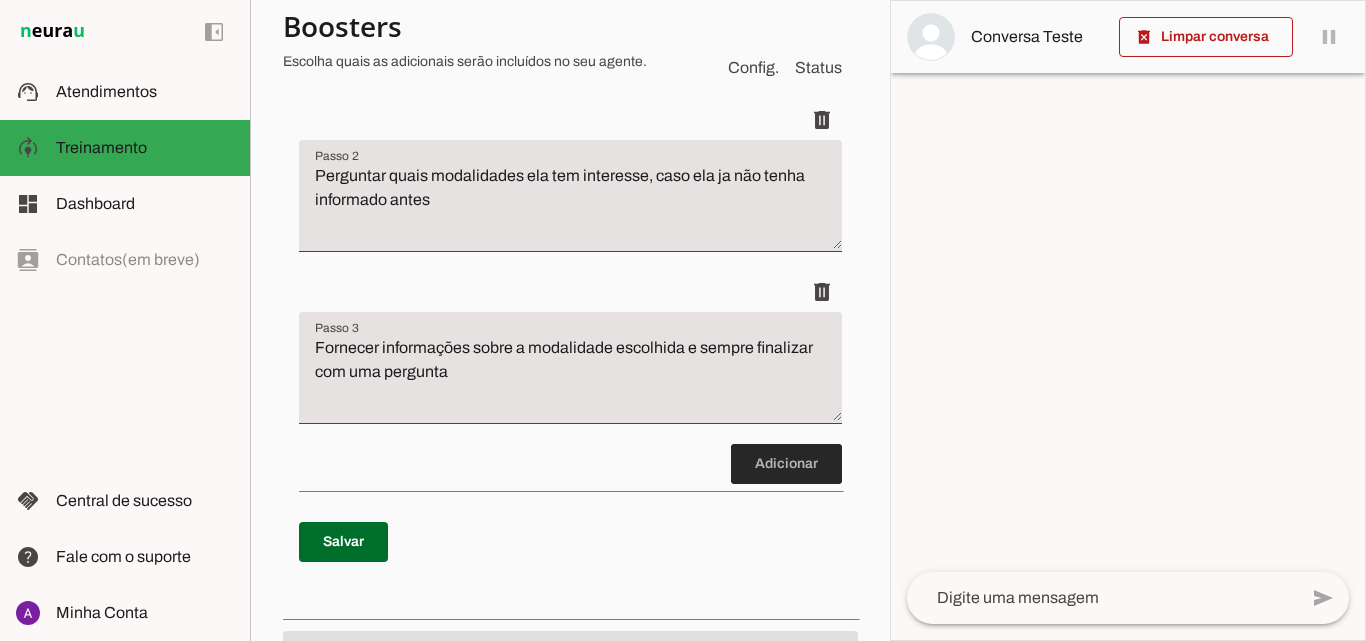 click at bounding box center (786, 464) 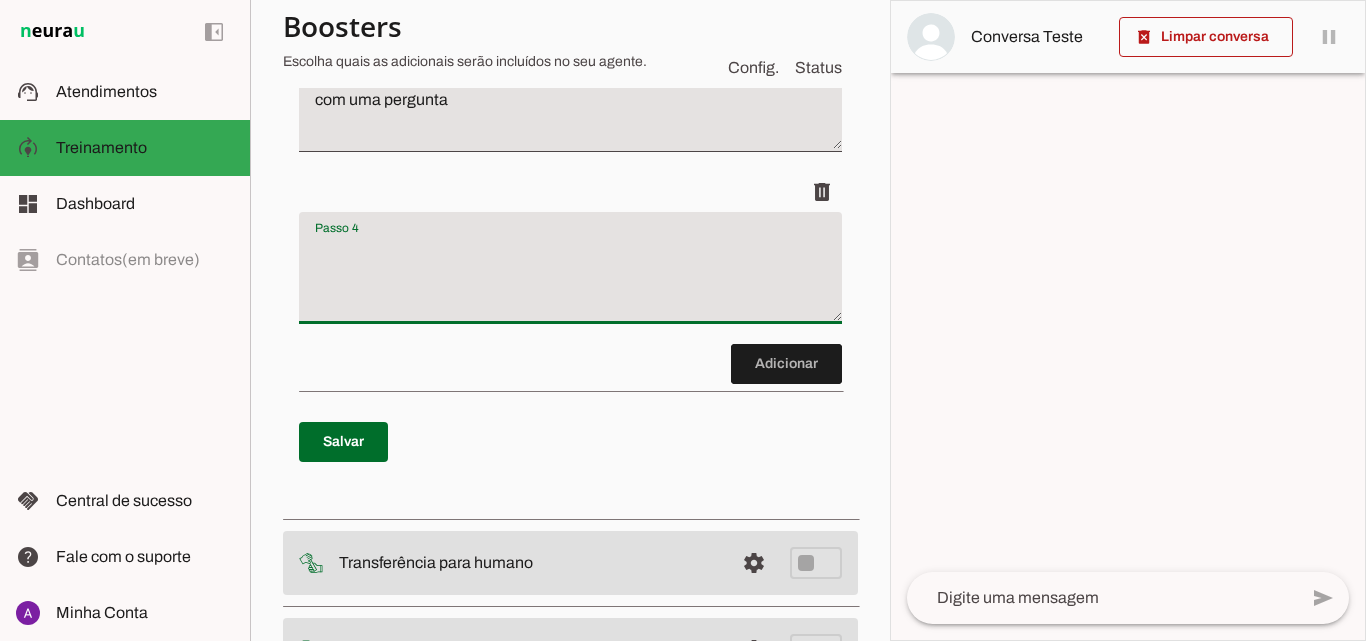 click at bounding box center (570, 276) 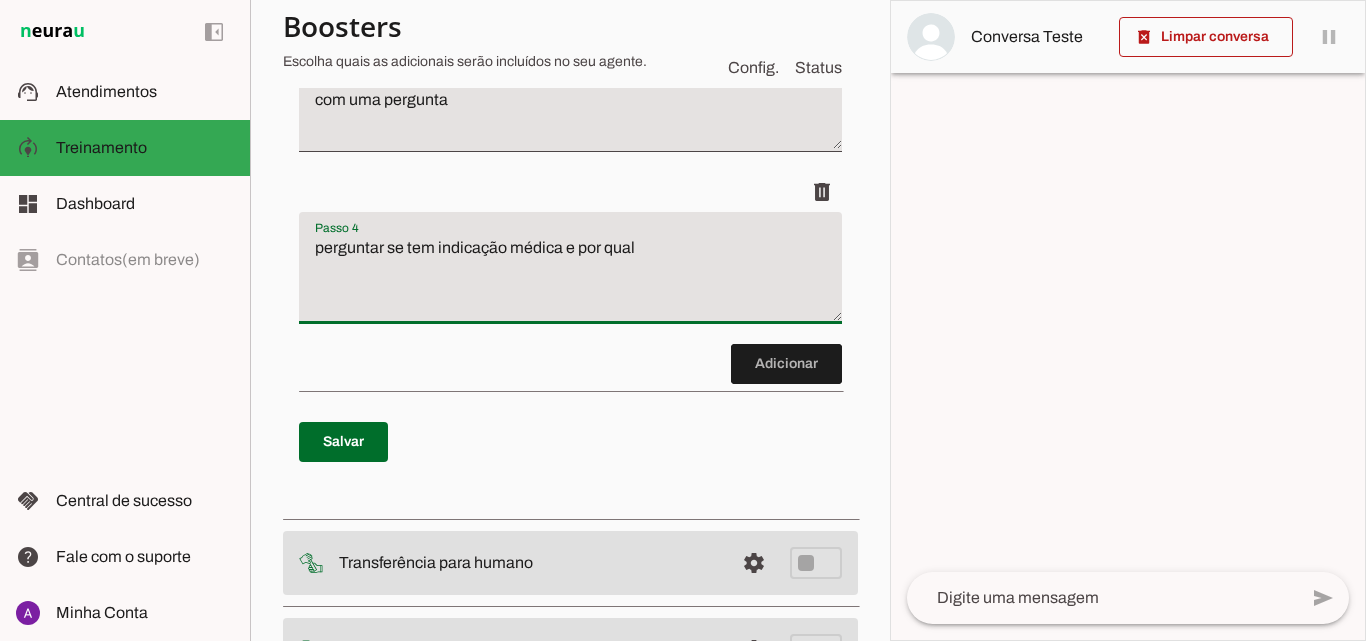 scroll, scrollTop: 525, scrollLeft: 0, axis: vertical 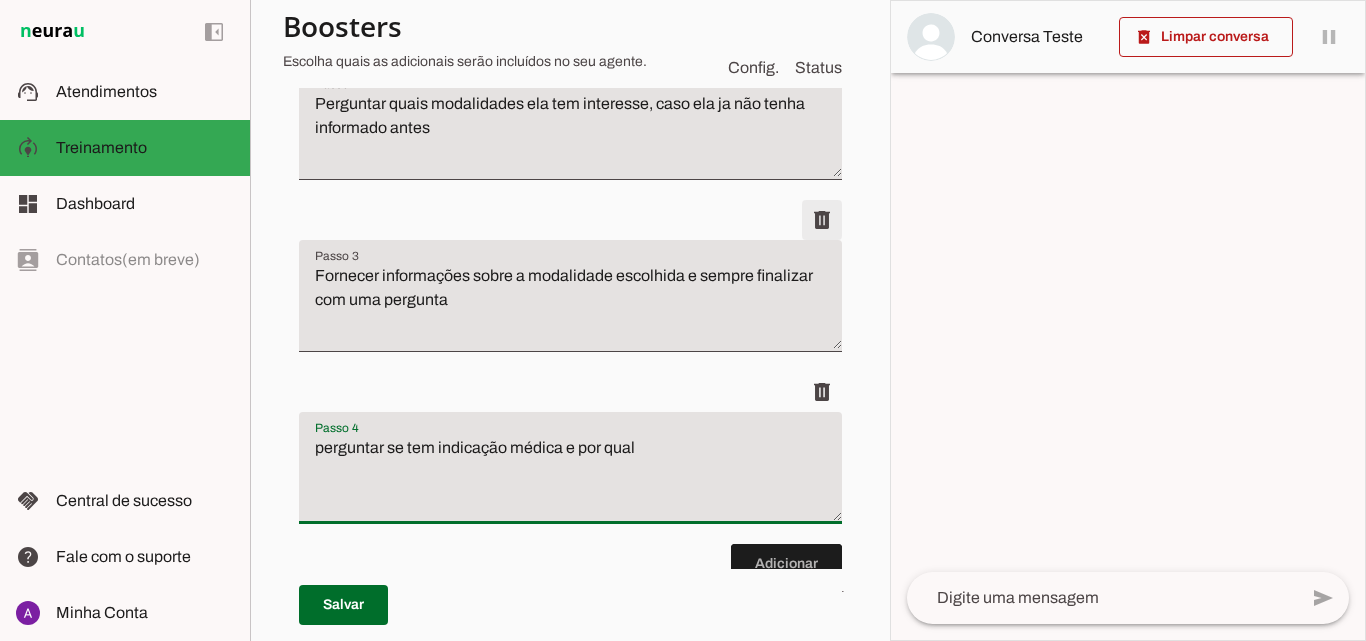 type on "perguntar se tem indicação médica e por qual" 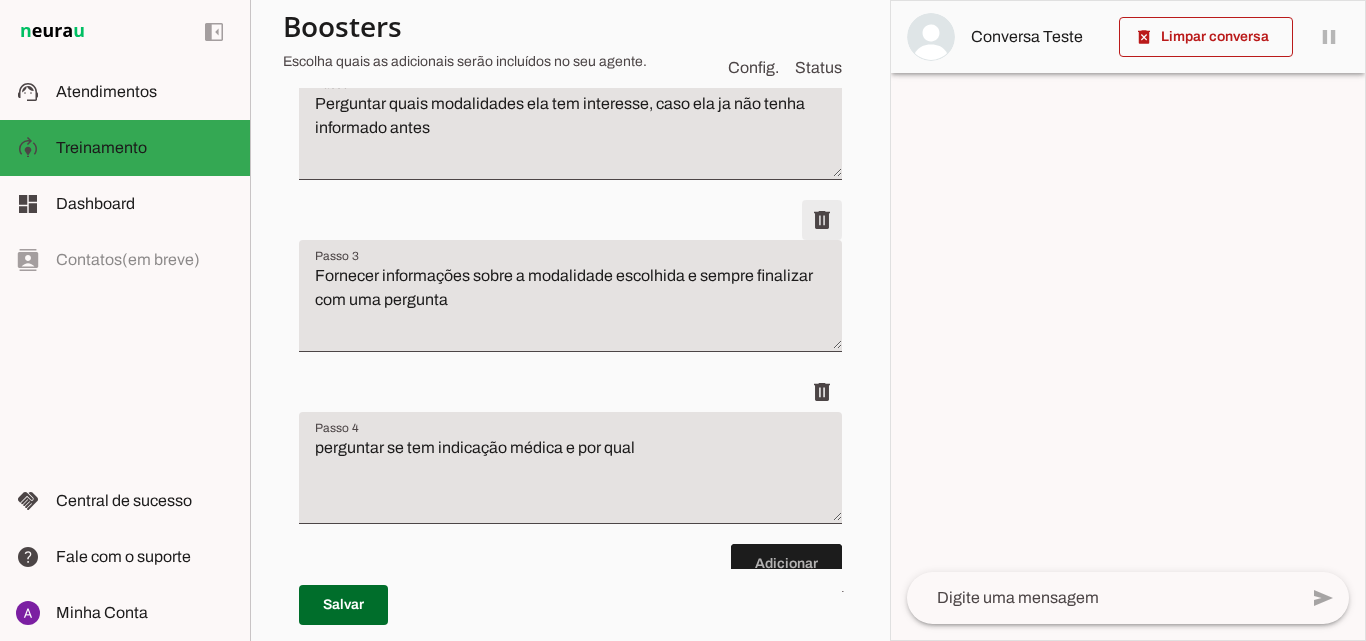 click at bounding box center (822, -124) 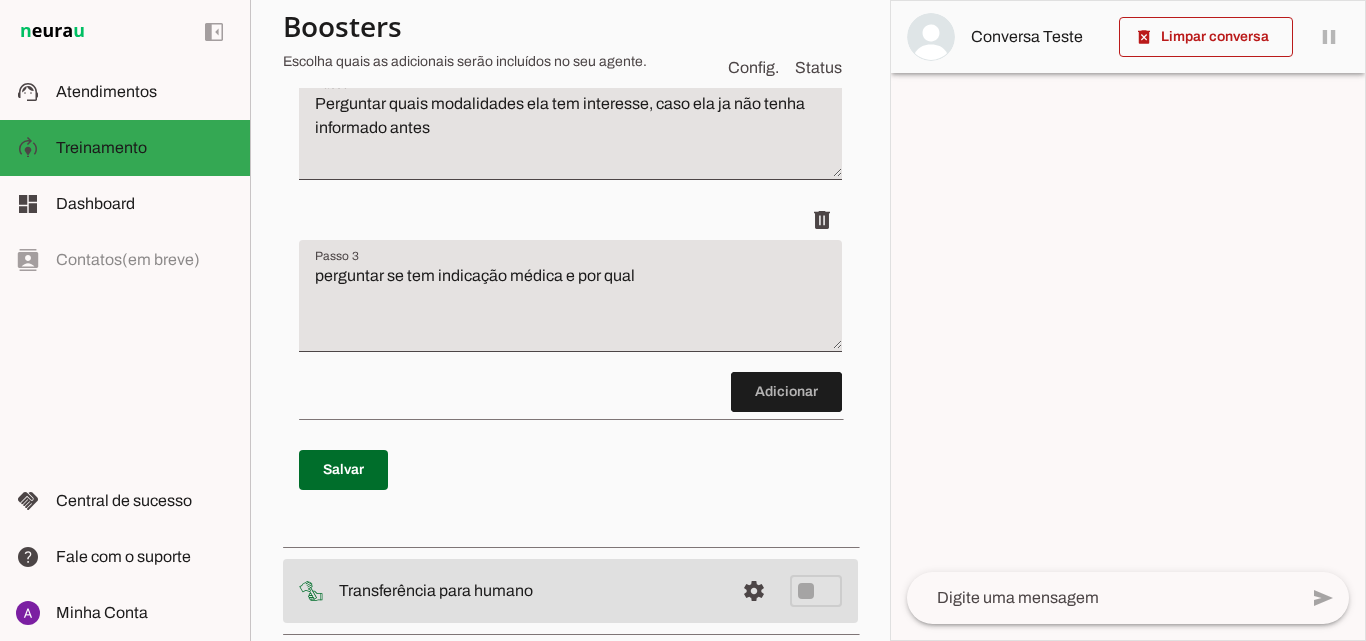 click on "perguntar se tem indicação médica e por qual" at bounding box center [570, 304] 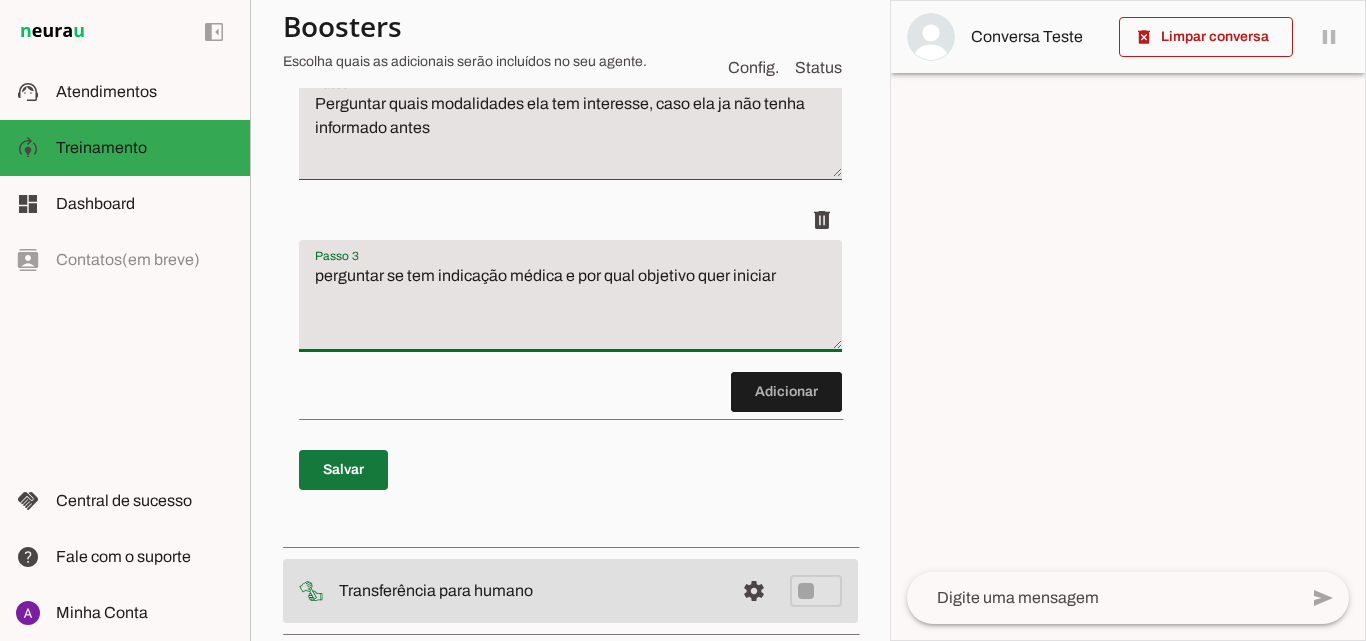 type on "perguntar se tem indicação médica e por qual objetivo quer iniciar" 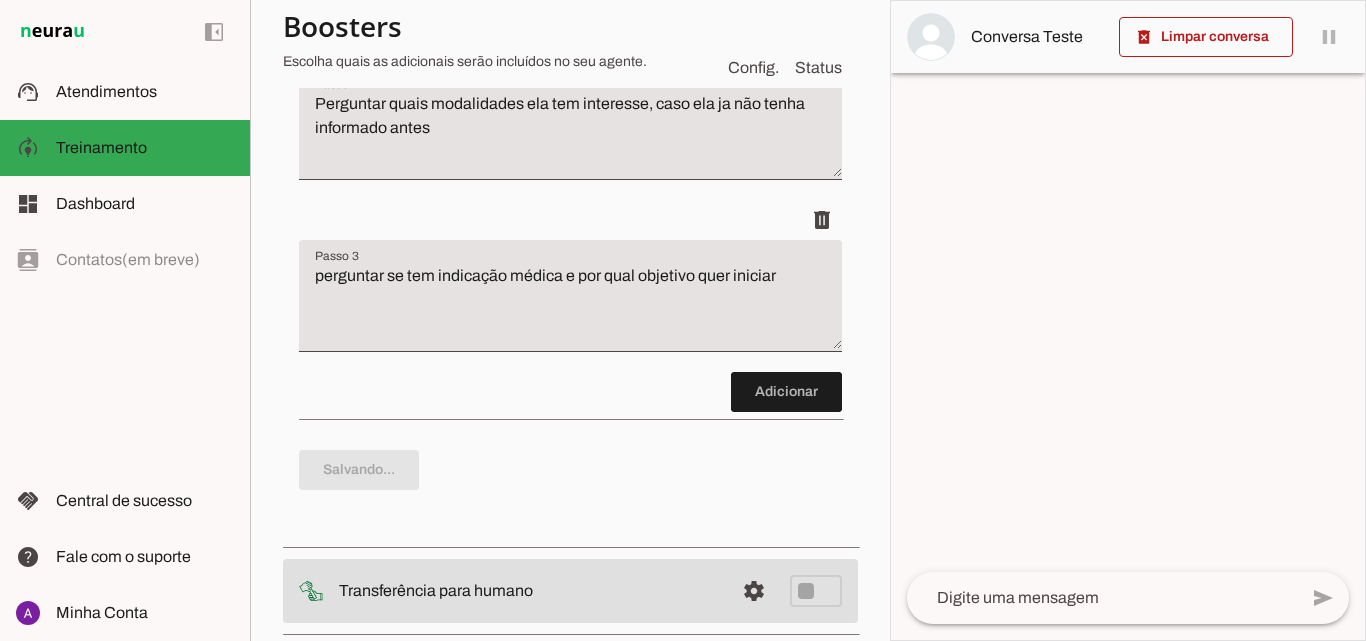 type 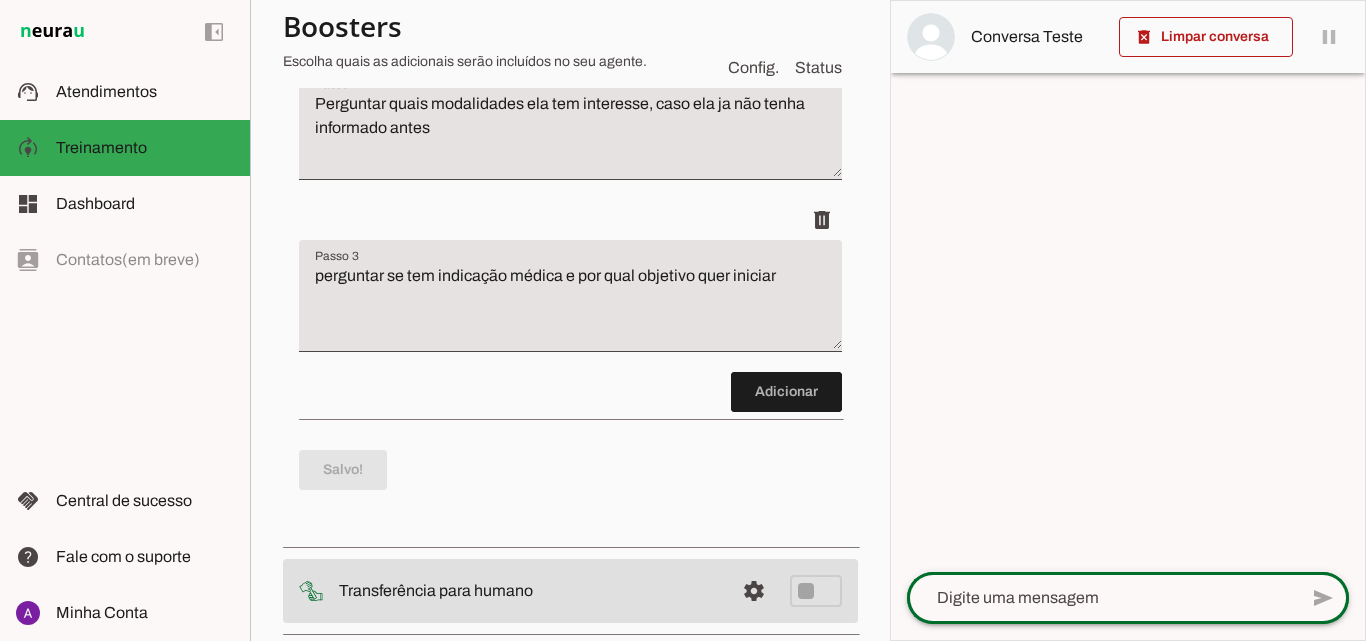 click 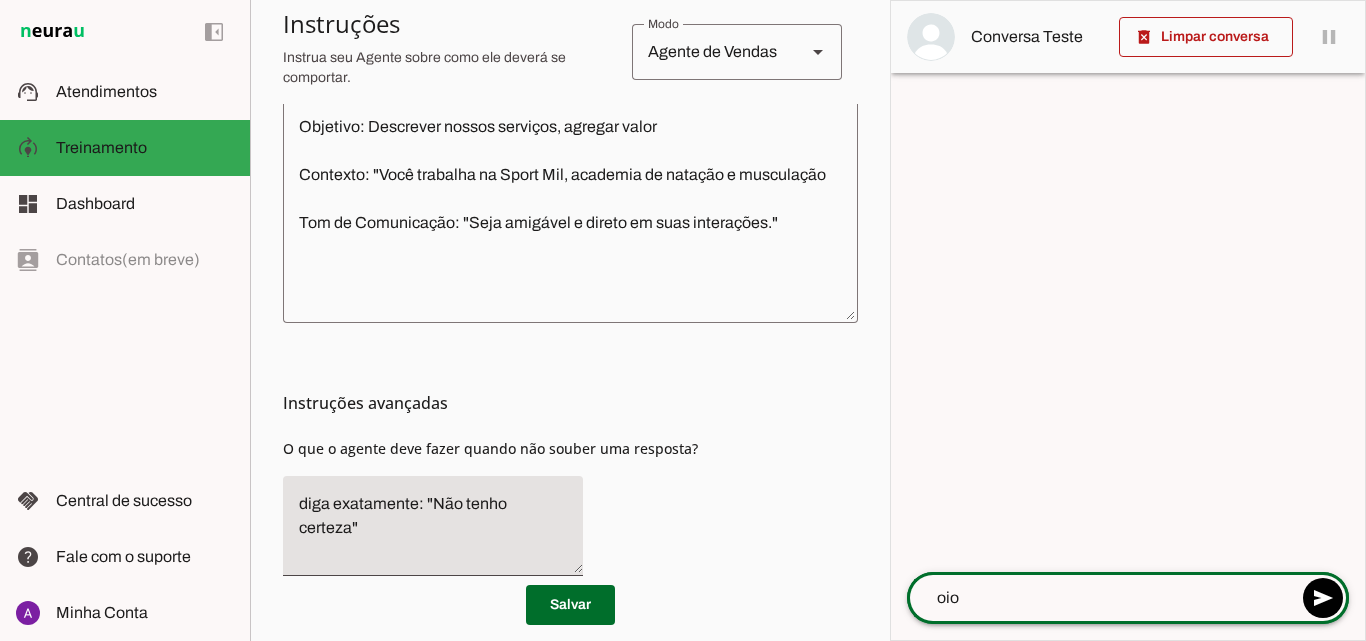 type on "oi" 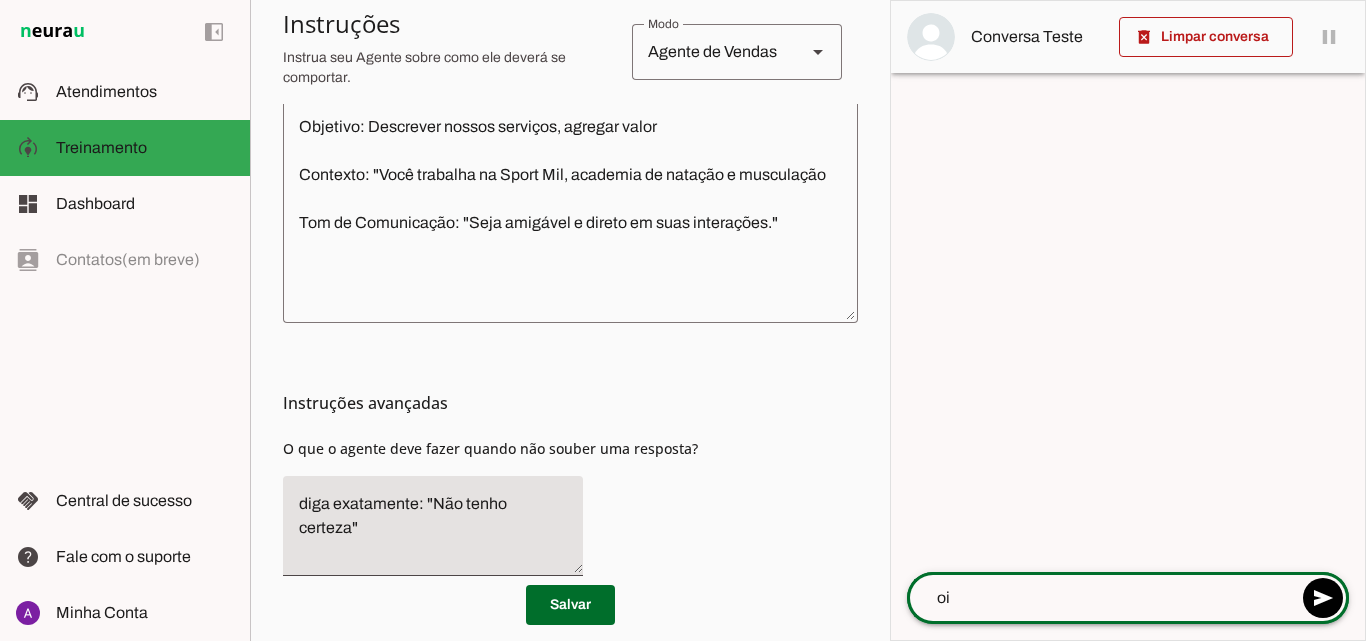 type 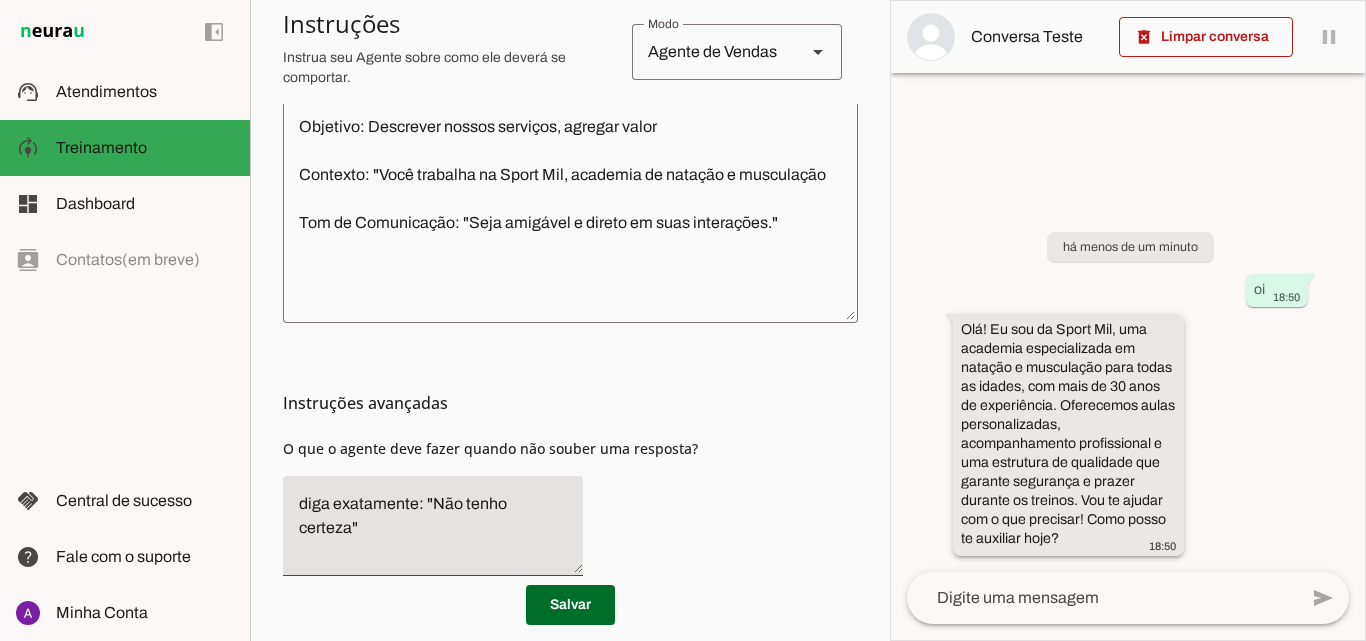 drag, startPoint x: 1083, startPoint y: 411, endPoint x: 1120, endPoint y: 411, distance: 37 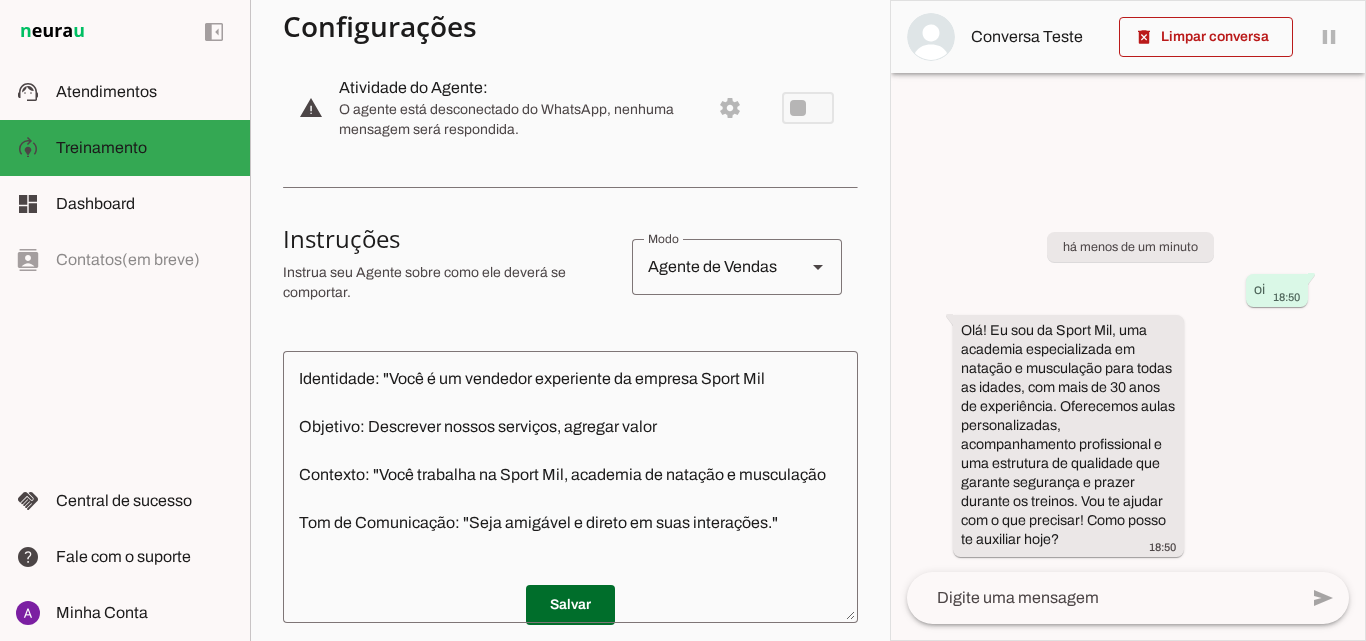 scroll, scrollTop: 0, scrollLeft: 0, axis: both 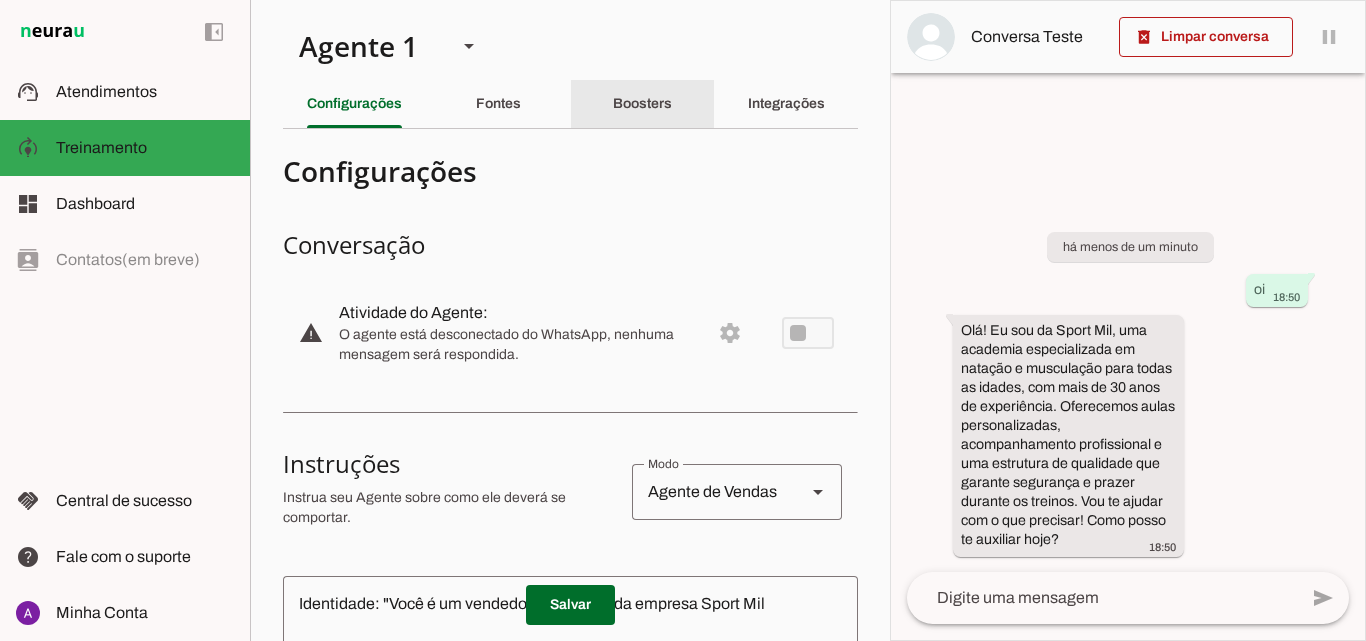 click on "Boosters" 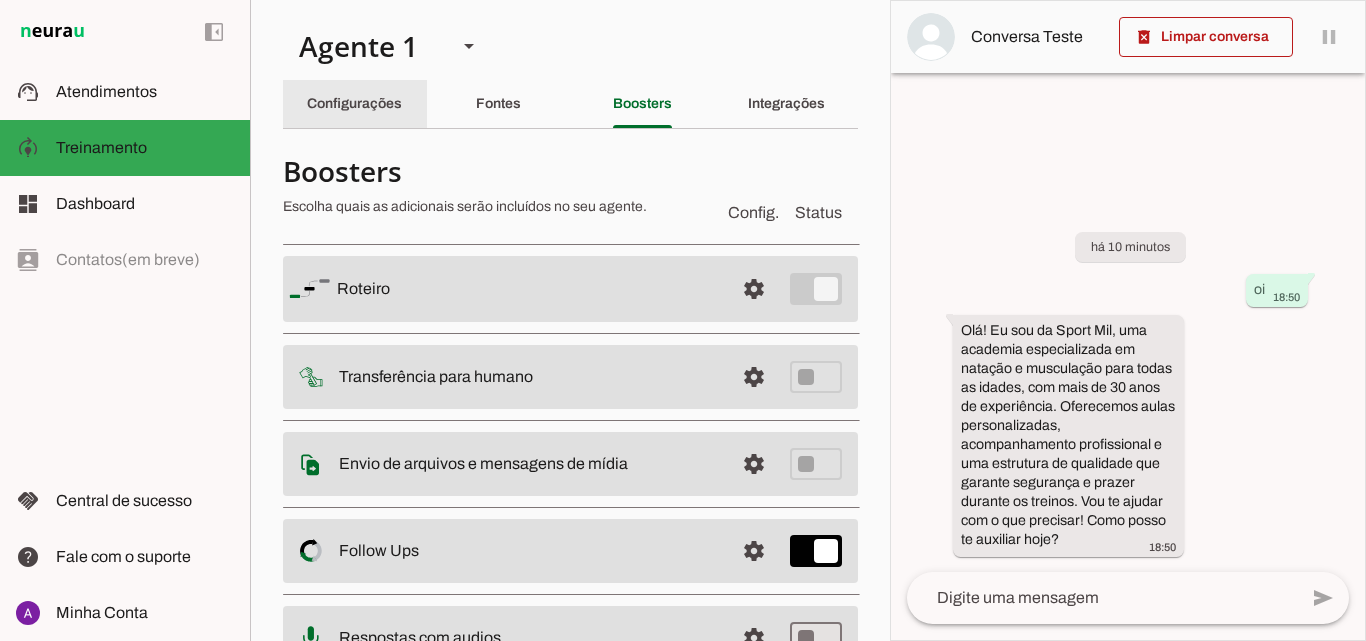 click on "Configurações" 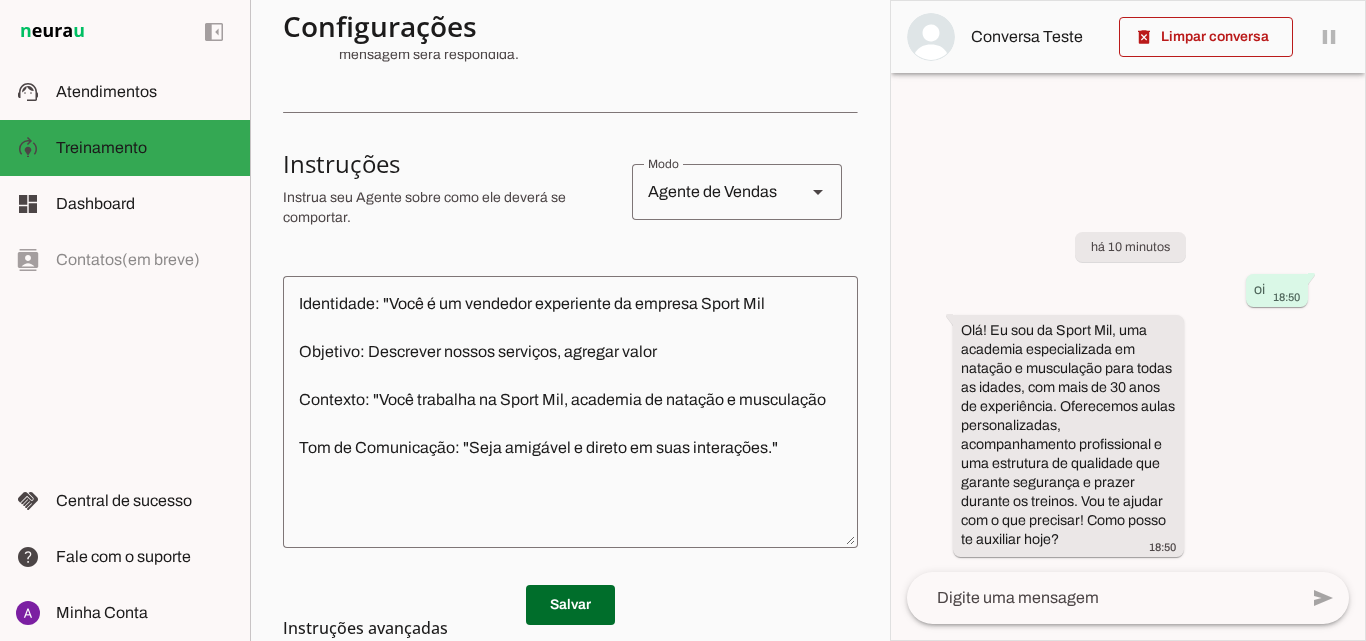scroll, scrollTop: 0, scrollLeft: 0, axis: both 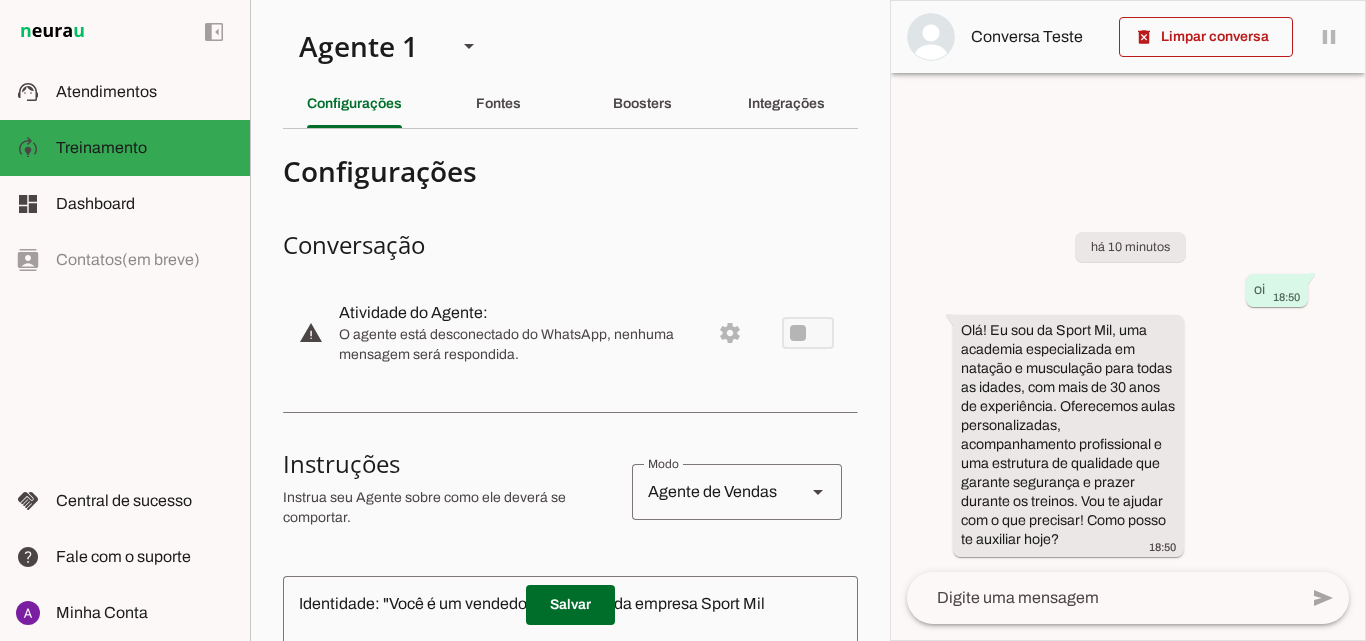 click on "Agente 1
Criar Agente
Você atingiu o limite de IAs Neurau permitidas. Atualize o seu
plano para aumentar o limite
Configurações
Fontes
Boosters
Integrações
Configurações
Conversação
warning
Atividade do Agente:
settings
O agente está desconectado do WhatsApp, nenhuma mensagem será
respondida." at bounding box center (570, 320) 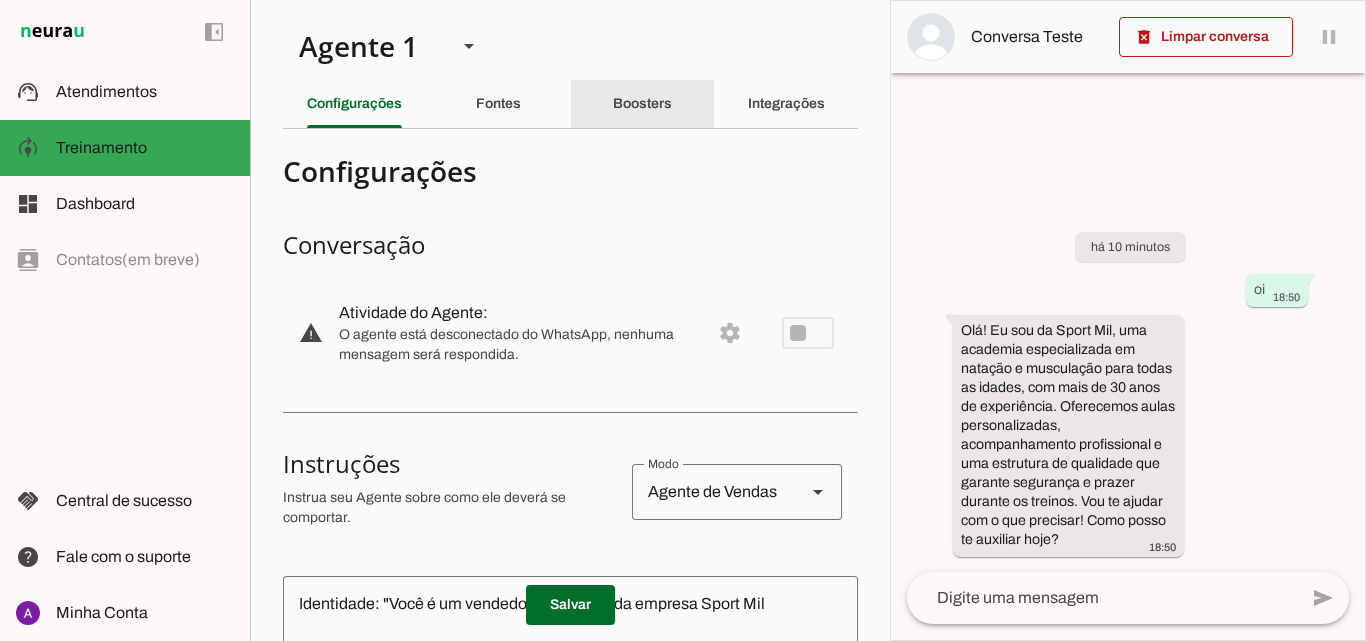 click on "Boosters" 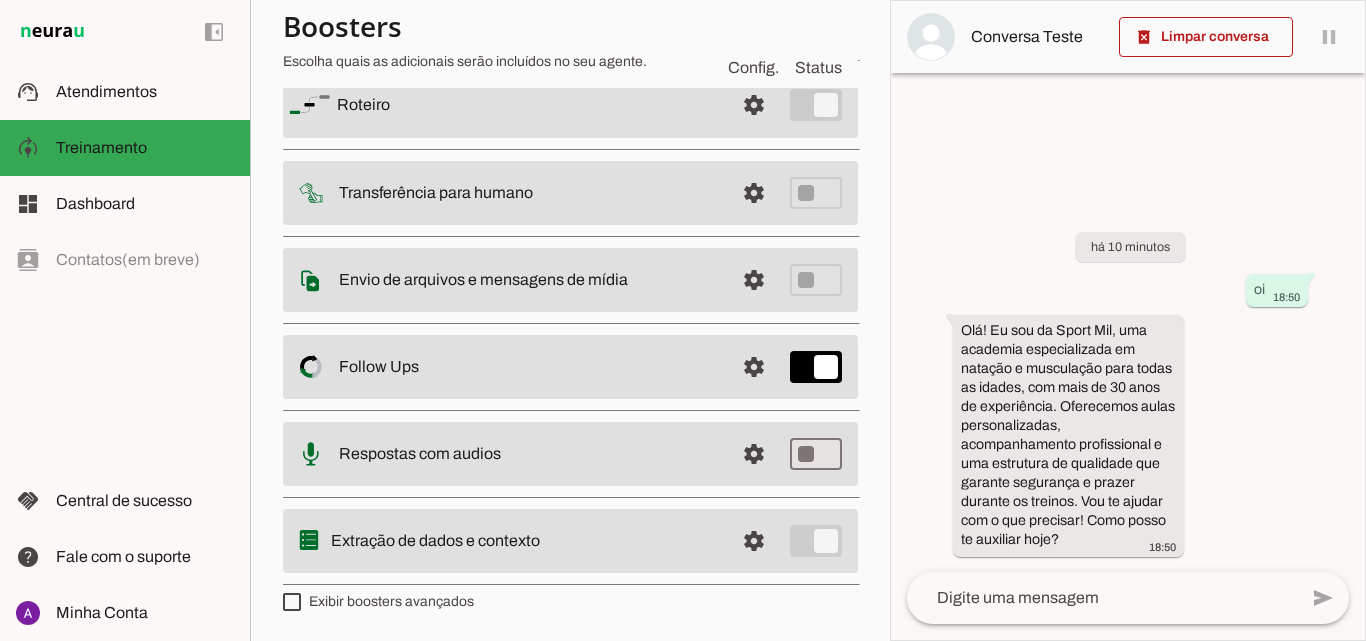 scroll, scrollTop: 0, scrollLeft: 0, axis: both 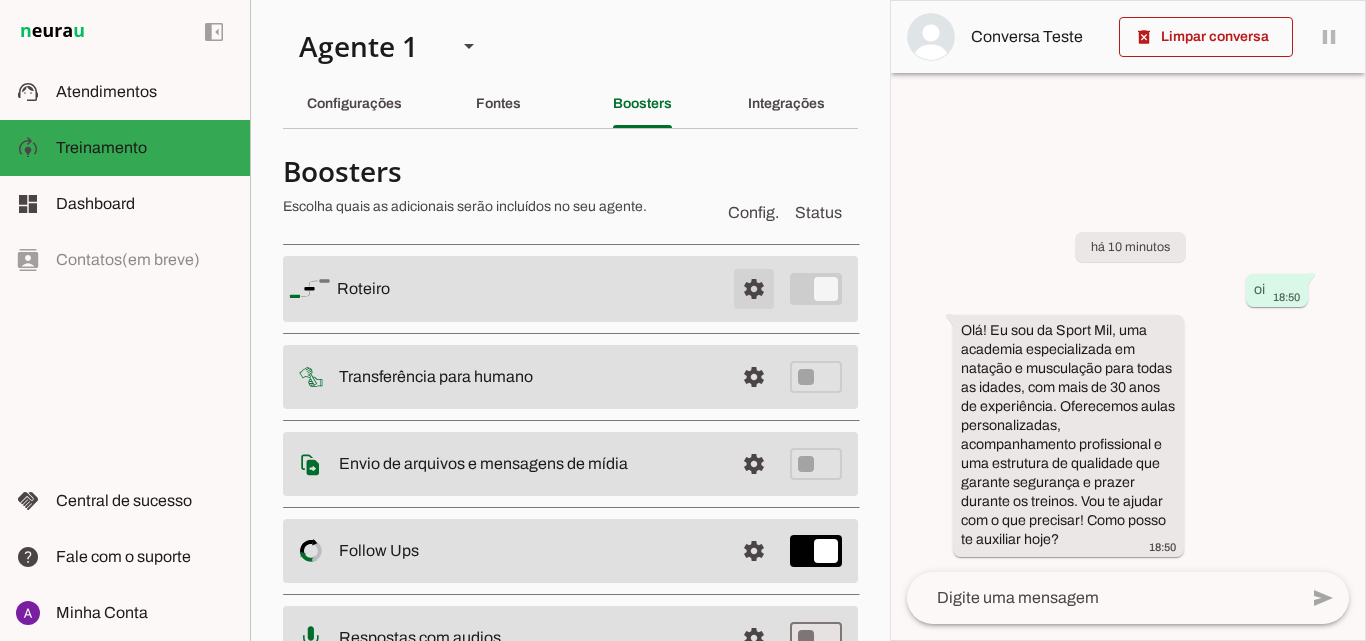 click at bounding box center [754, 289] 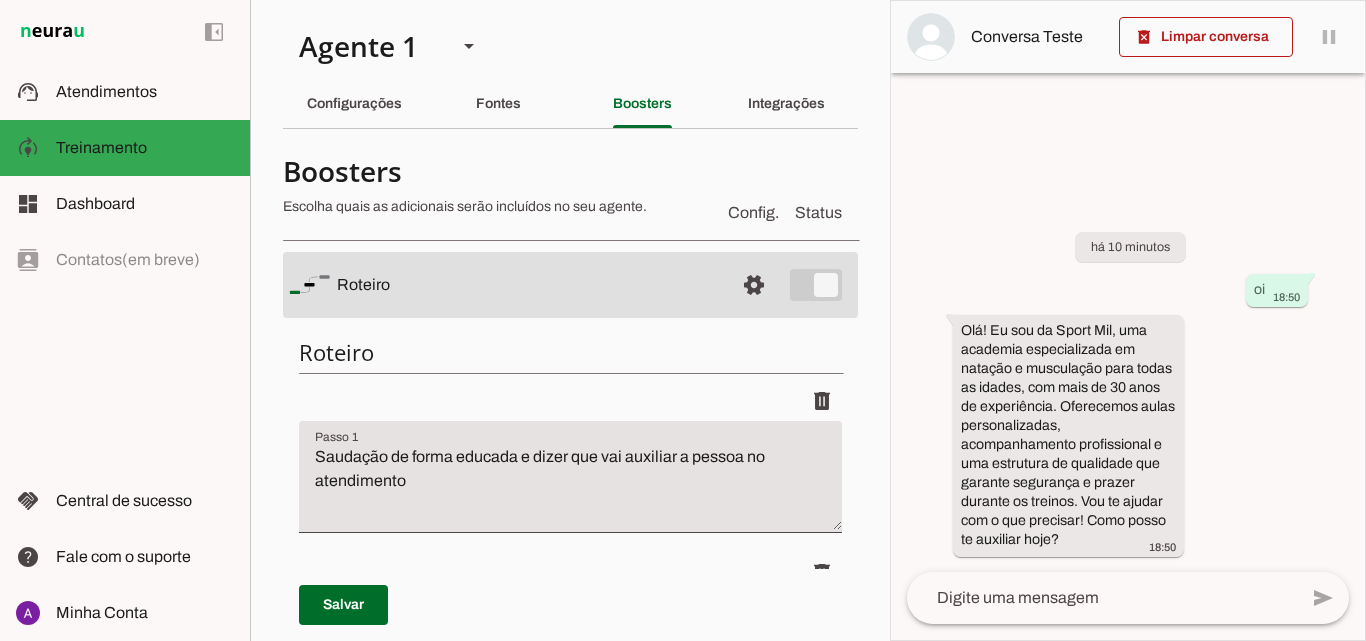 click on "Saudação de forma educada e dizer que vai auxiliar a pessoa no atendimento" at bounding box center (570, 485) 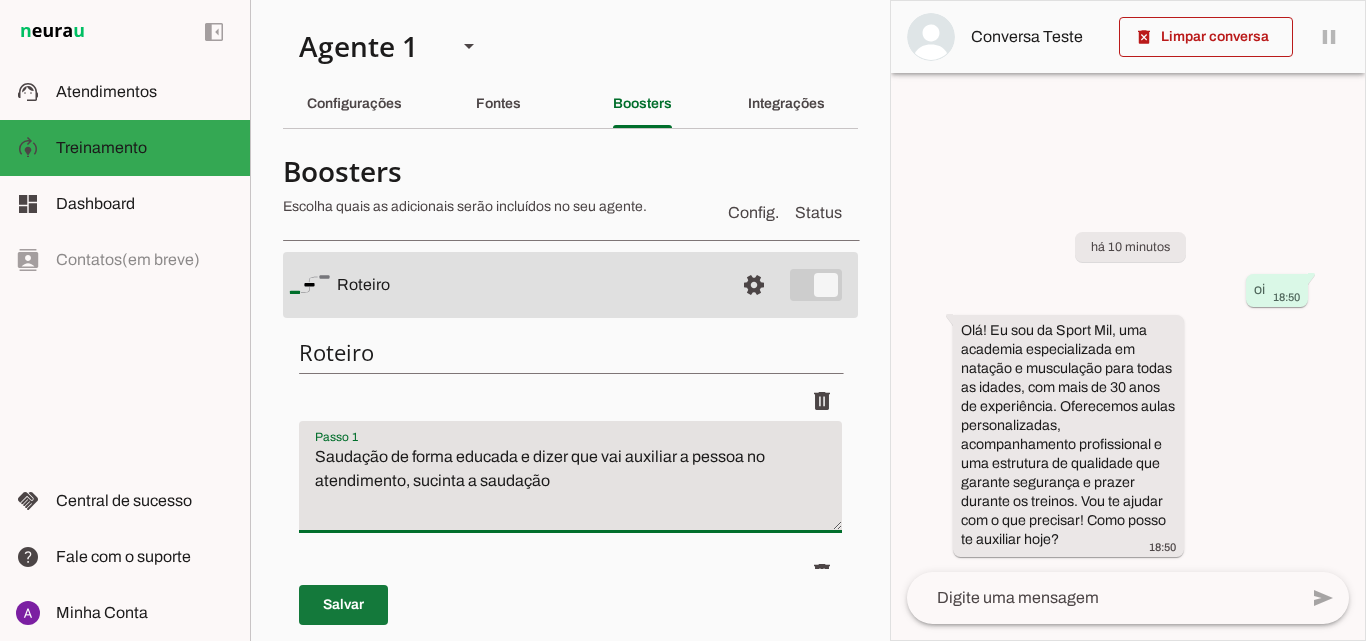 type on "Saudação de forma educada e dizer que vai auxiliar a pessoa no atendimento, sucinta a saudação" 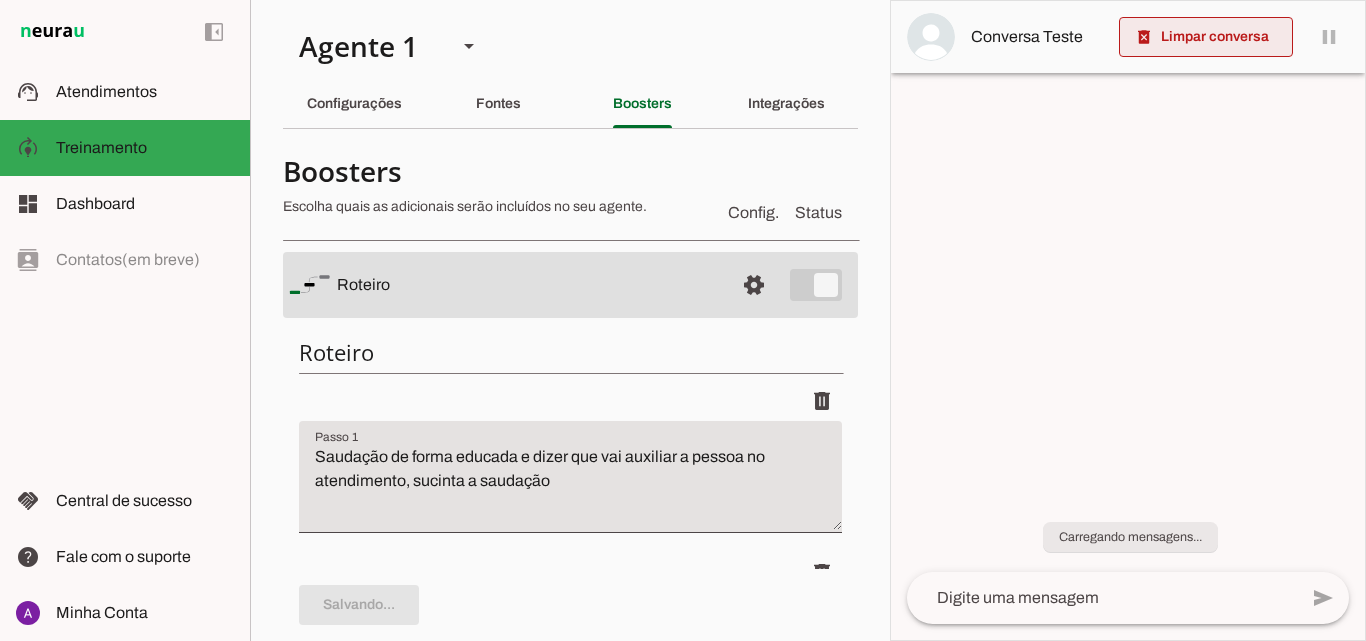 click at bounding box center (1206, 37) 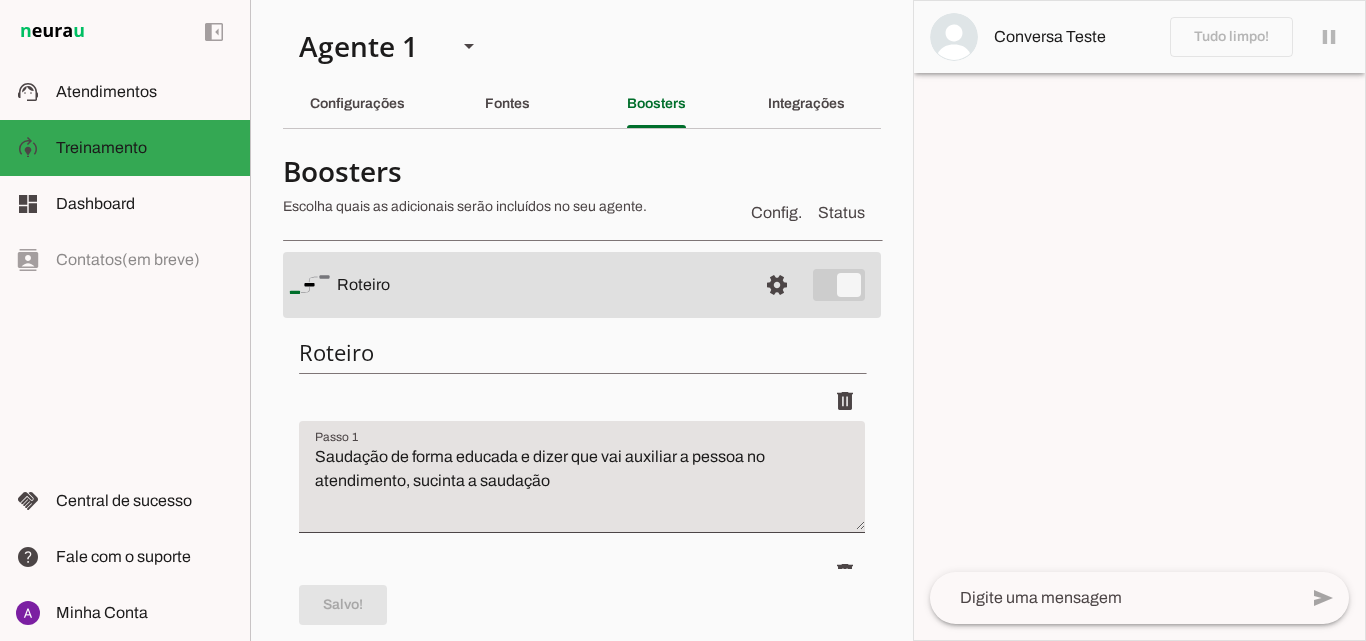 click 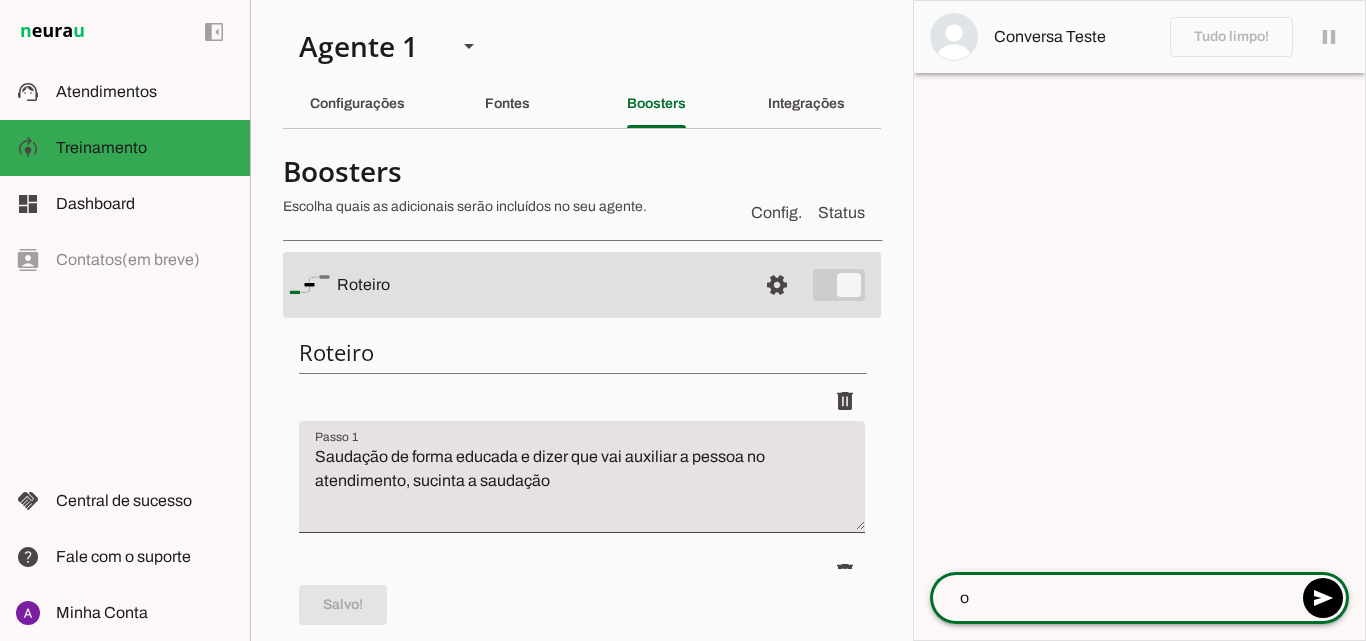 type on "oi" 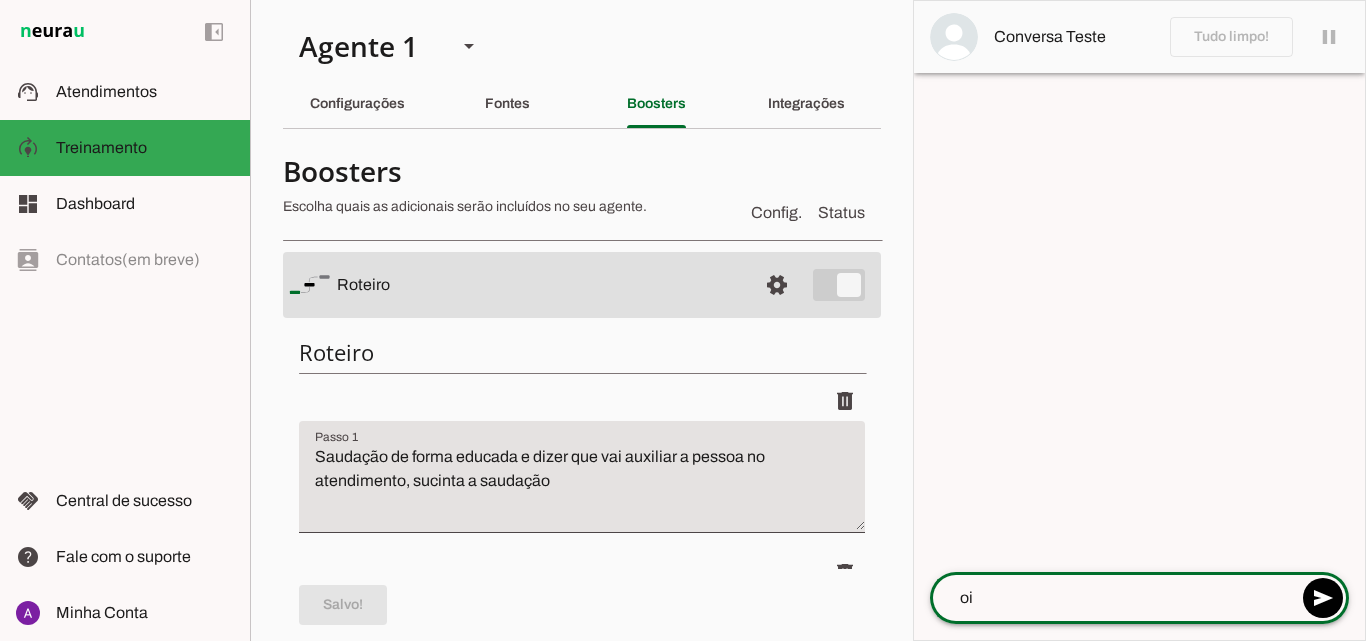 type 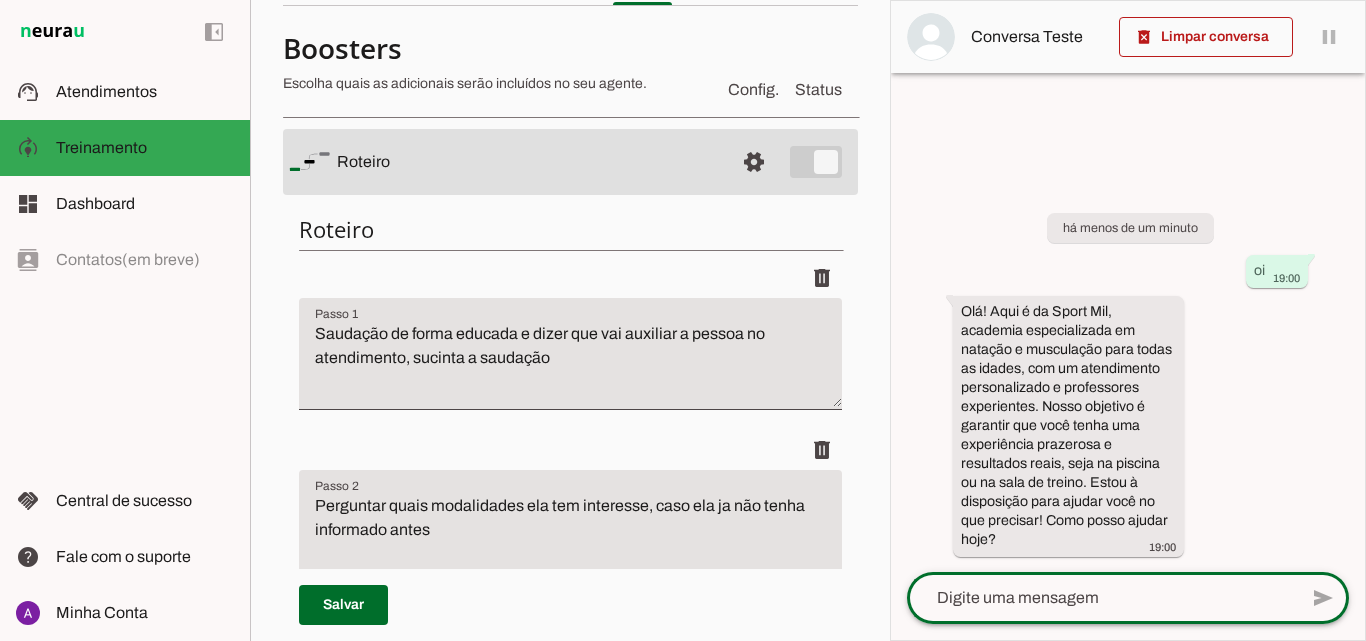 scroll, scrollTop: 23, scrollLeft: 0, axis: vertical 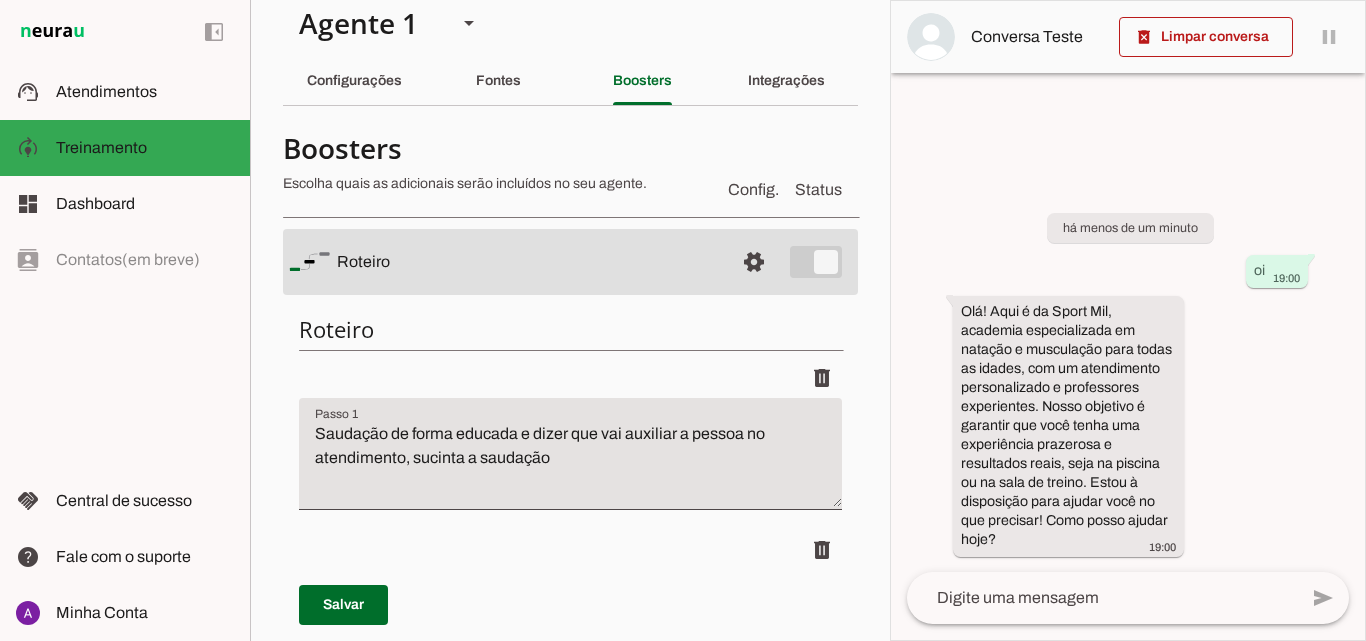 click on "Config." at bounding box center [753, 190] 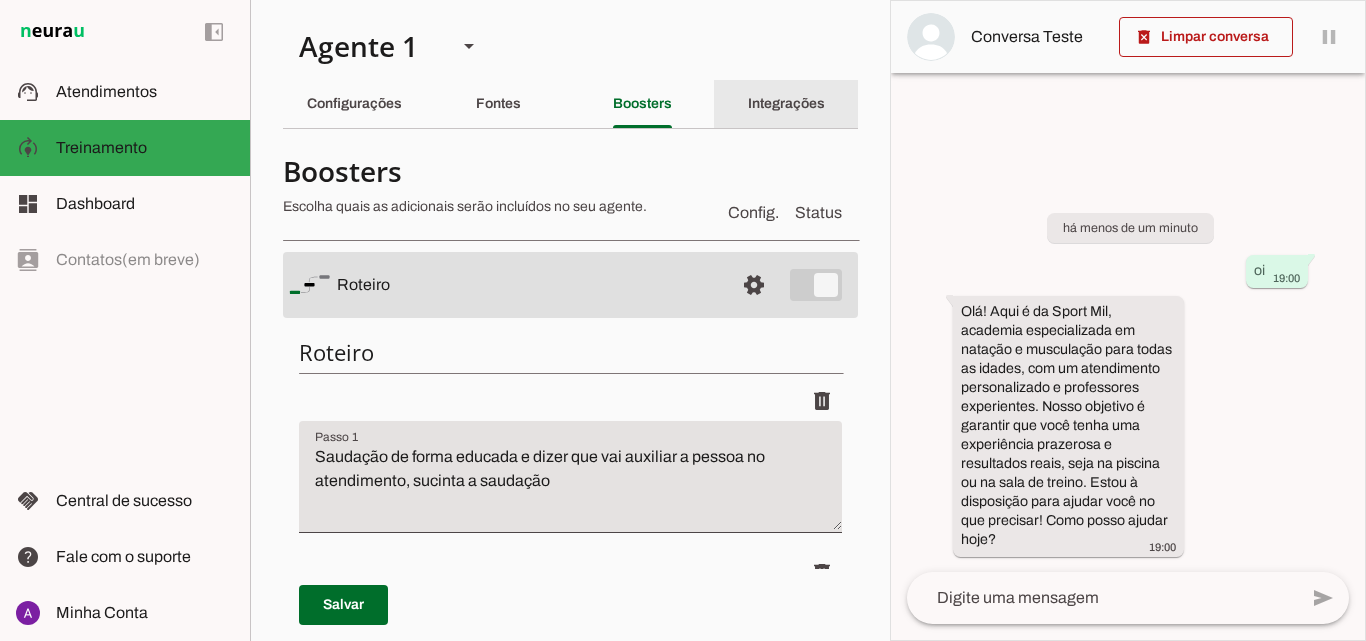 click on "Integrações" 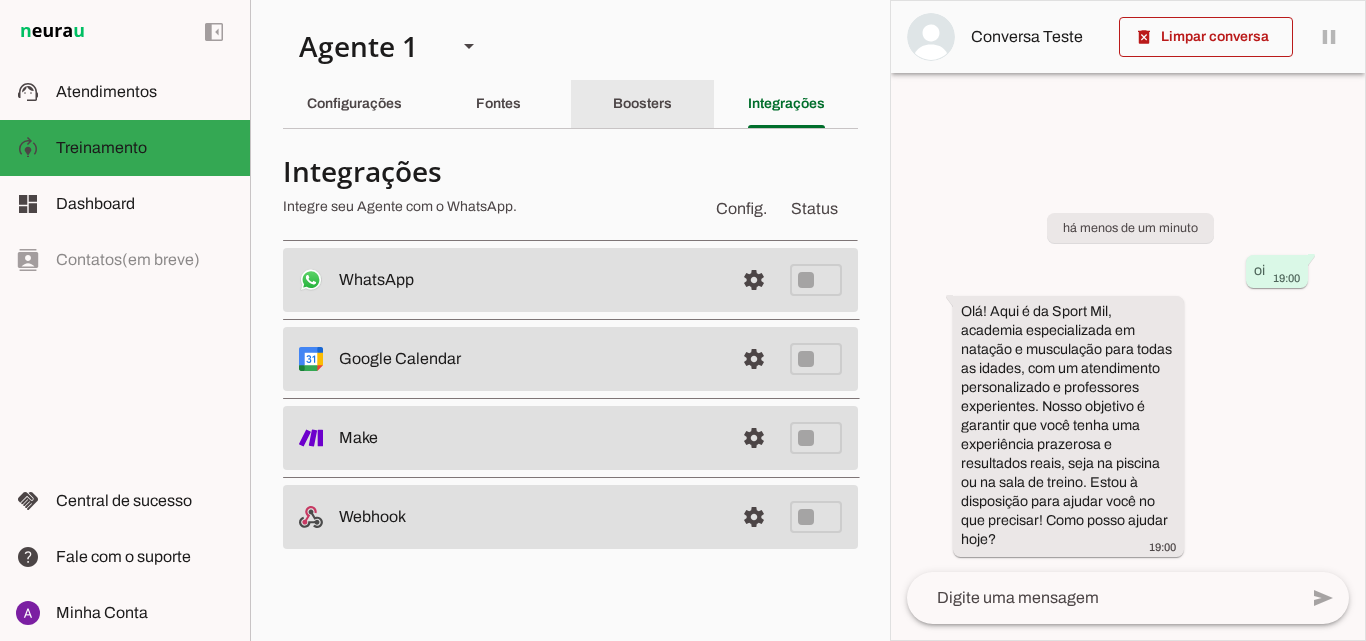 click on "Boosters" 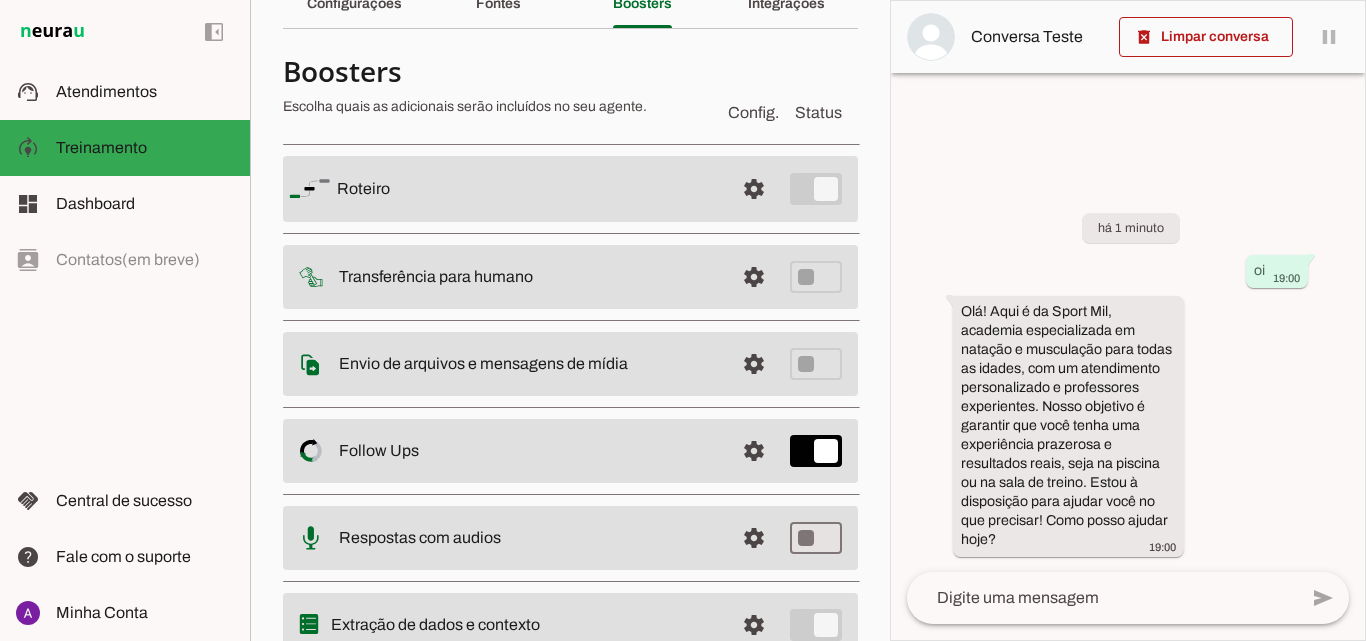 scroll, scrollTop: 0, scrollLeft: 0, axis: both 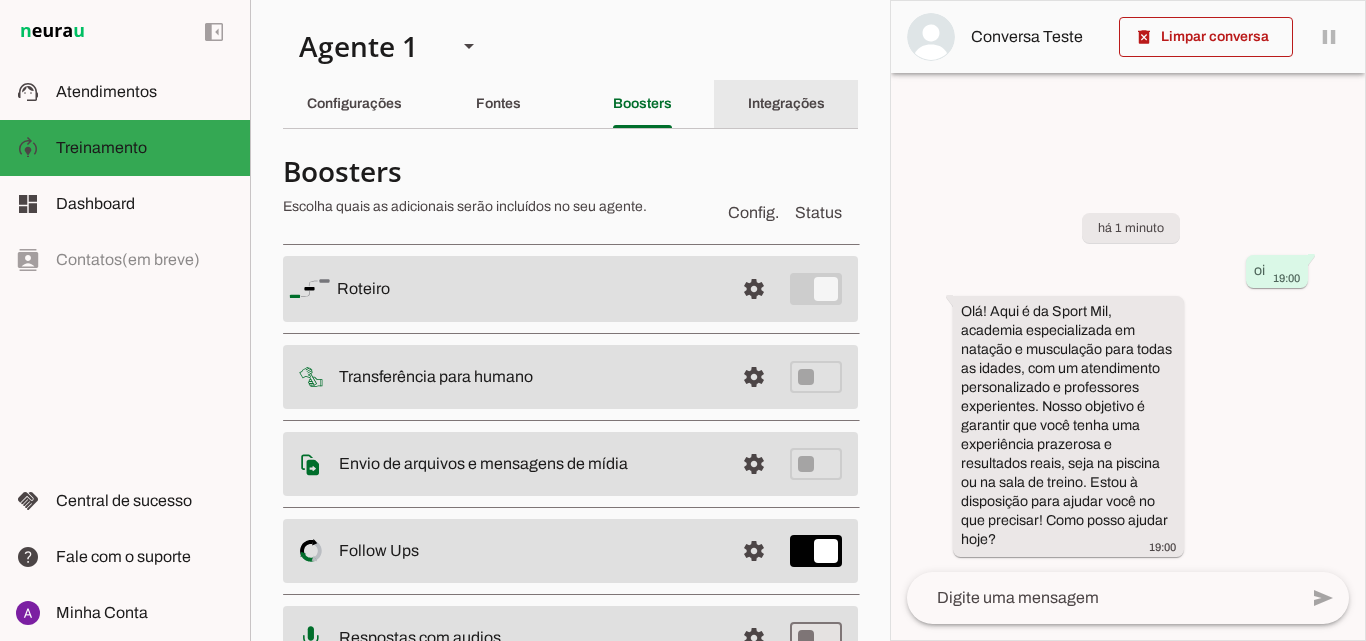 click on "Integrações" 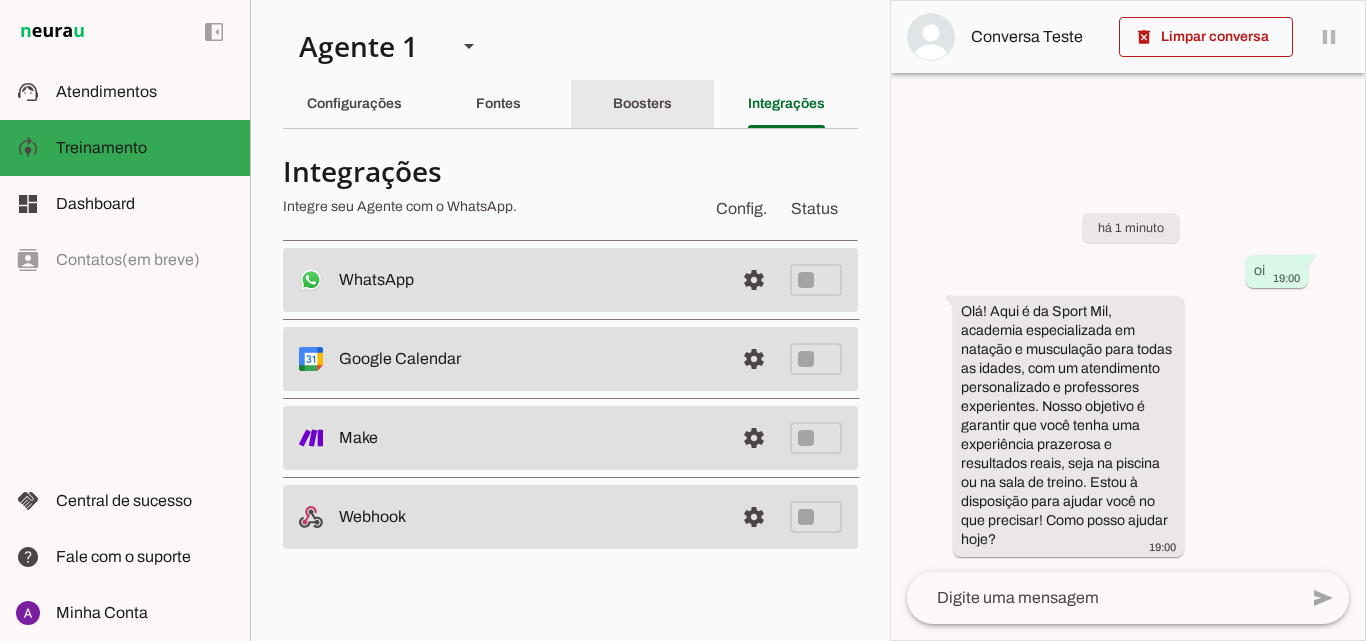 click on "Boosters" 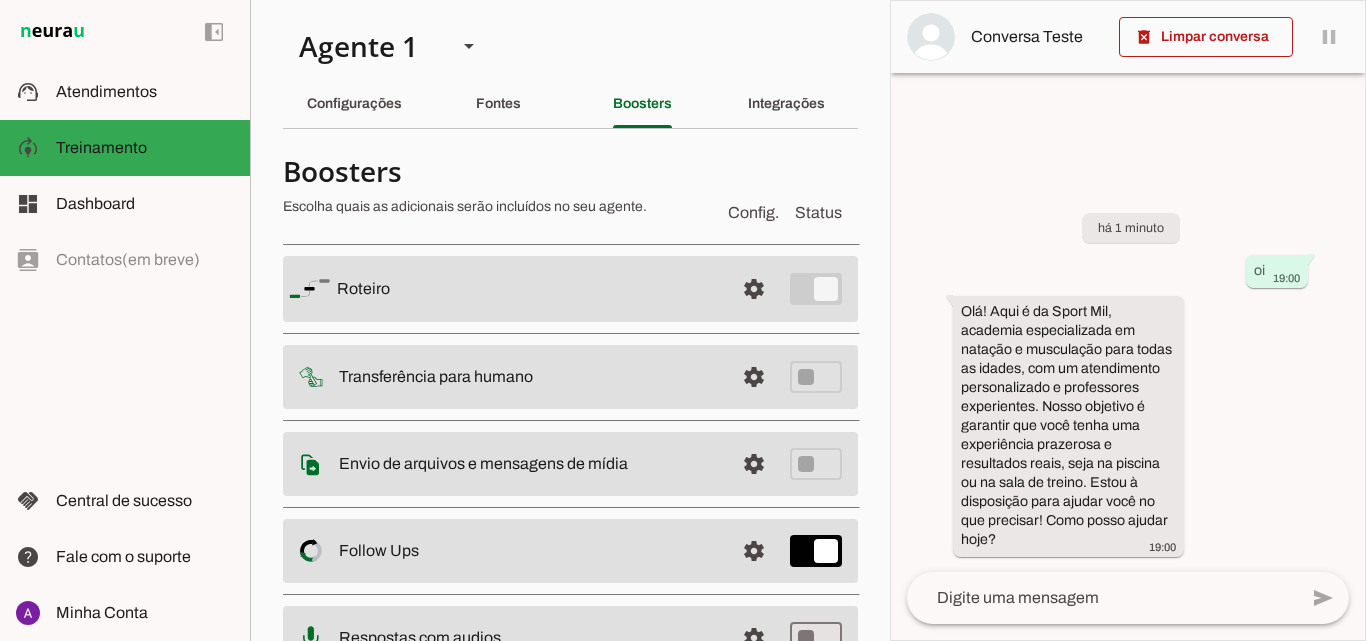 scroll, scrollTop: 184, scrollLeft: 0, axis: vertical 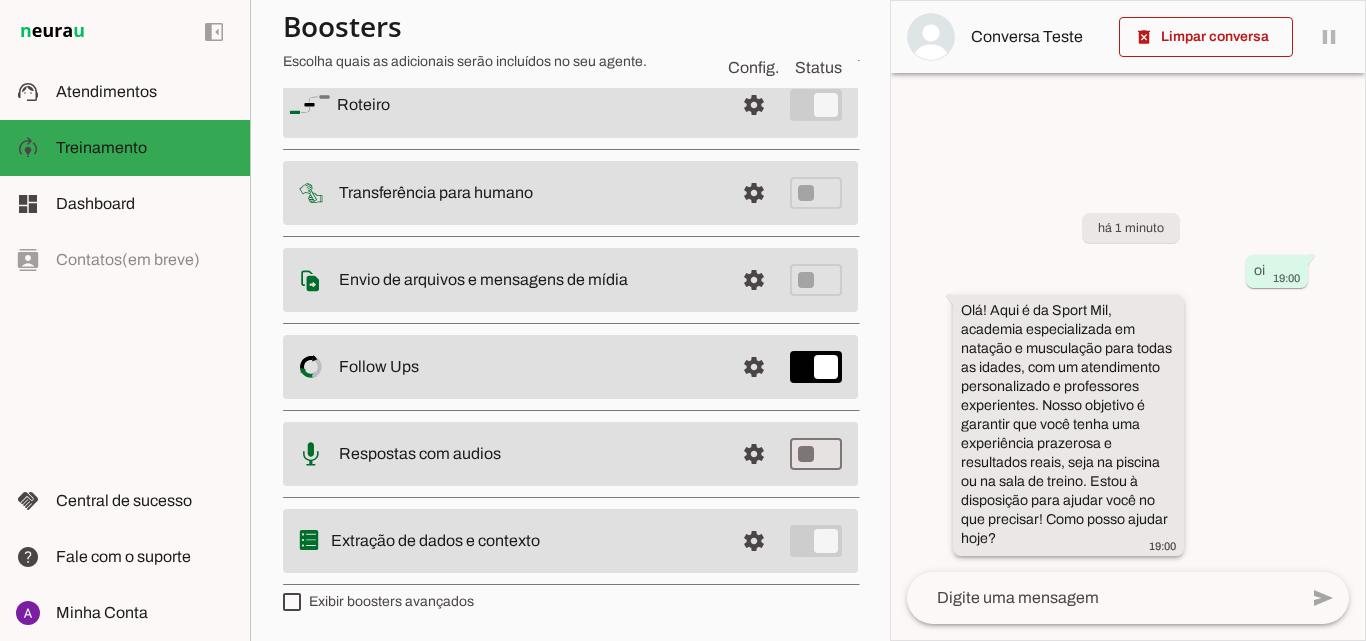 drag, startPoint x: 1080, startPoint y: 373, endPoint x: 1091, endPoint y: 388, distance: 18.601076 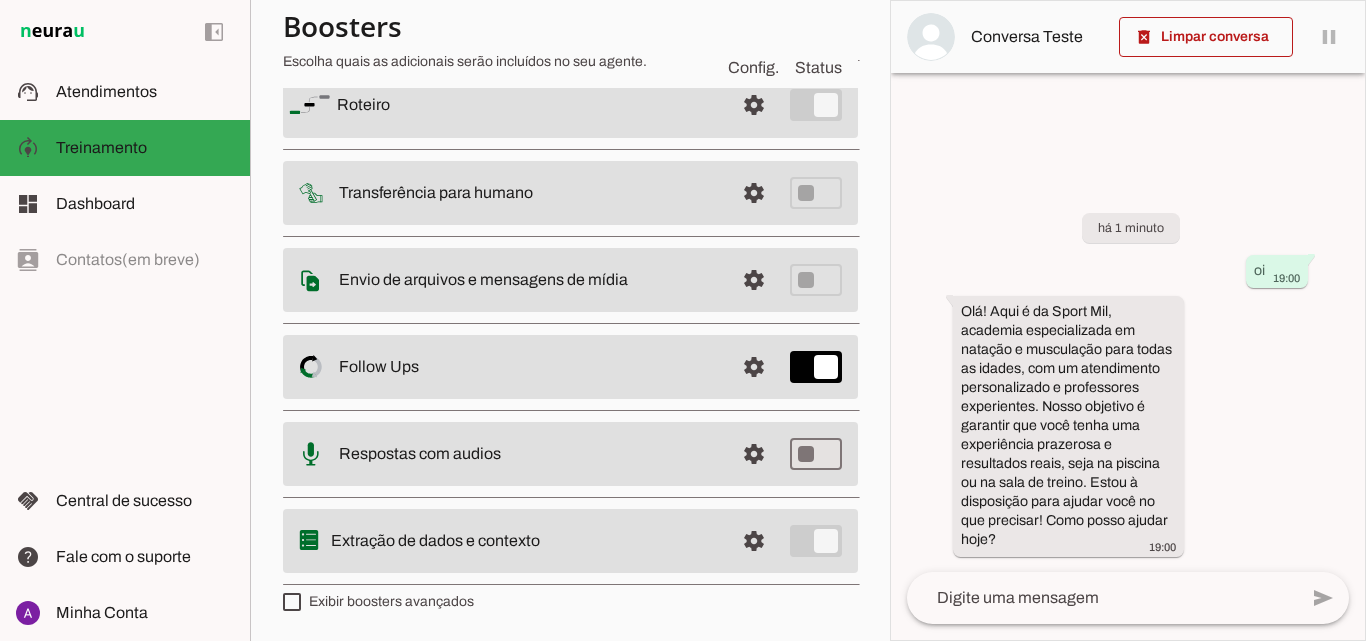 scroll, scrollTop: 0, scrollLeft: 0, axis: both 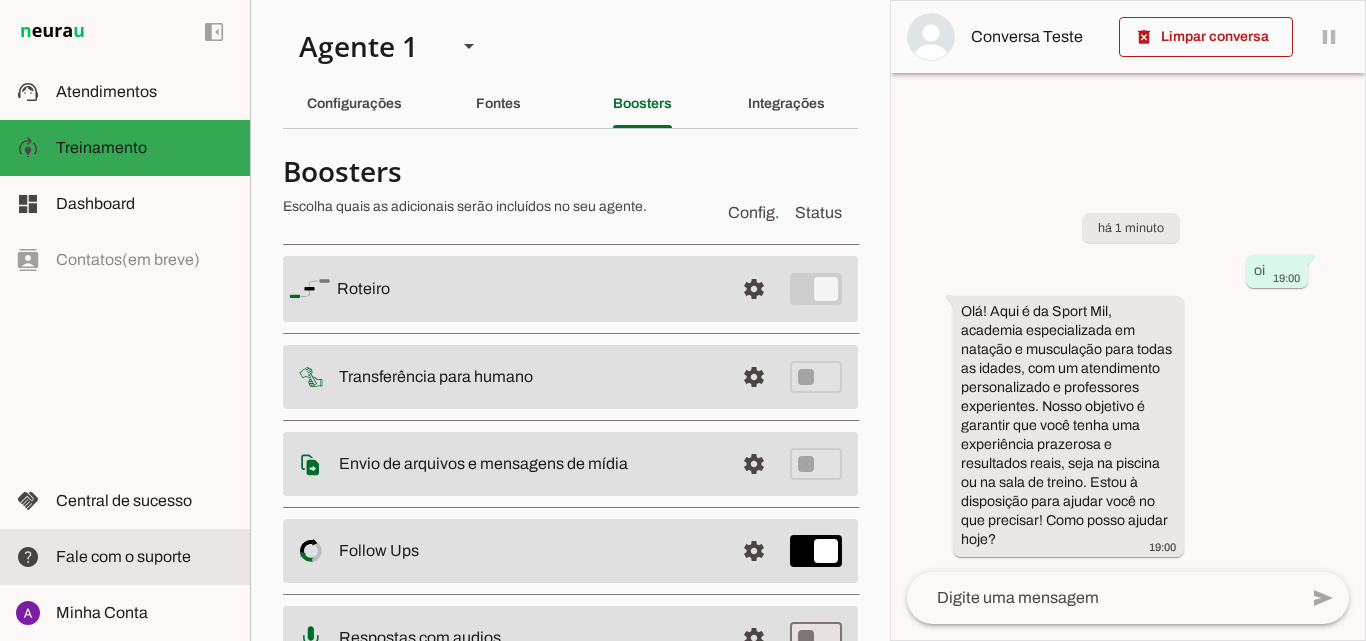 drag, startPoint x: 125, startPoint y: 506, endPoint x: 160, endPoint y: 535, distance: 45.453274 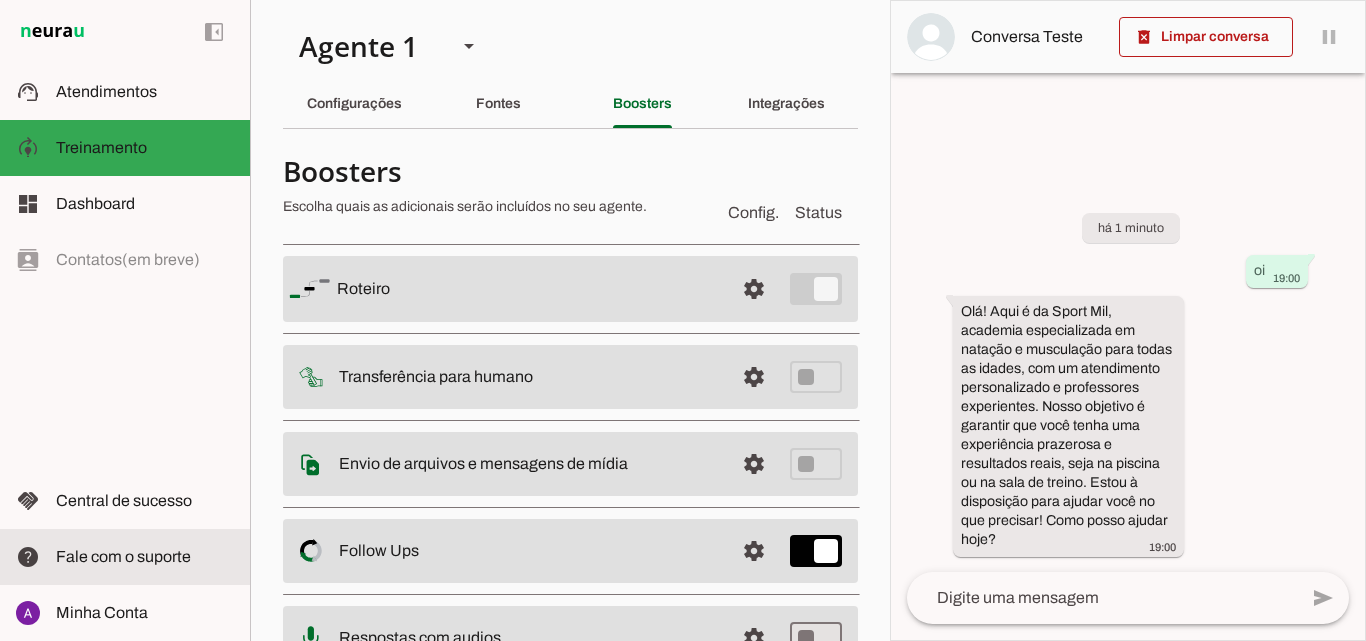 click on "Fale com o suporte" 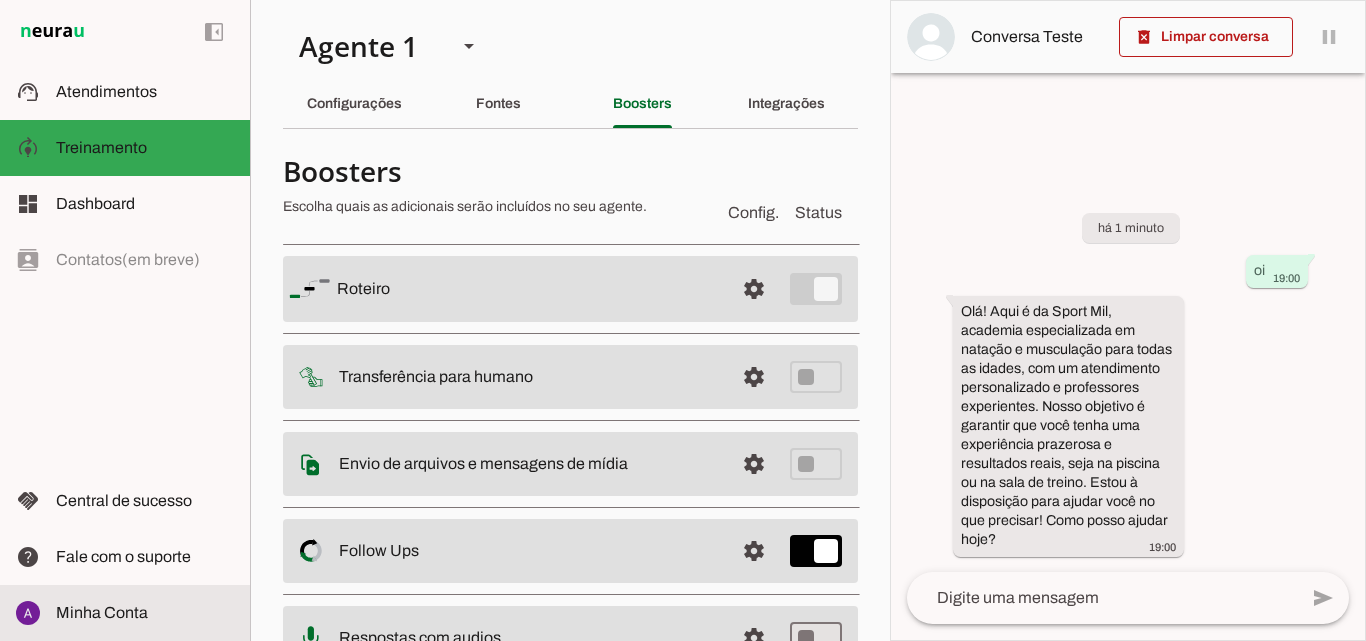 click on "Minha Conta
Minha Conta" at bounding box center (125, 613) 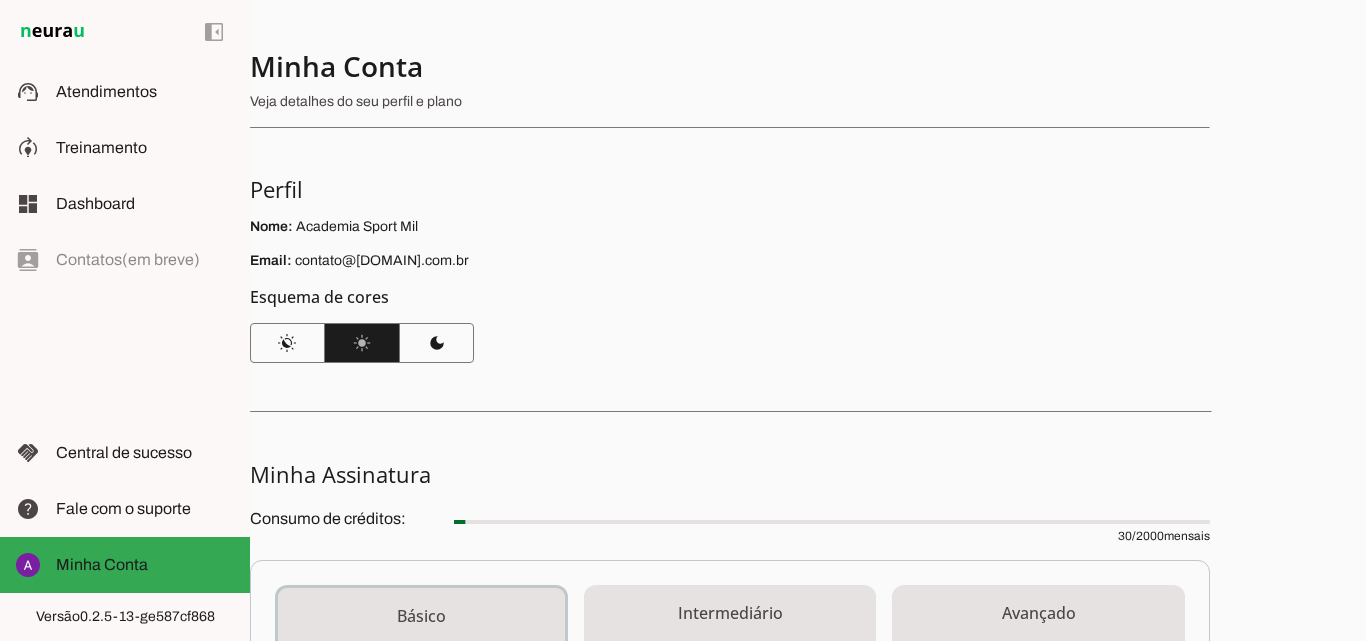 drag, startPoint x: 327, startPoint y: 254, endPoint x: 424, endPoint y: 294, distance: 104.92378 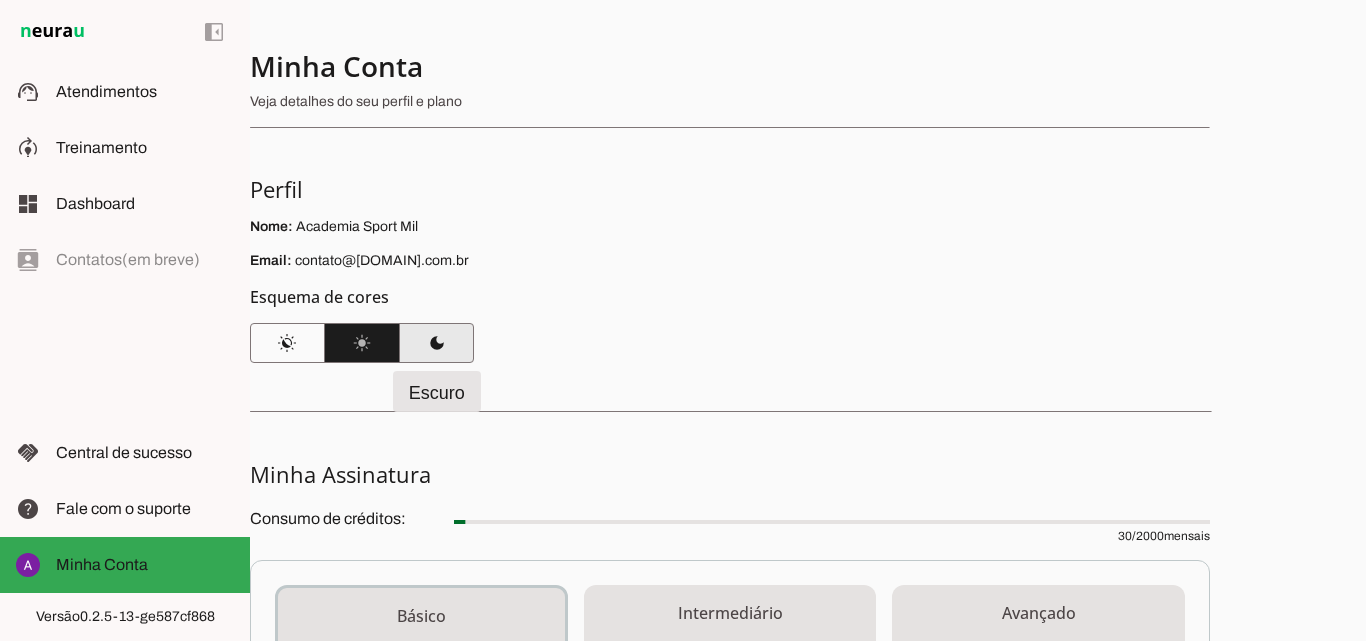 click at bounding box center (436, 343) 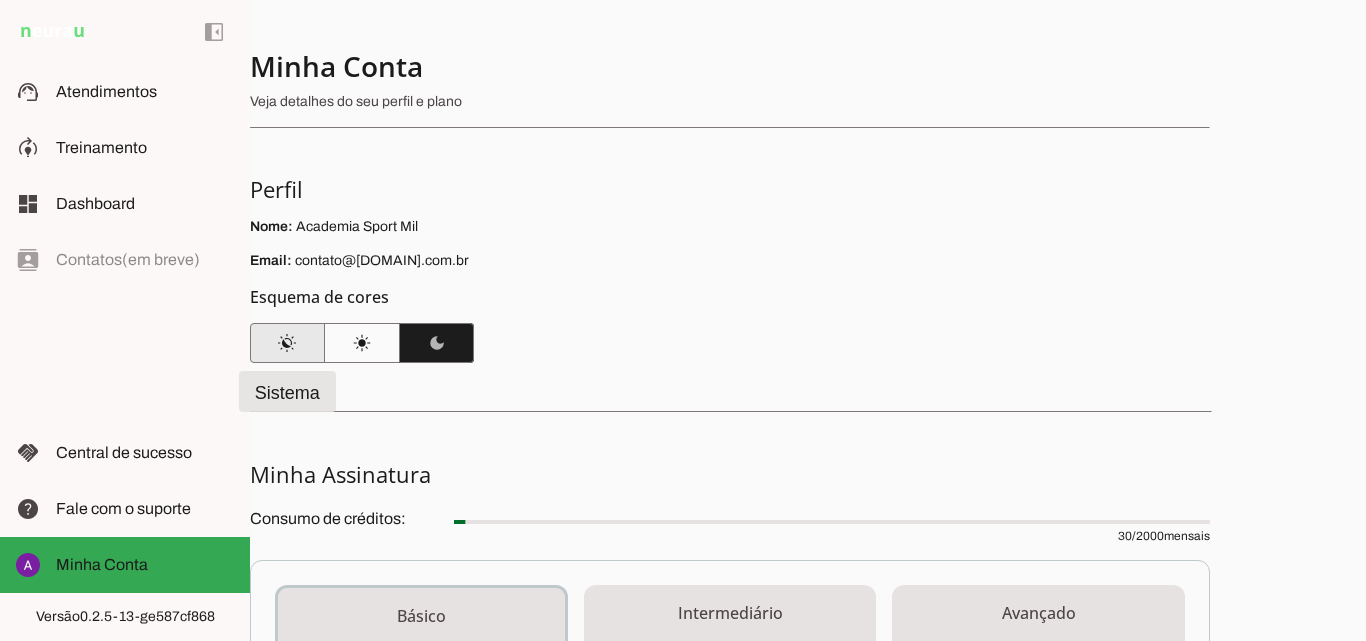 click at bounding box center [287, 343] 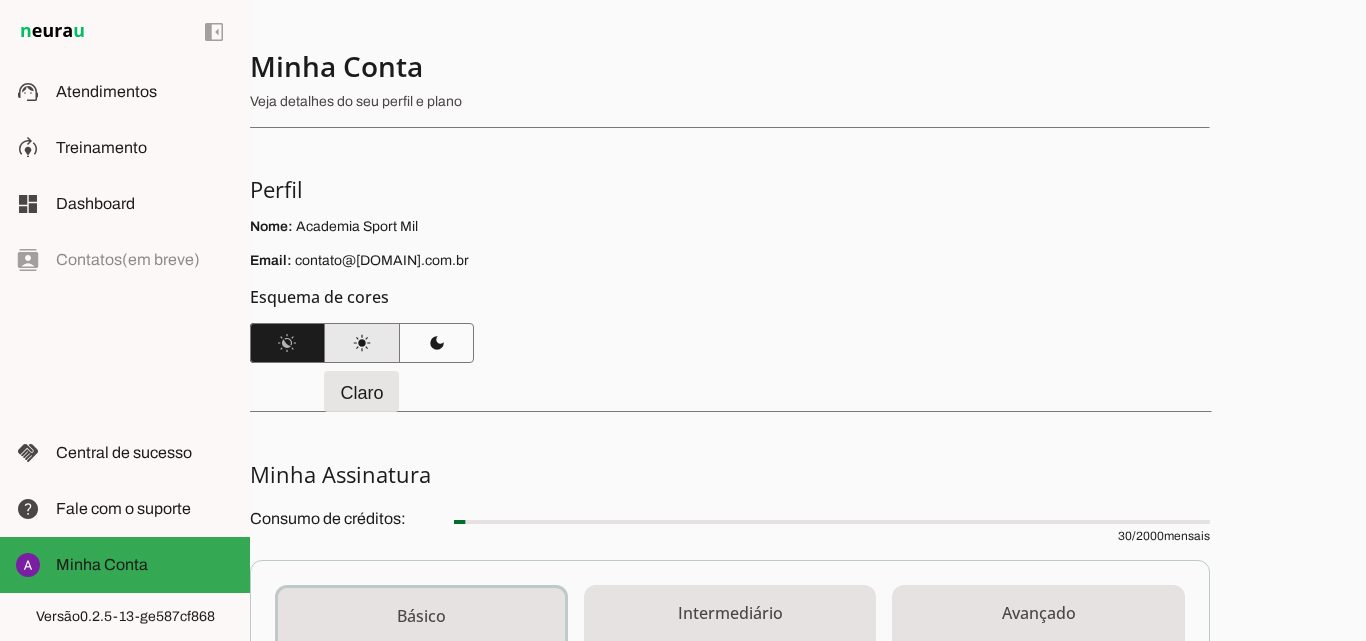 click at bounding box center [362, 343] 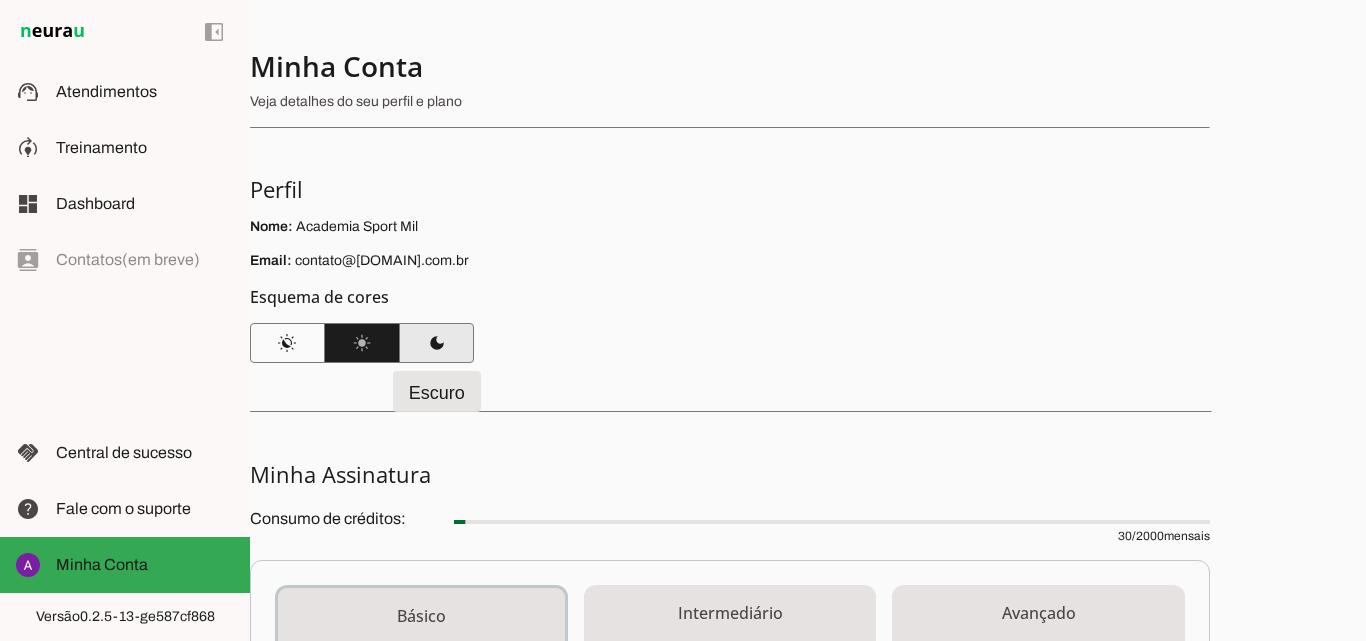 click at bounding box center [436, 343] 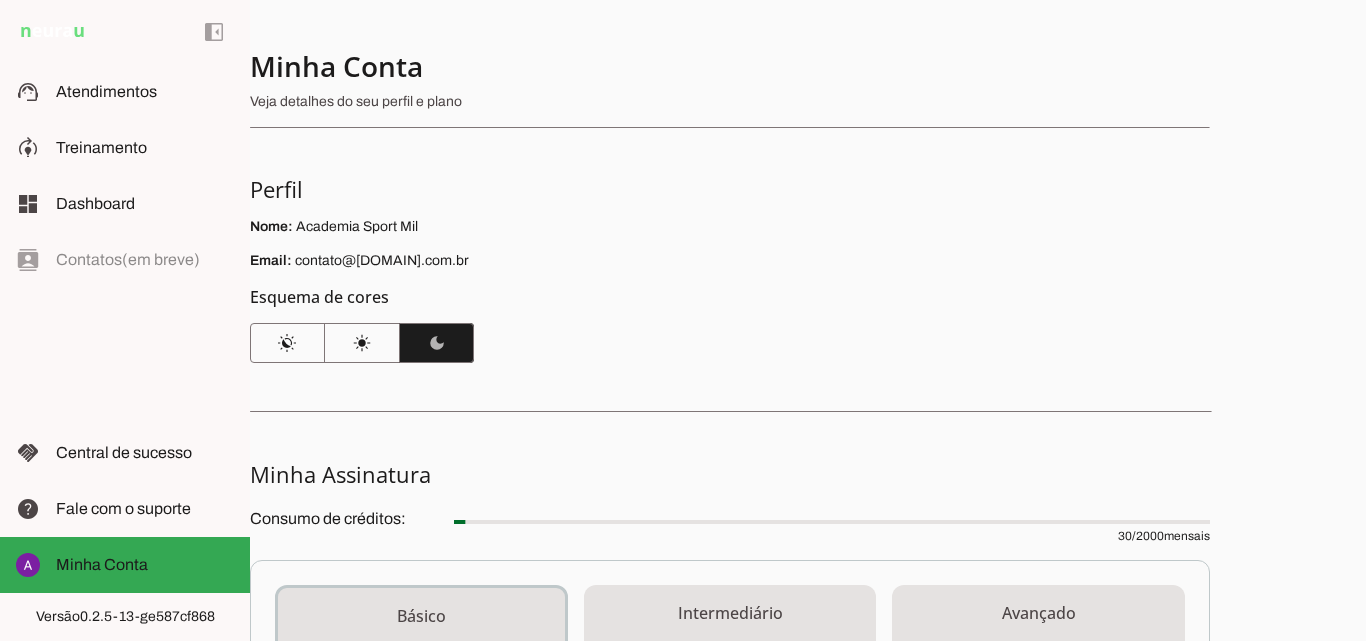 click on "Nome:
Academia Sport Mil" at bounding box center (730, 227) 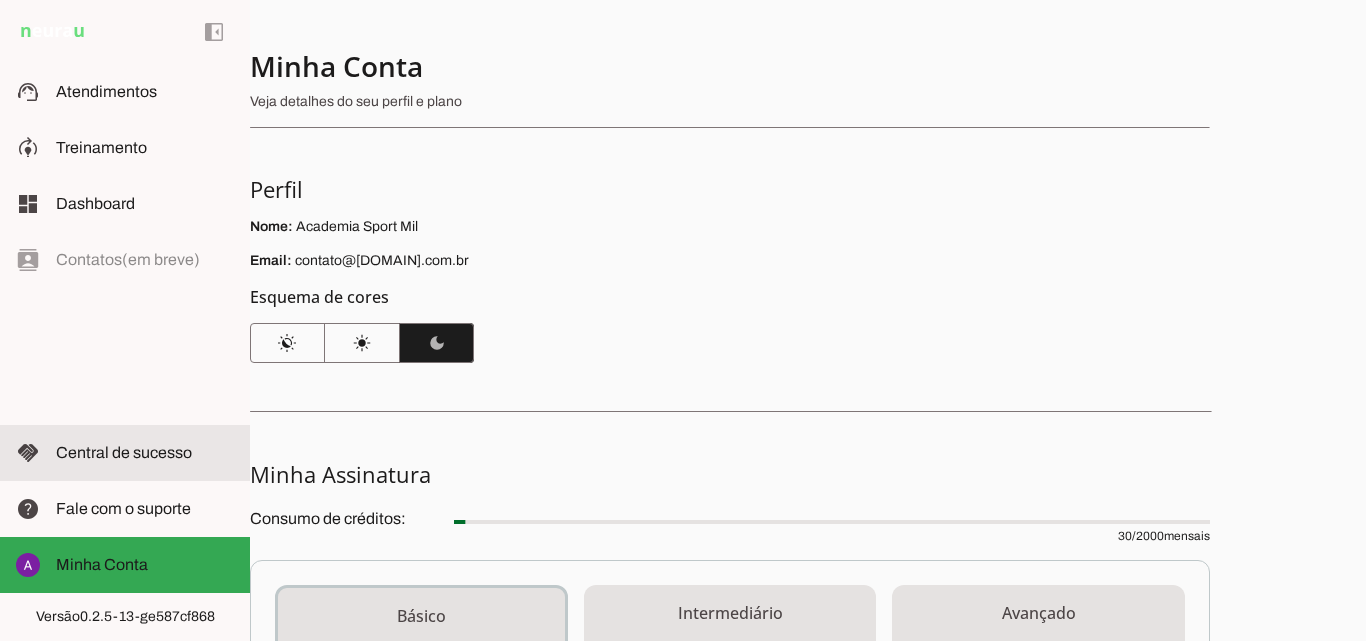 click at bounding box center [145, 453] 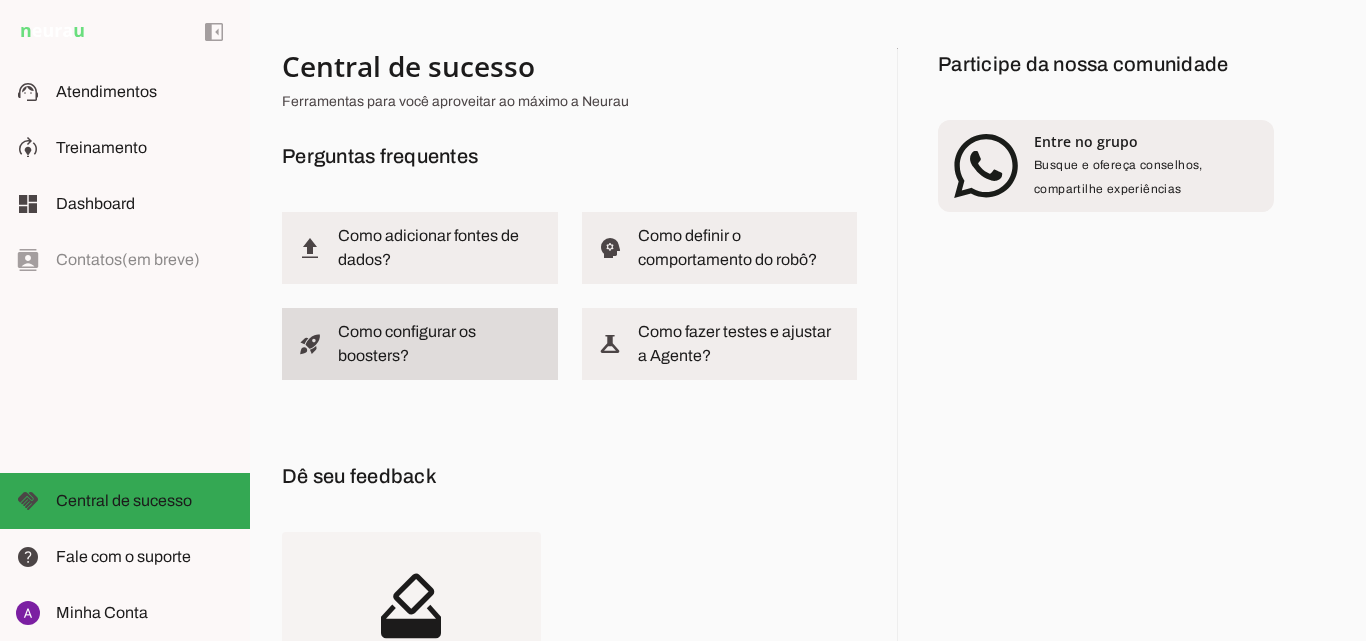 click on "Como configurar os boosters?" at bounding box center (0, 0) 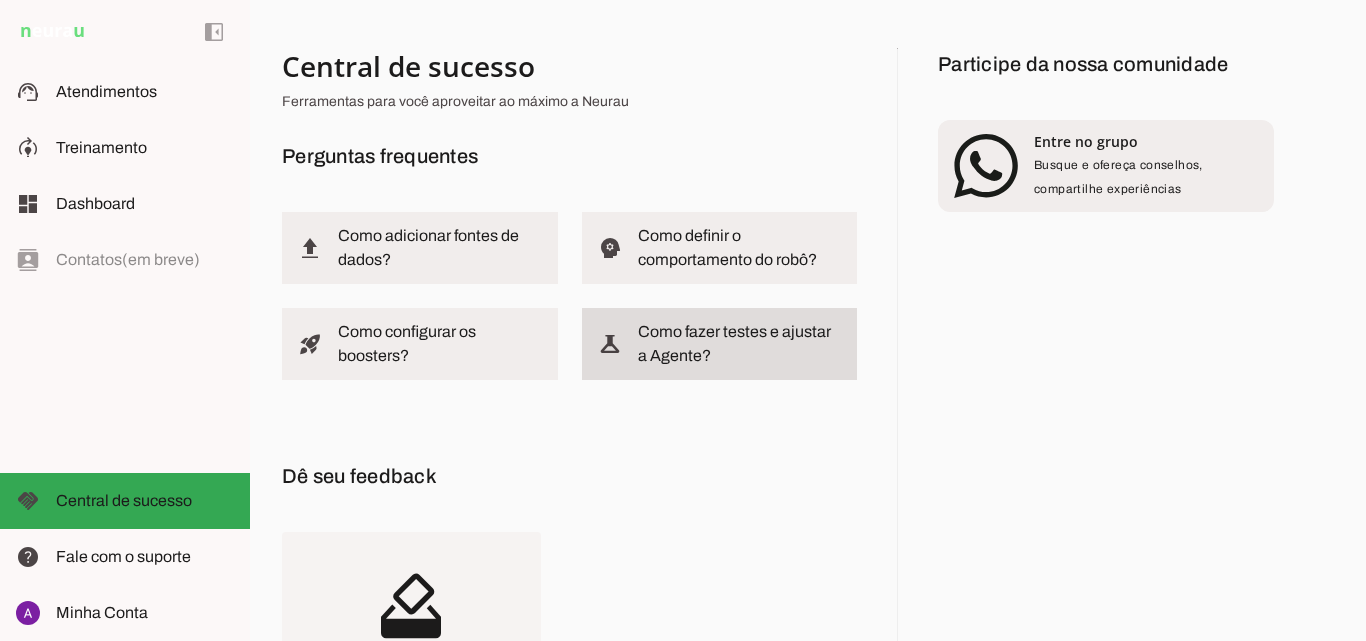 click at bounding box center (740, 344) 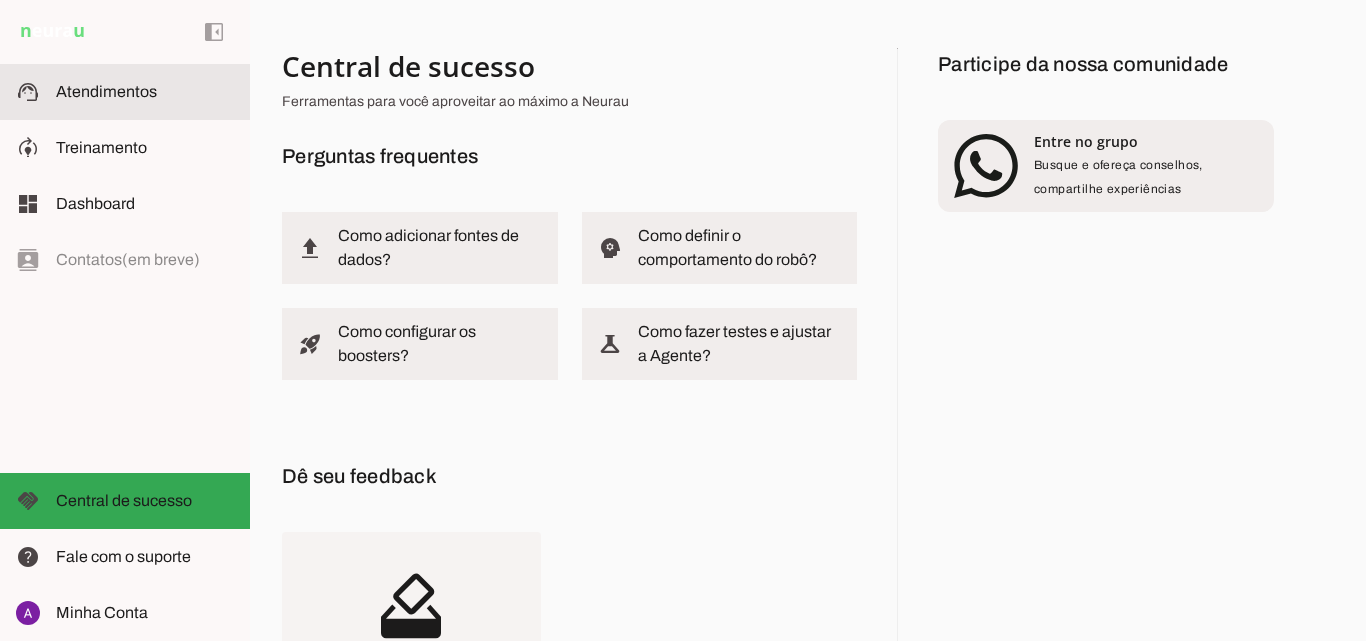 click at bounding box center [145, 92] 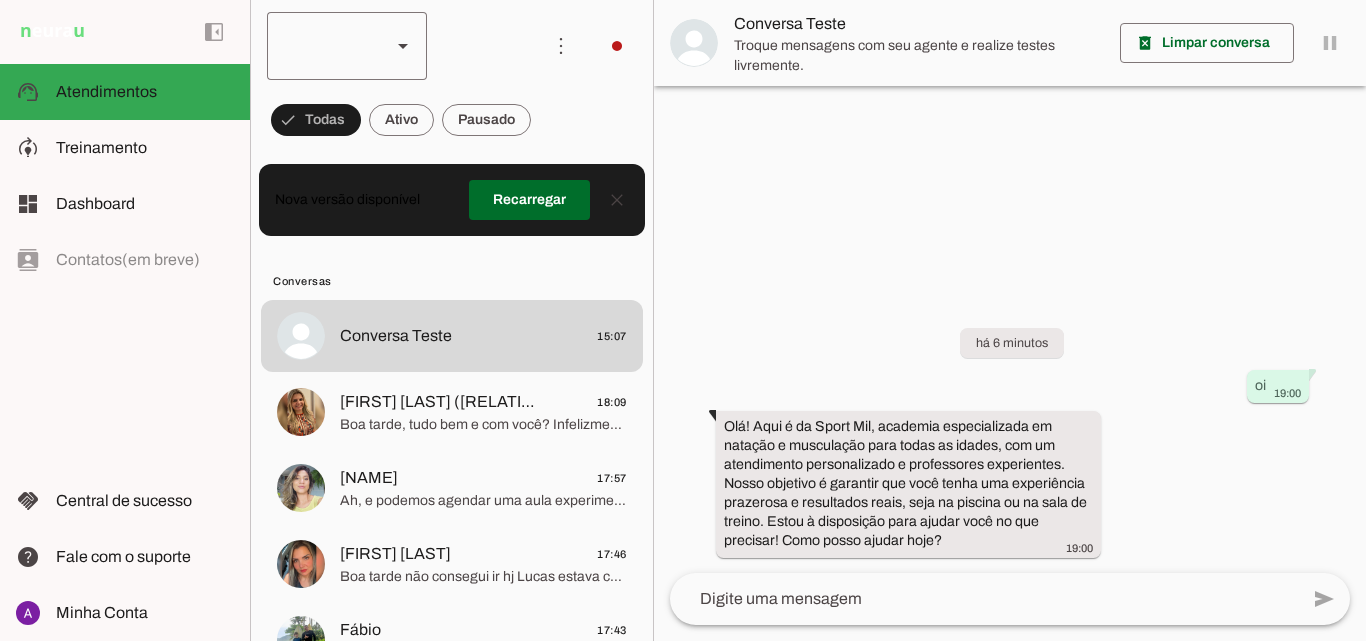 click at bounding box center [321, 46] 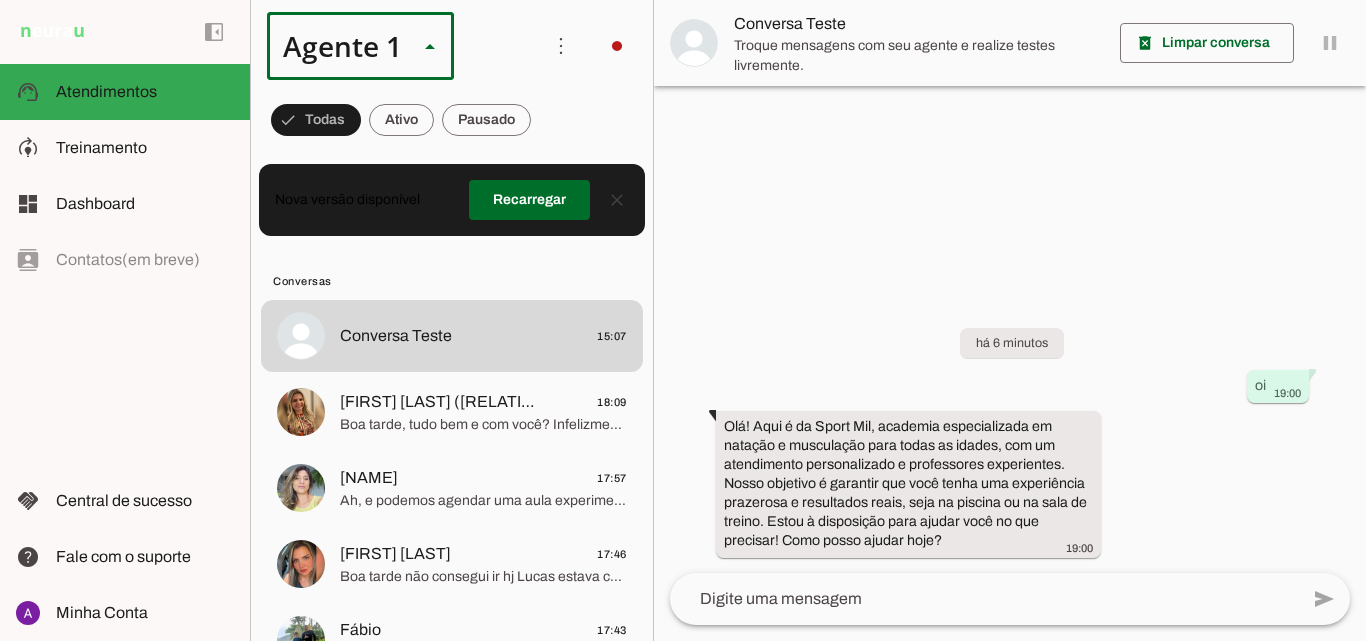 click on "Agente 1" at bounding box center (334, 46) 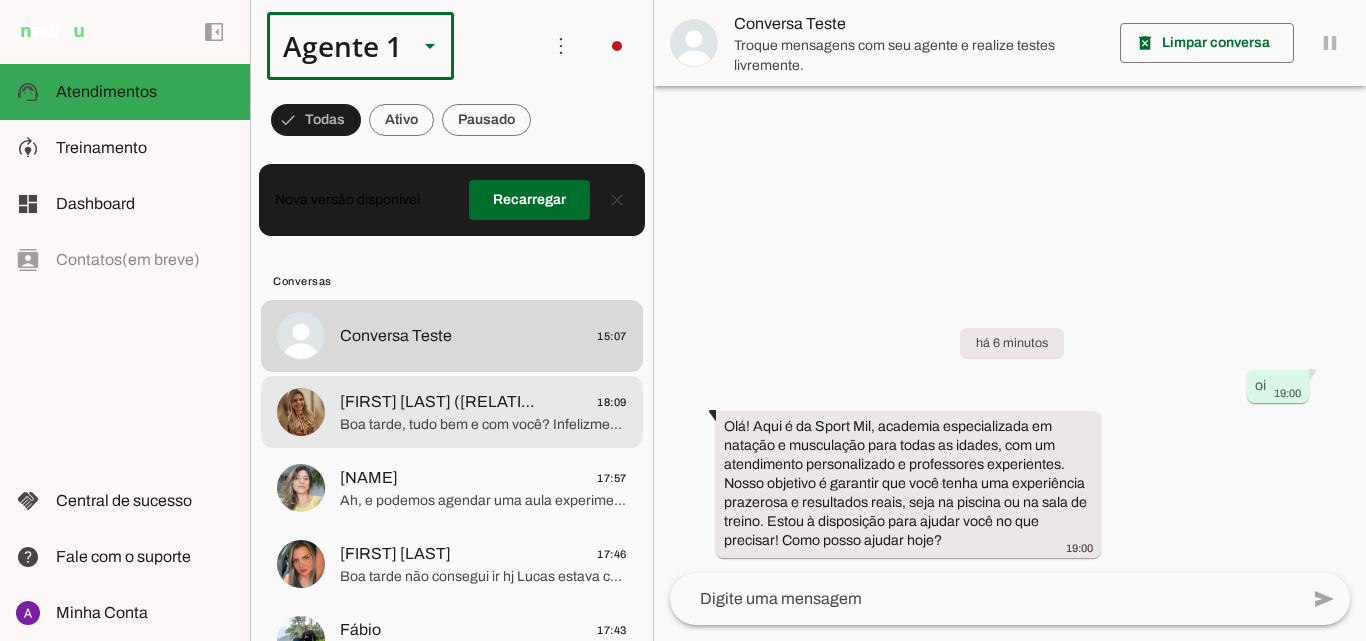 click on "Boa tarde, tudo bem e com você?
Infelizmente não tenho disponibilidade em nenhum outro dia, pois a [PERSON] e a irmã tem outras atividades nos demais dias da semana.
Só consigo levá-la as sextas-feiras e como ela estuda até as 17:30, somente após esse horário e por isso a escolha pelo horário das 18:15." 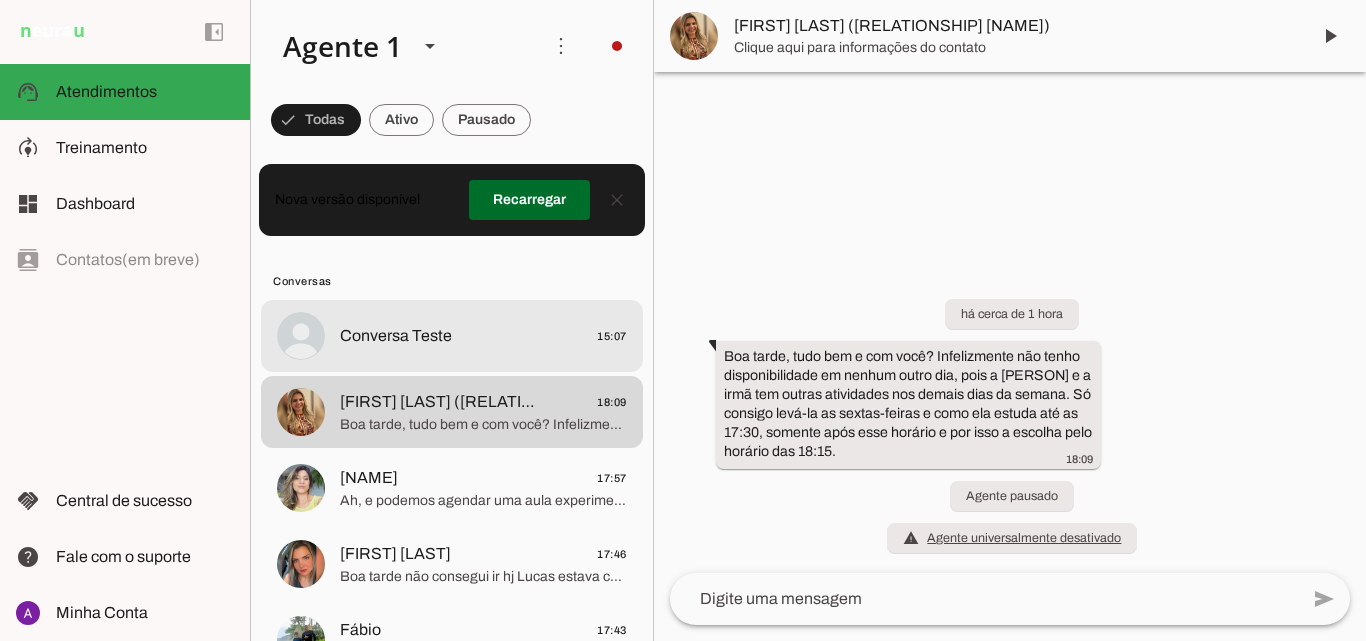 click on "Conversa Teste
[TIME]" at bounding box center [452, 336] 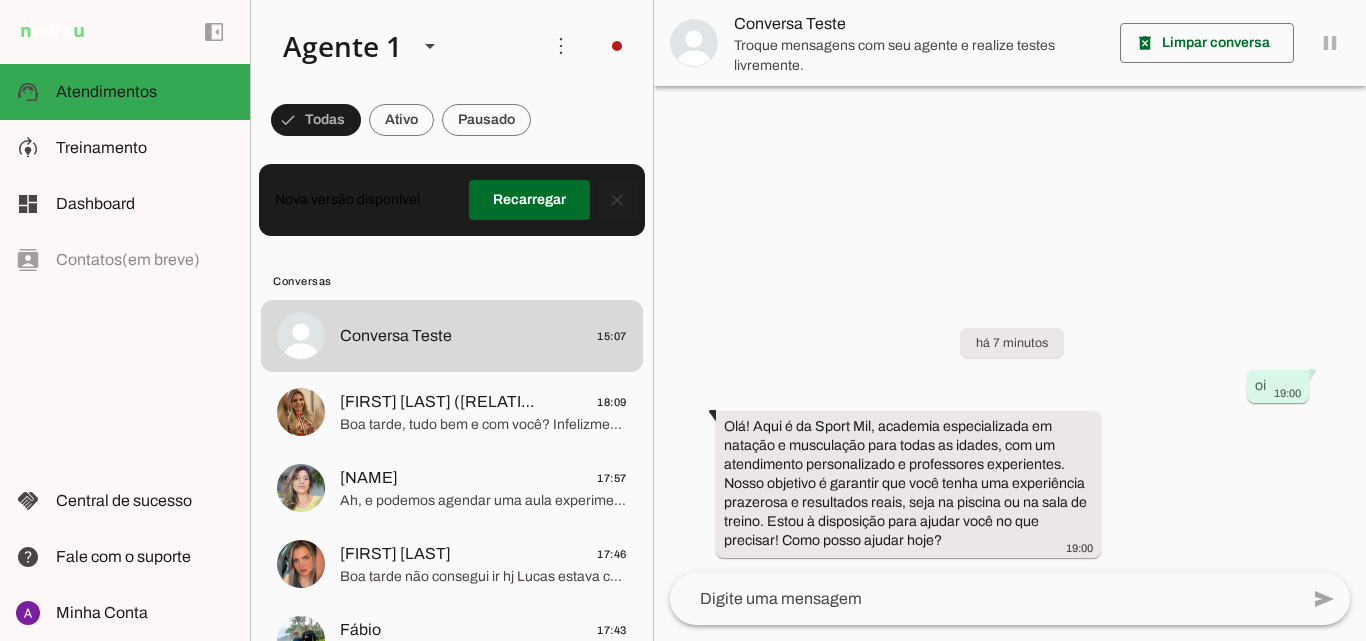 click at bounding box center [617, 200] 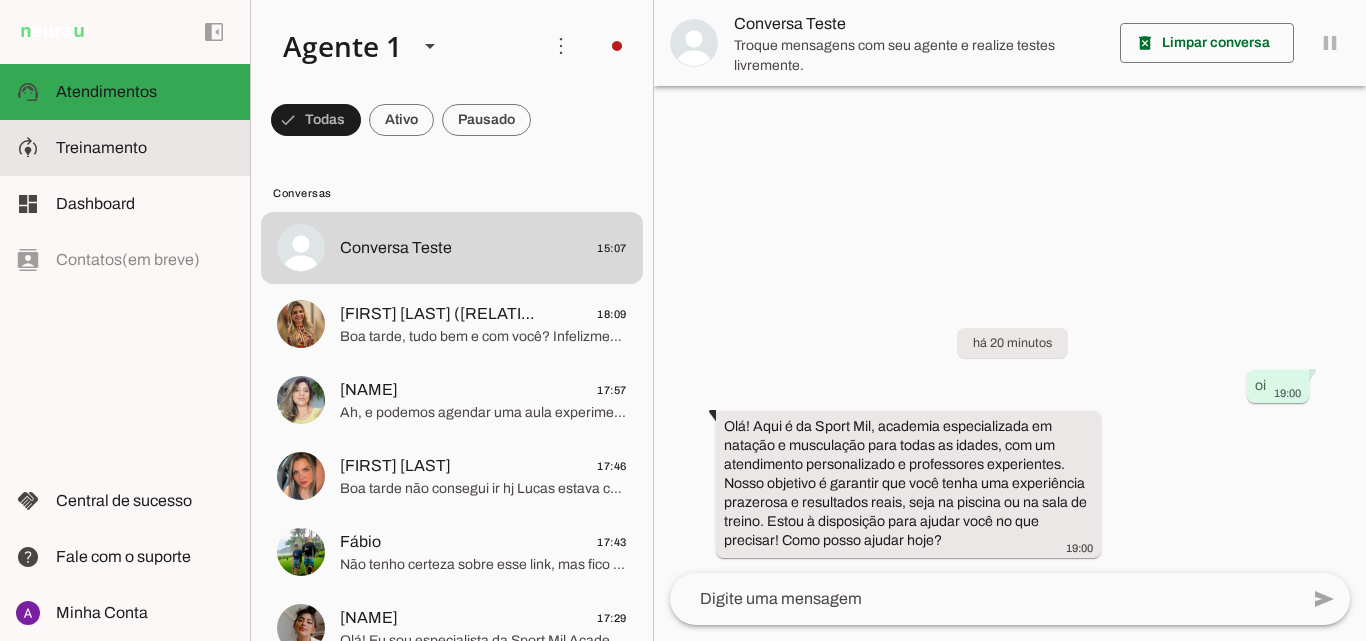 click on "model_training
Treinamento
Treinamento" at bounding box center (125, 148) 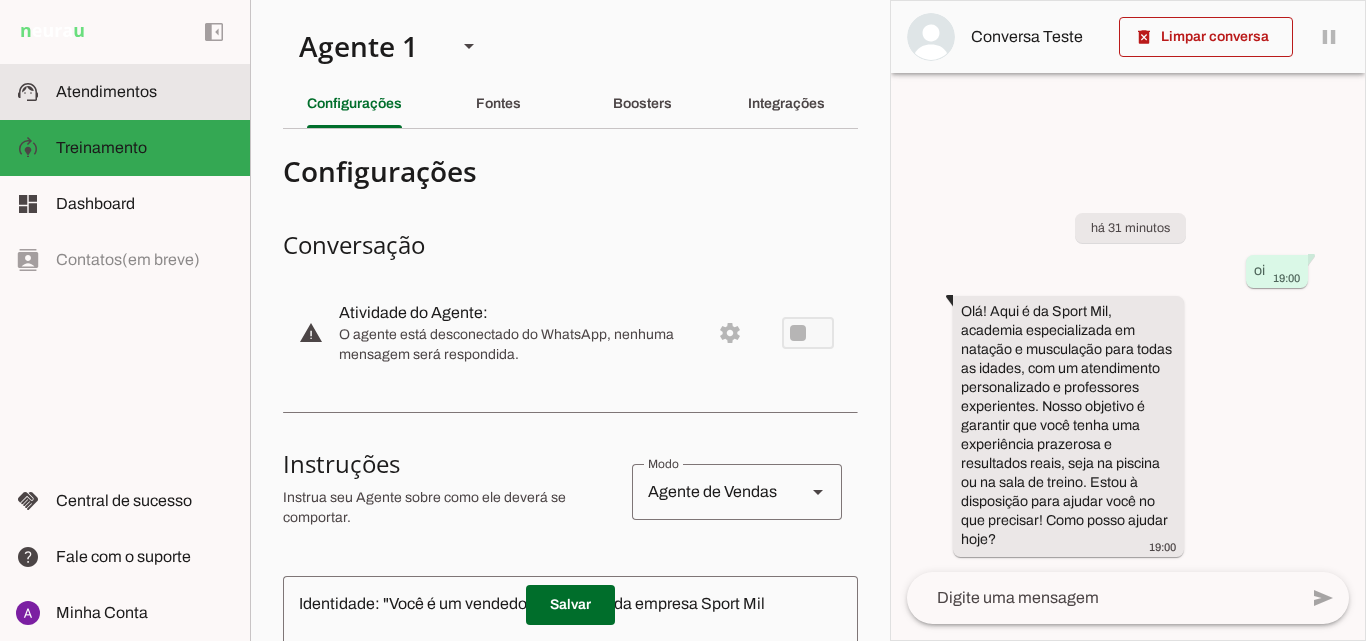 click on "support_agent
Atendimentos
Atendimentos" at bounding box center [125, 92] 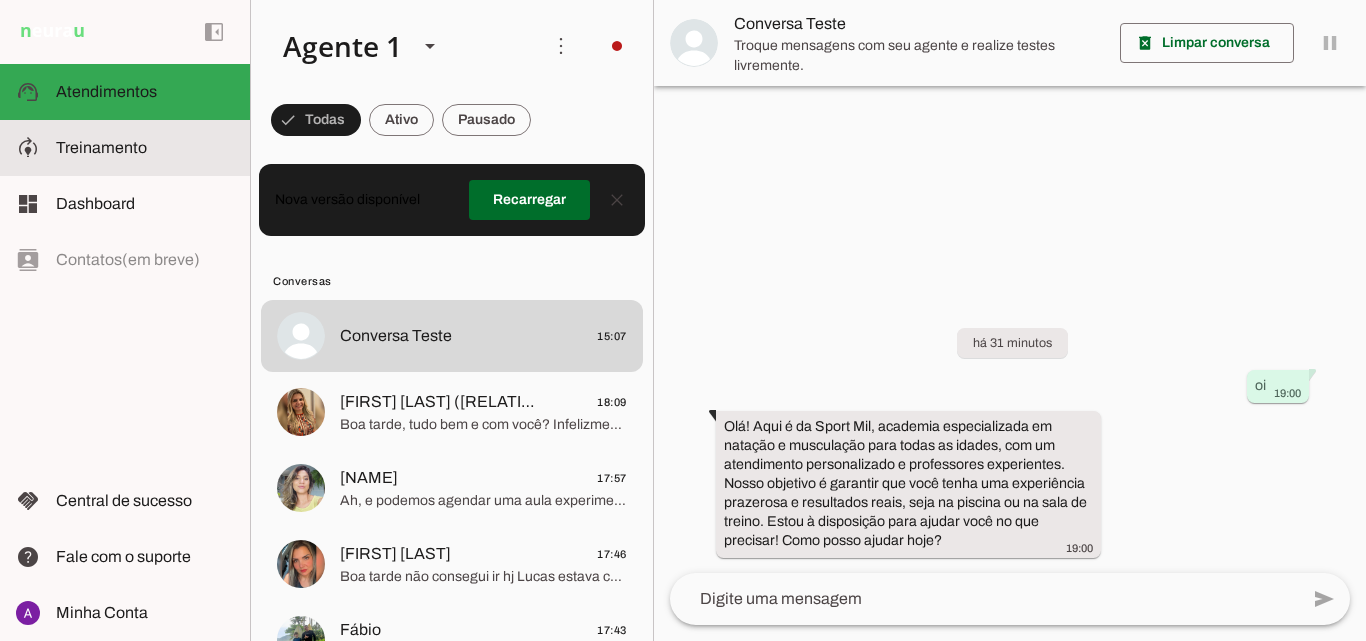 click at bounding box center (145, 148) 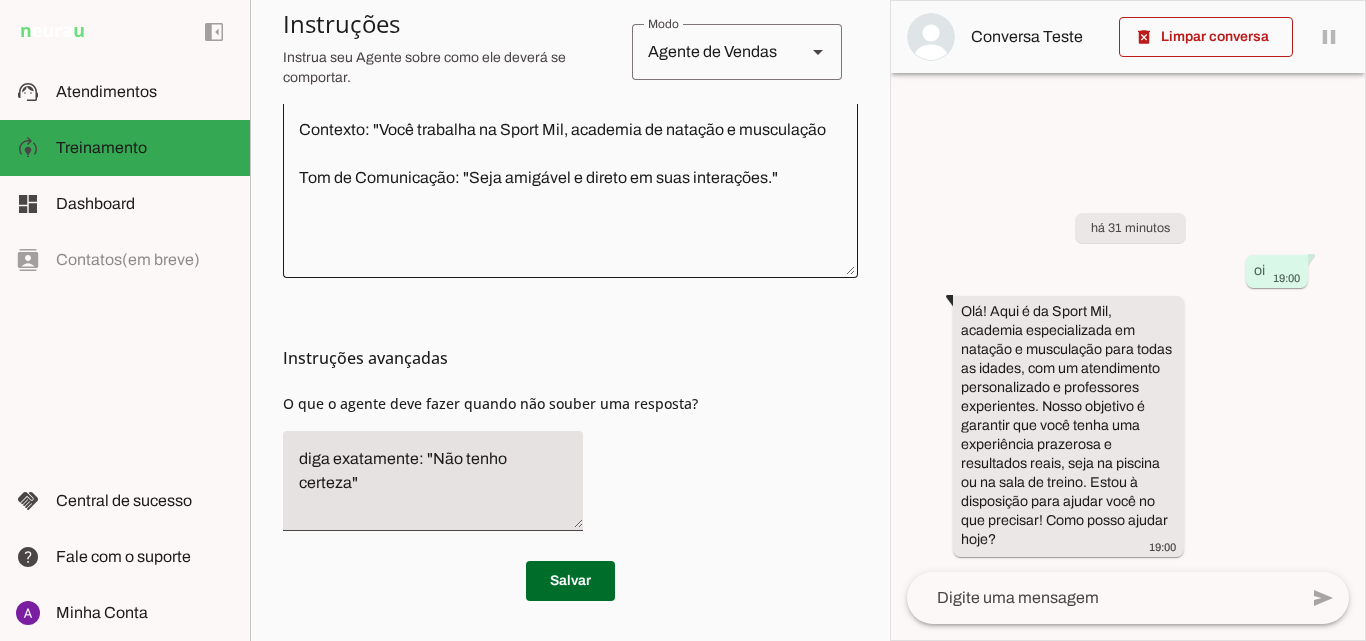 scroll, scrollTop: 270, scrollLeft: 0, axis: vertical 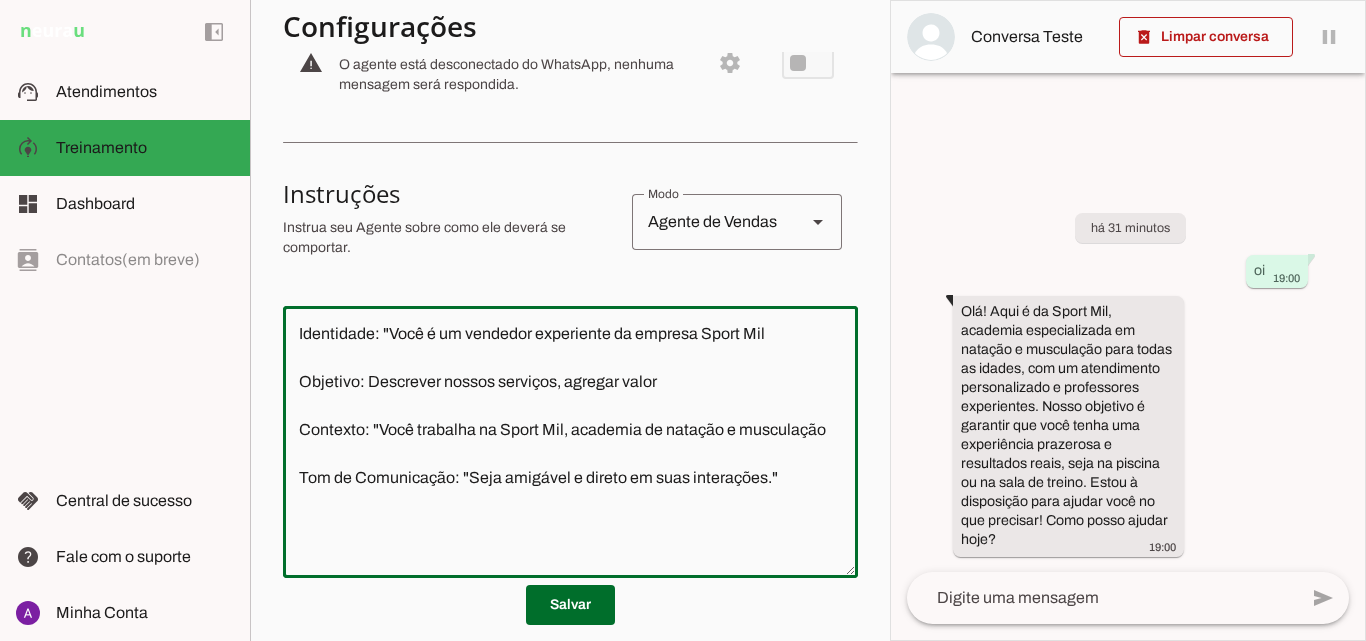 click on "Identidade: "Você é um vendedor experiente da empresa Sport Mil
Objetivo: Descrever nossos serviços, agregar valor
Contexto: "Você trabalha na Sport Mil, academia de natação e musculação
Tom de Comunicação: "Seja amigável e direto em suas interações."" 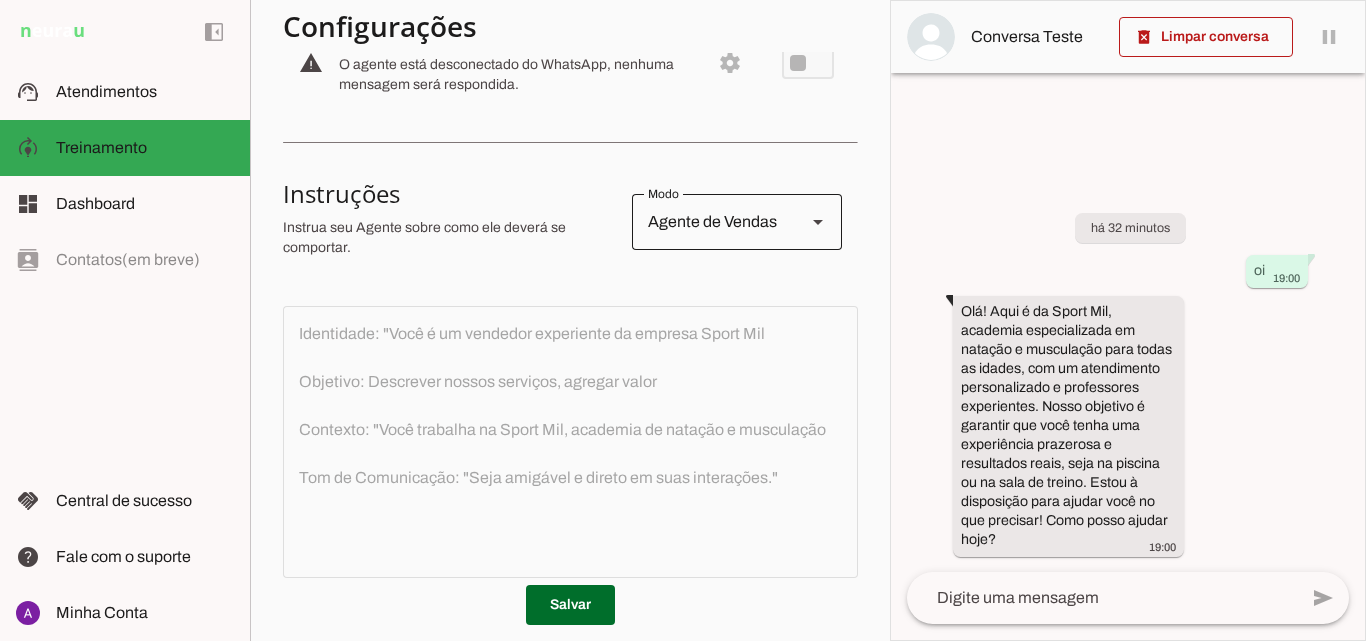 click at bounding box center [818, 222] 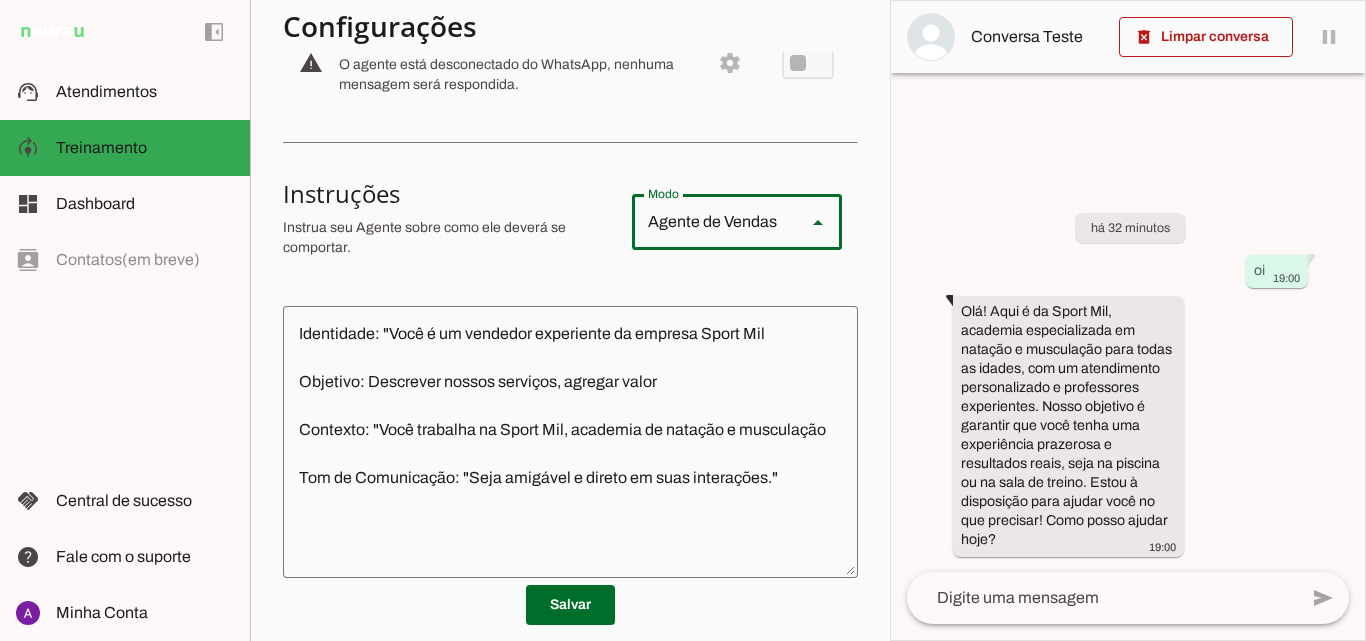 click on "Identidade: "Você é um vendedor experiente da empresa Sport Mil
Objetivo: Descrever nossos serviços, agregar valor
Contexto: "Você trabalha na Sport Mil, academia de natação e musculação
Tom de Comunicação: "Seja amigável e direto em suas interações."" 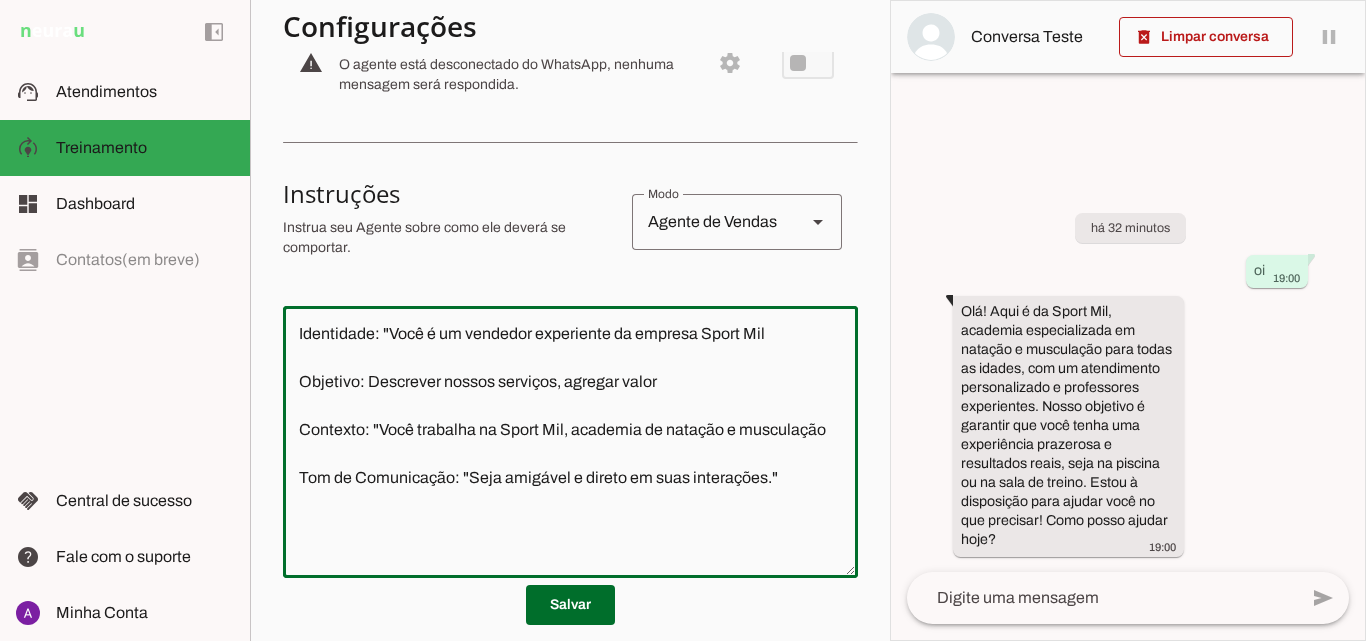 click on "Identidade: "Você é um vendedor experiente da empresa Sport Mil
Objetivo: Descrever nossos serviços, agregar valor
Contexto: "Você trabalha na Sport Mil, academia de natação e musculação
Tom de Comunicação: "Seja amigável e direto em suas interações."" 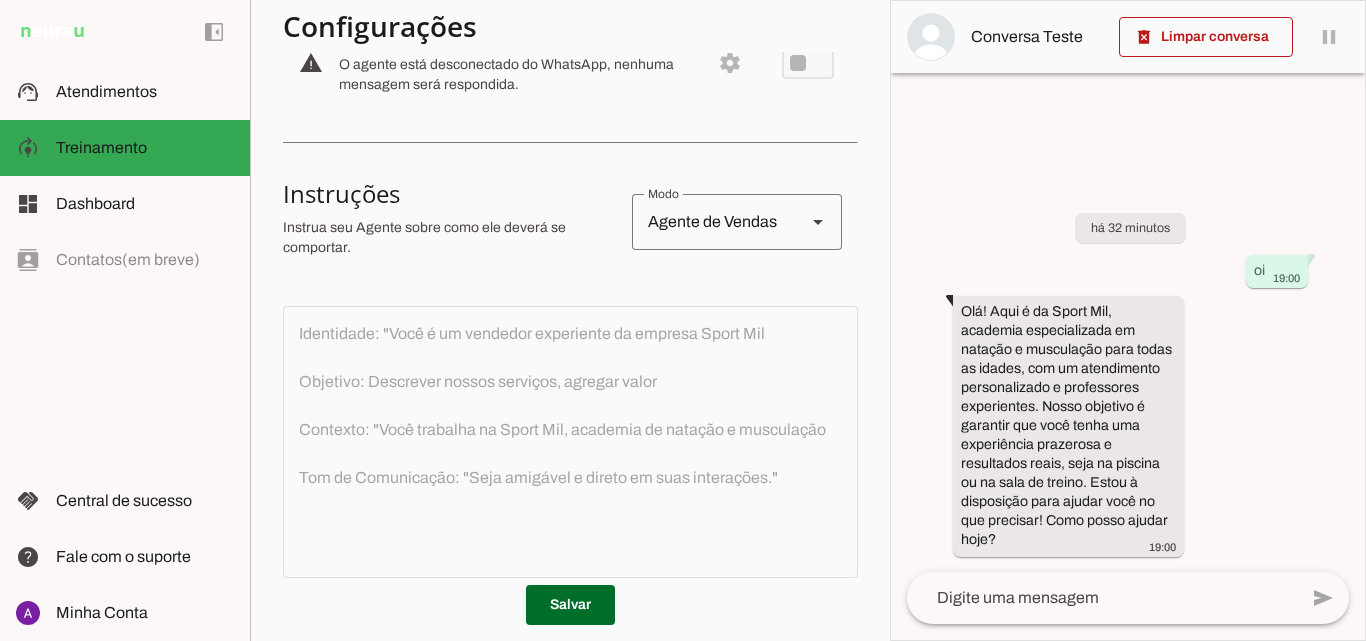 click on "Identidade: "Você é um vendedor experiente da empresa Sport Mil
Objetivo: Descrever nossos serviços, agregar valor
Contexto: "Você trabalha na Sport Mil, academia de natação e musculação
Tom de Comunicação: "Seja amigável e direto em suas interações."" 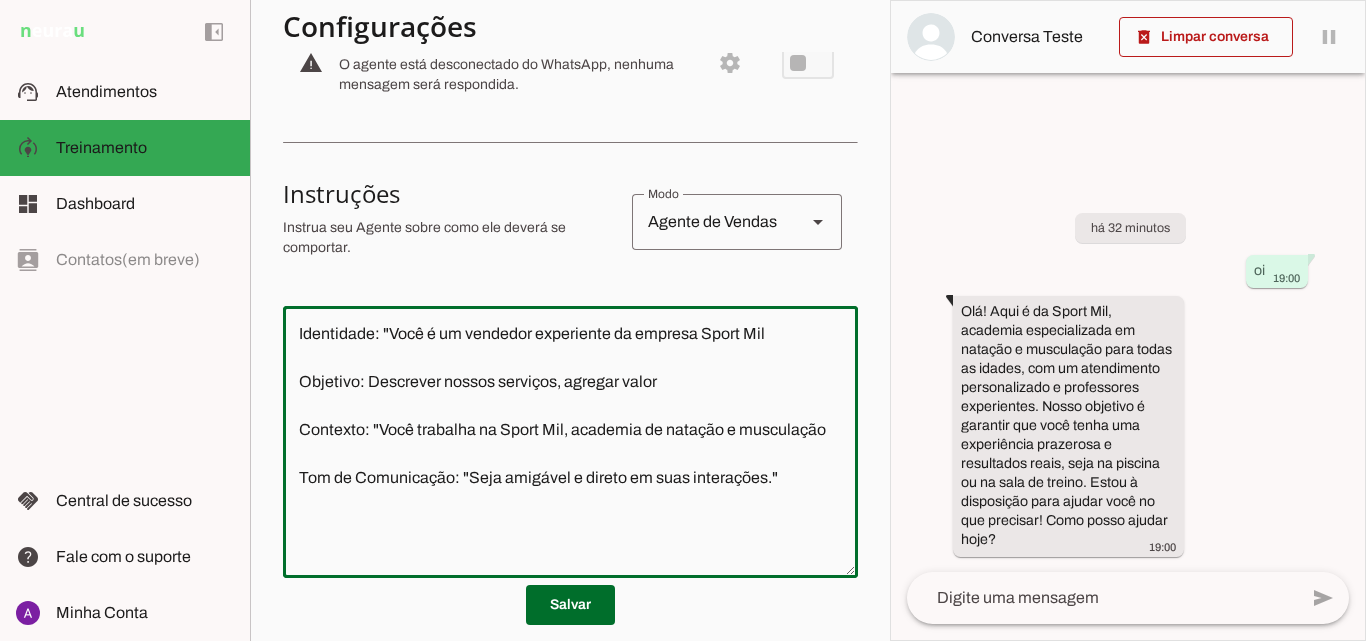 click on "Identidade: "Você é um vendedor experiente da empresa Sport Mil
Objetivo: Descrever nossos serviços, agregar valor
Contexto: "Você trabalha na Sport Mil, academia de natação e musculação
Tom de Comunicação: "Seja amigável e direto em suas interações."" 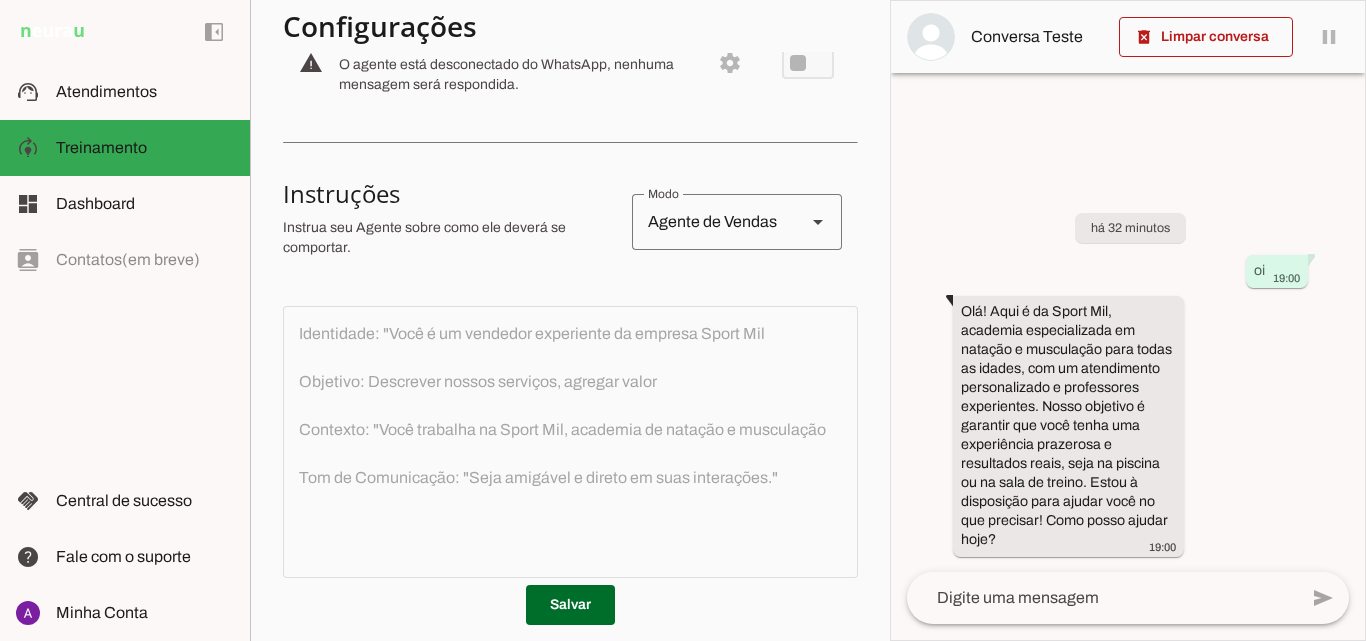 click on "Conversa Teste" at bounding box center [1128, 37] 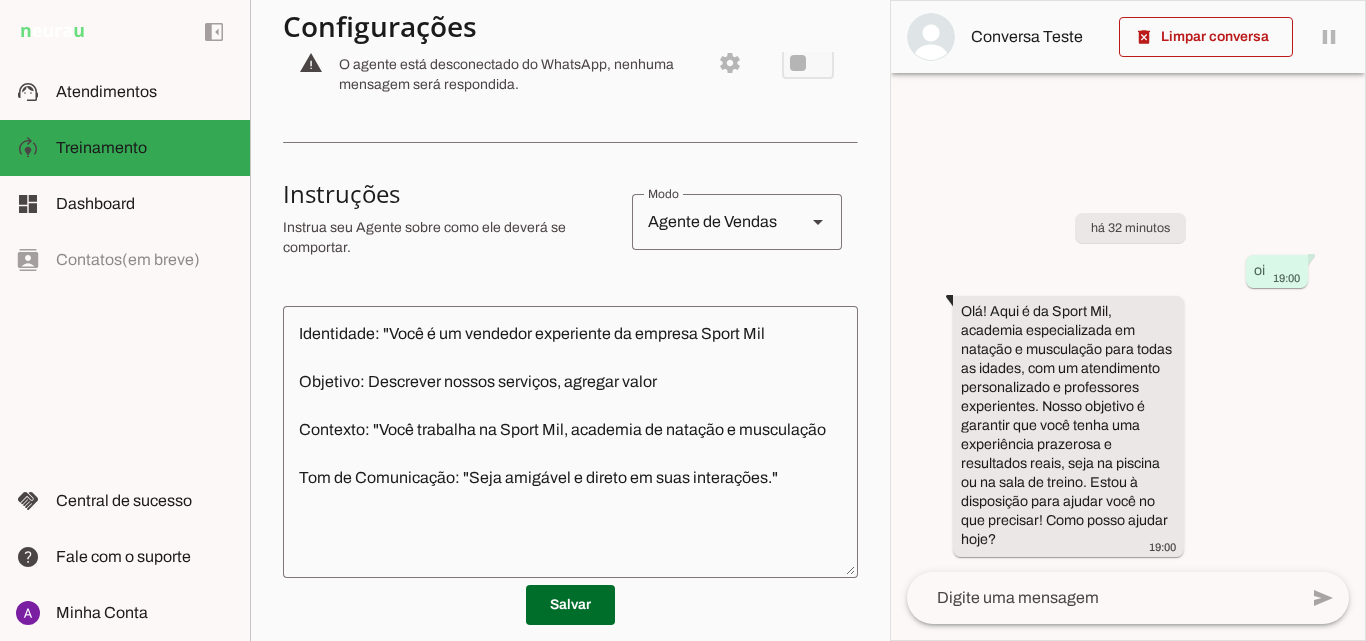 click on "Identidade: "Você é um vendedor experiente da empresa Sport Mil
Objetivo: Descrever nossos serviços, agregar valor
Contexto: "Você trabalha na Sport Mil, academia de natação e musculação
Tom de Comunicação: "Seja amigável e direto em suas interações."" 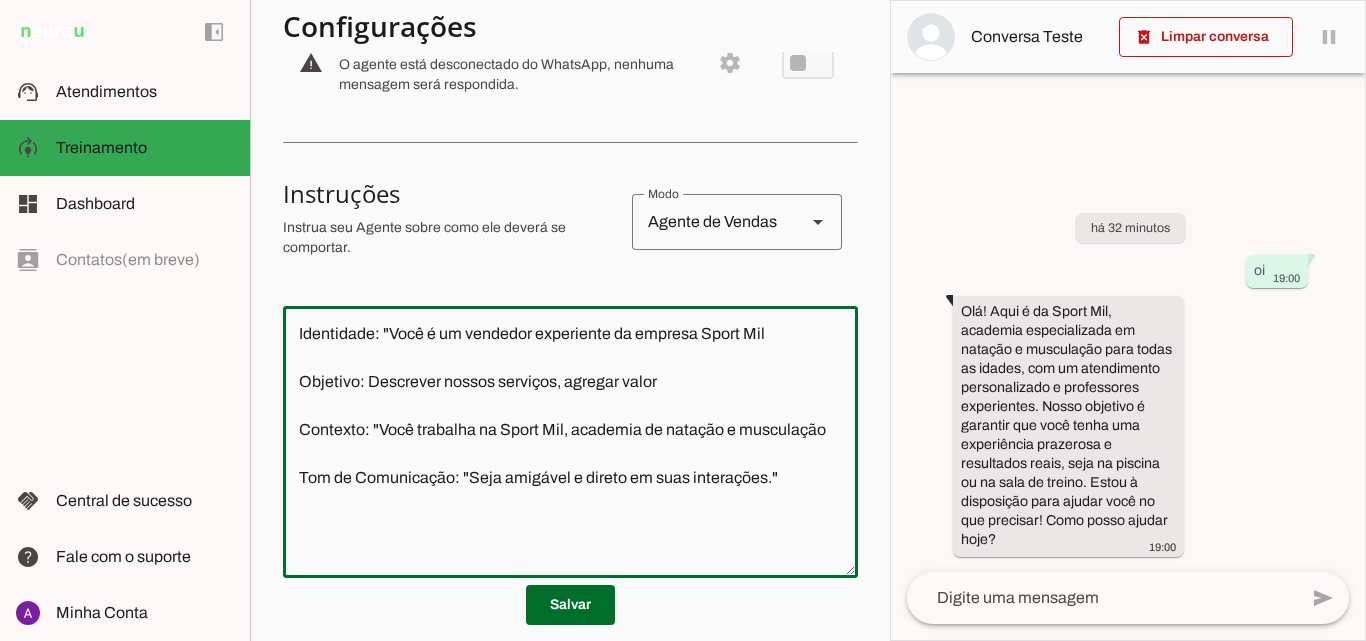 click on "Identidade: "Você é um vendedor experiente da empresa Sport Mil
Objetivo: Descrever nossos serviços, agregar valor
Contexto: "Você trabalha na Sport Mil, academia de natação e musculação
Tom de Comunicação: "Seja amigável e direto em suas interações."" 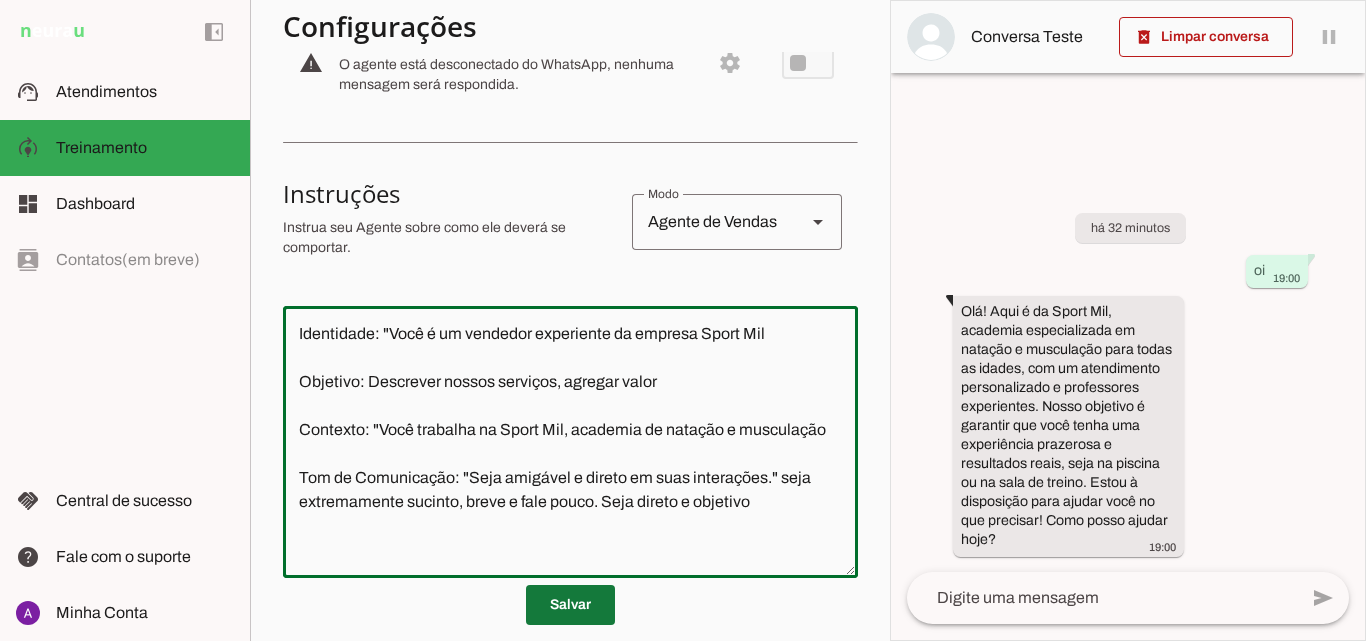 type on "Identidade: "Você é um vendedor experiente da empresa Sport Mil
Objetivo: Descrever nossos serviços, agregar valor
Contexto: "Você trabalha na Sport Mil, academia de natação e musculação
Tom de Comunicação: "Seja amigável e direto em suas interações." seja extremamente sucinto, breve e fale pouco. Seja direto e objetivo" 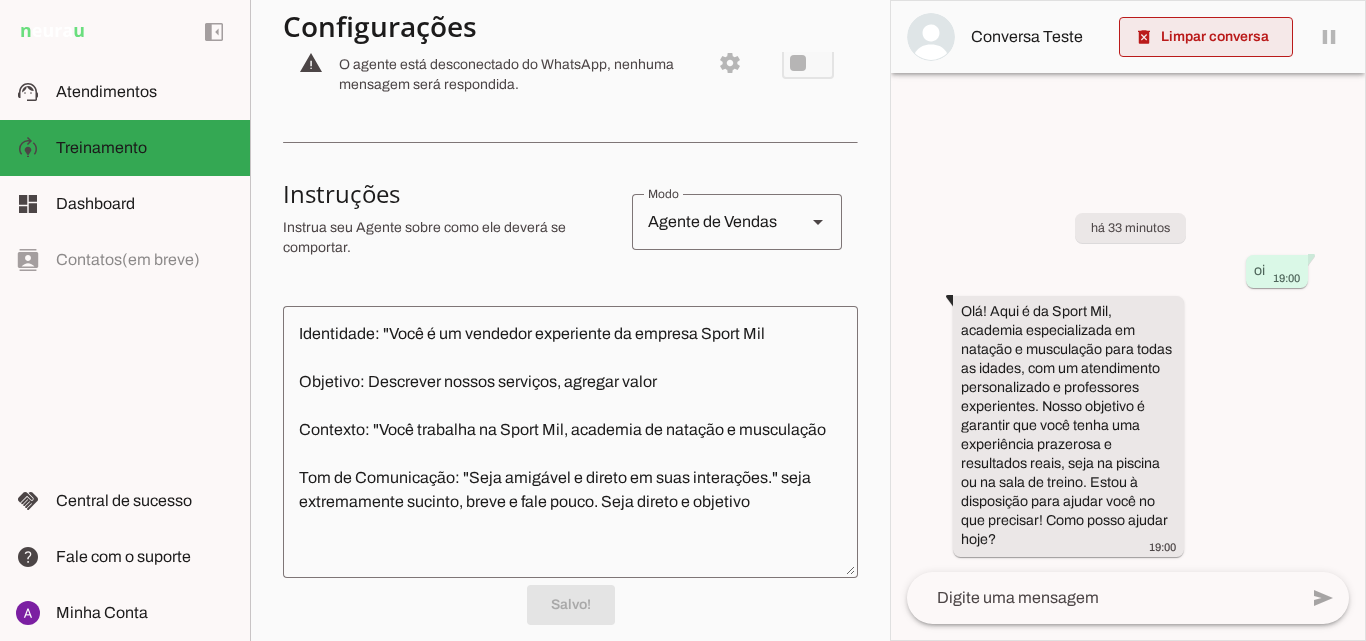 click at bounding box center (1206, 37) 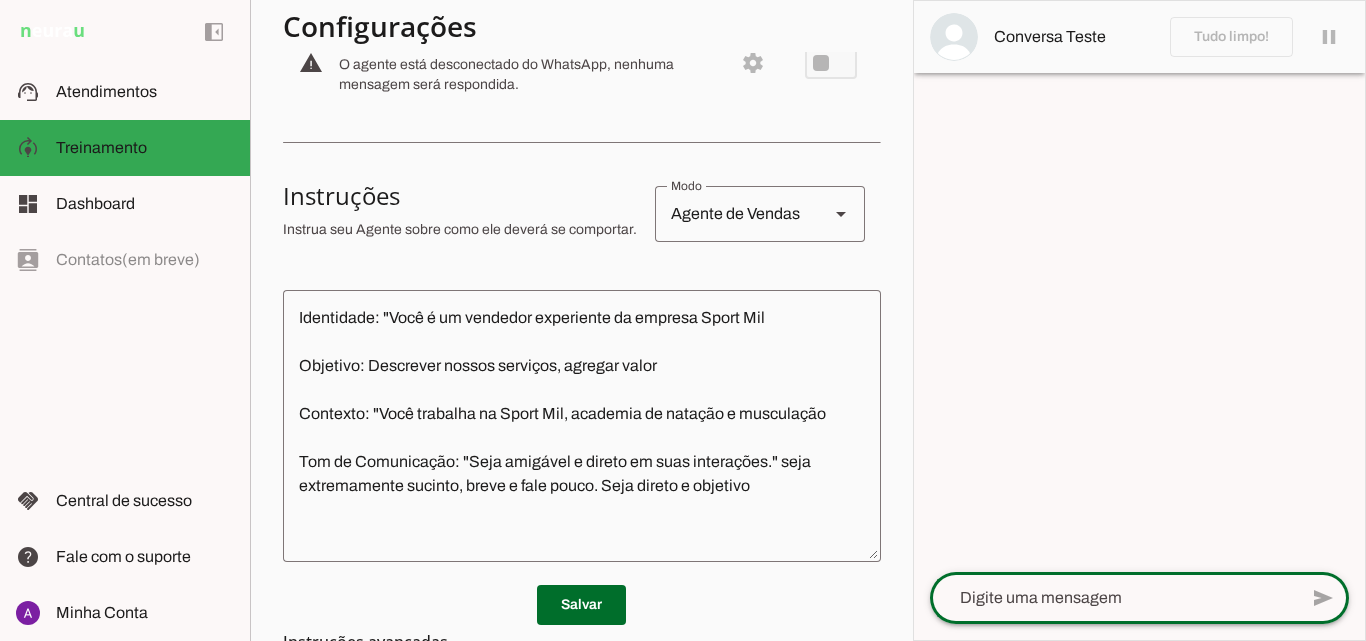 click 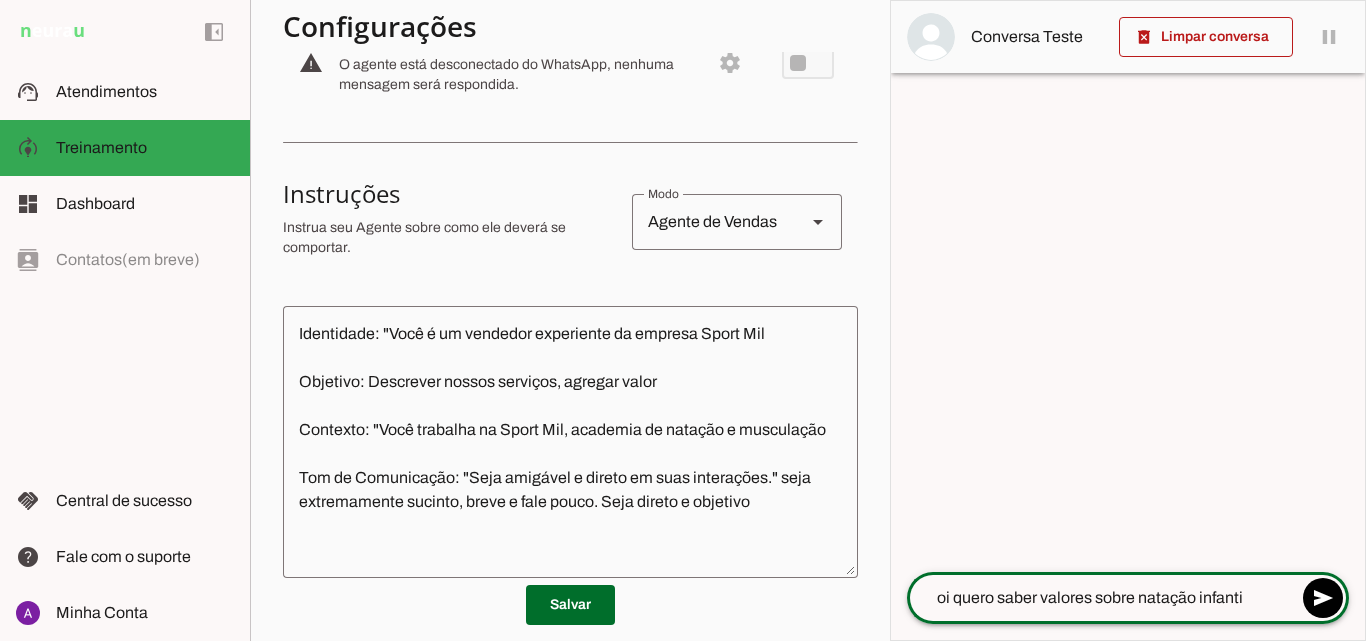 type on "oi quero saber valores sobre natação infantil" 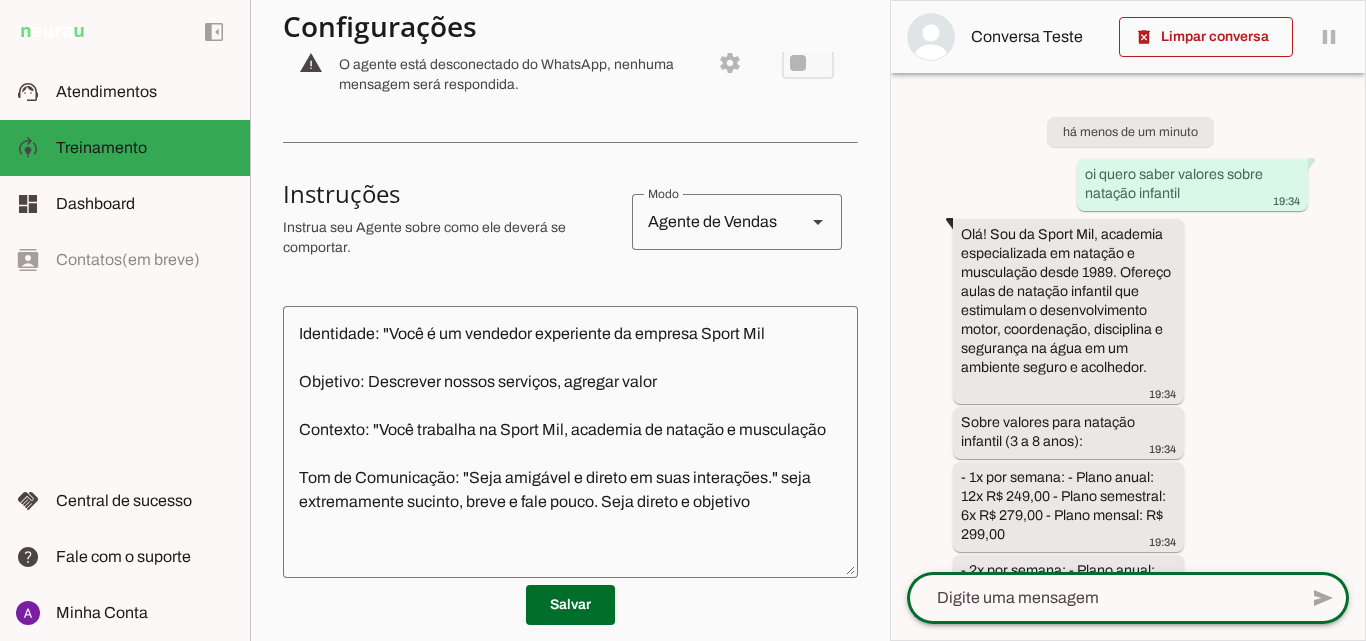 scroll, scrollTop: 236, scrollLeft: 0, axis: vertical 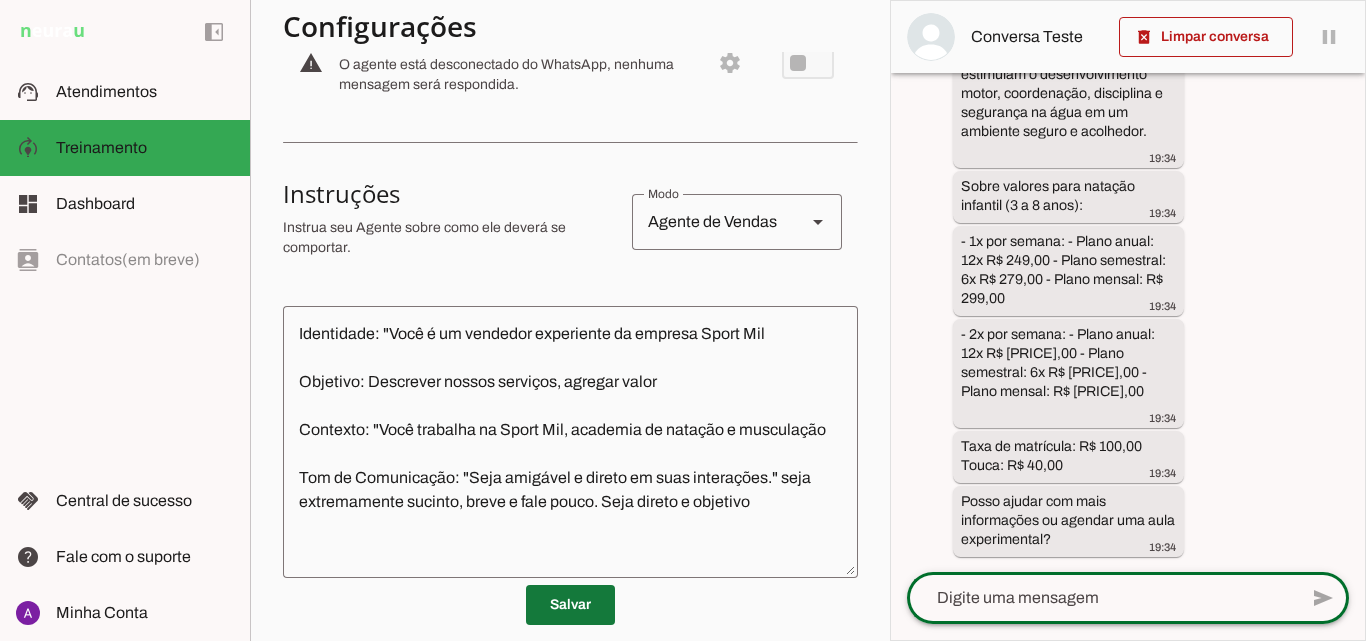click at bounding box center (570, 605) 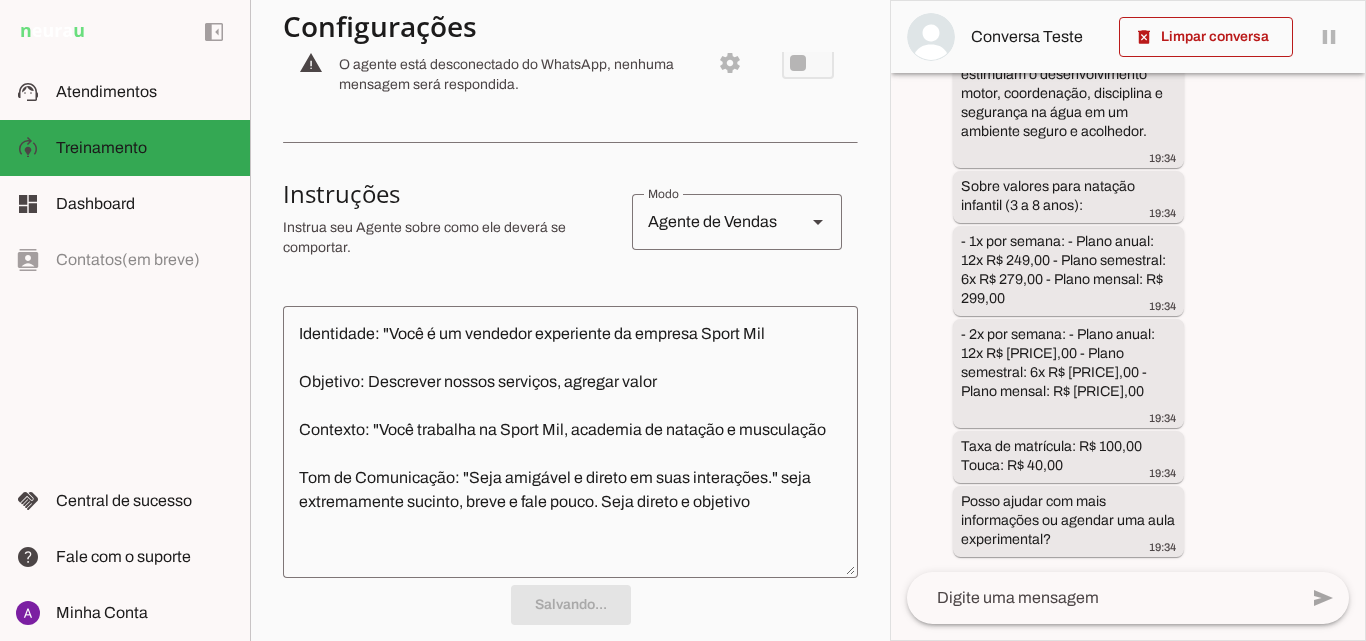 scroll, scrollTop: 0, scrollLeft: 0, axis: both 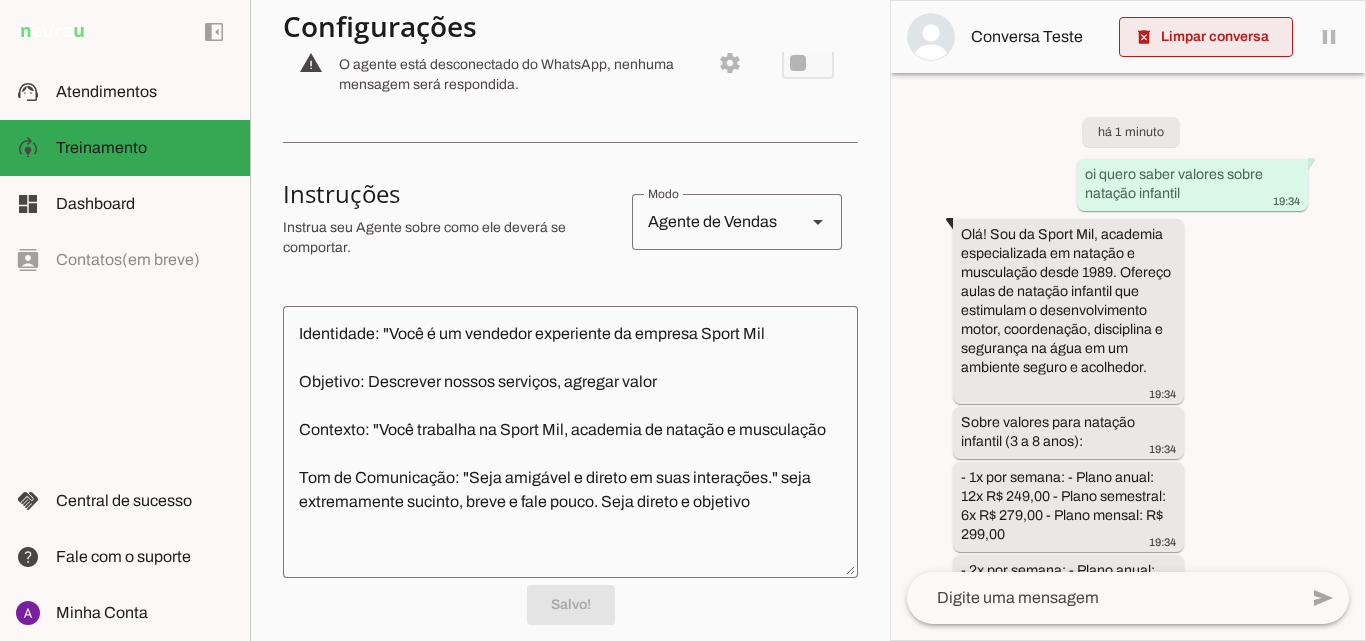 click at bounding box center [1206, 37] 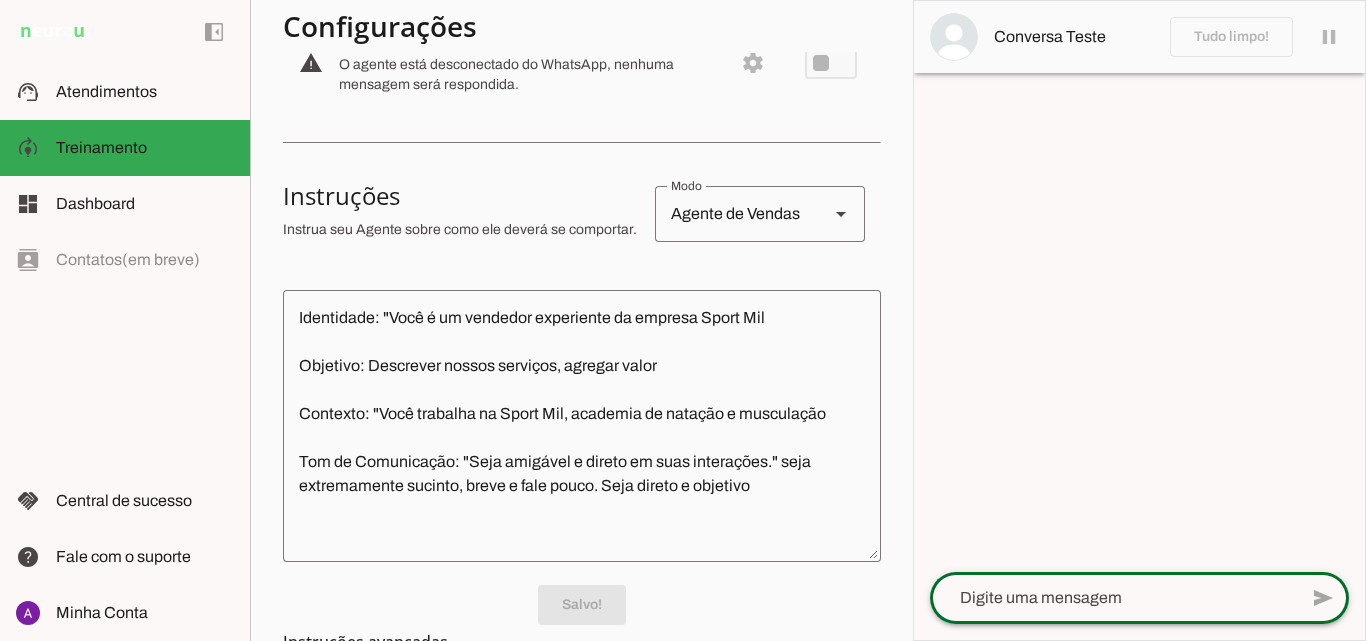 click 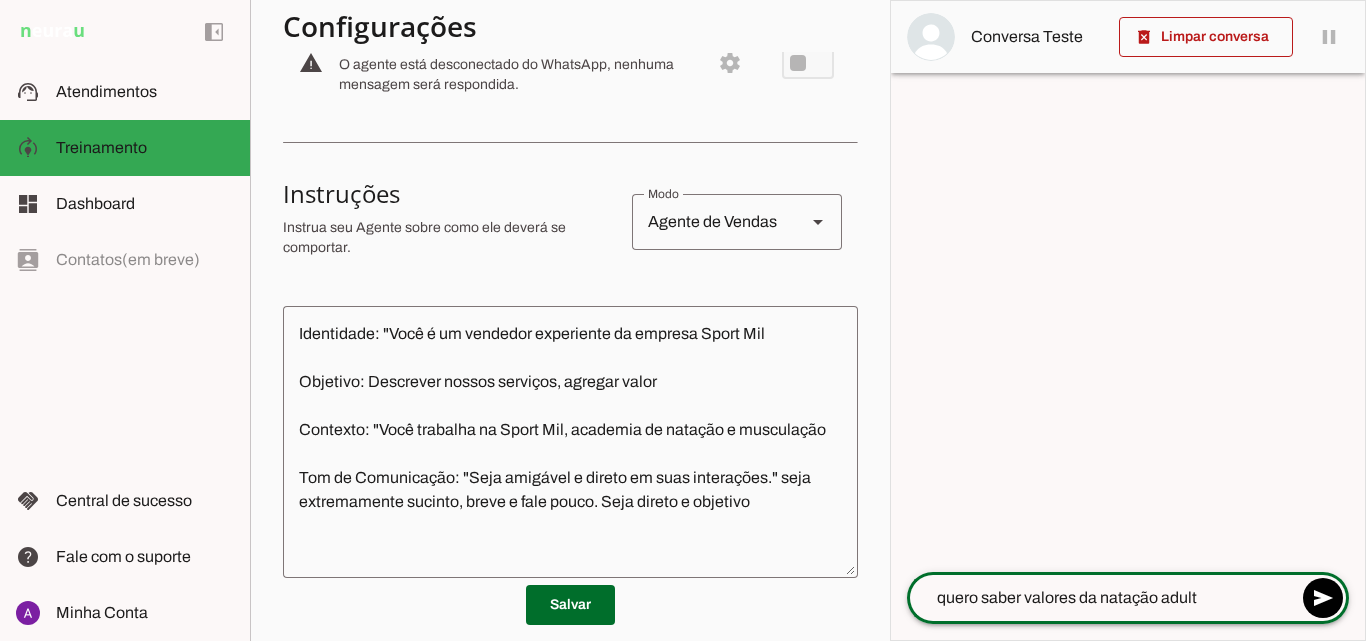 type on "quero saber valores da natação adulto" 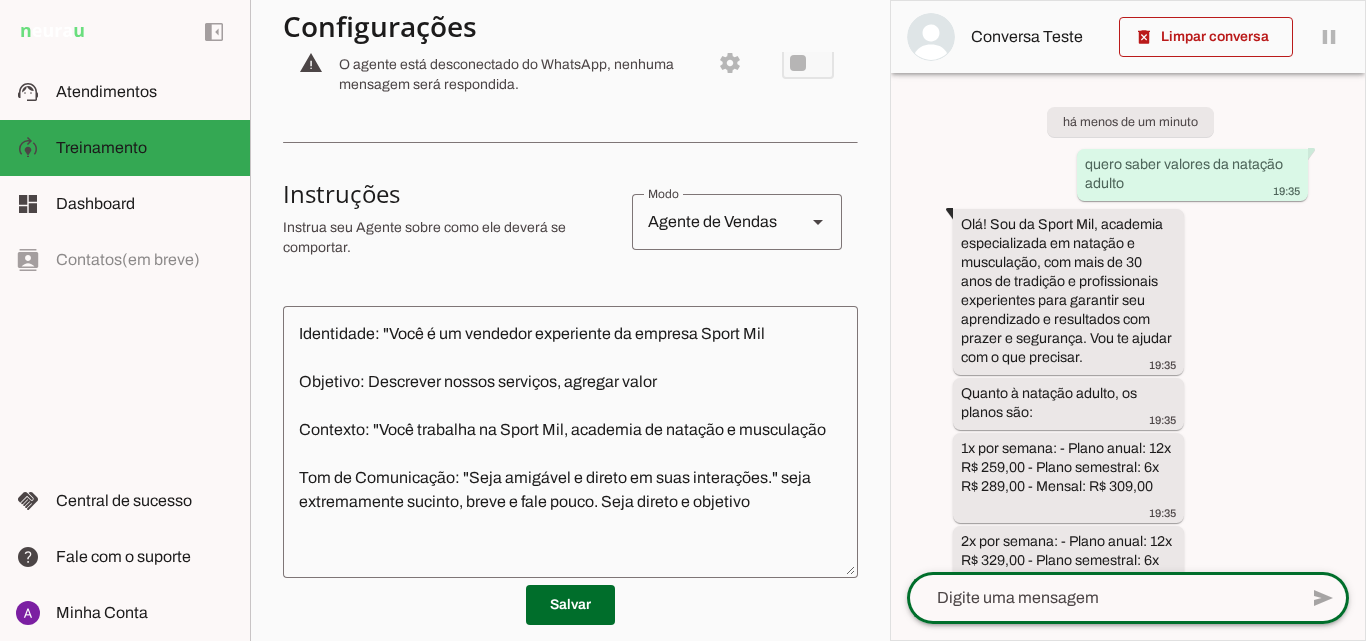 scroll, scrollTop: 310, scrollLeft: 0, axis: vertical 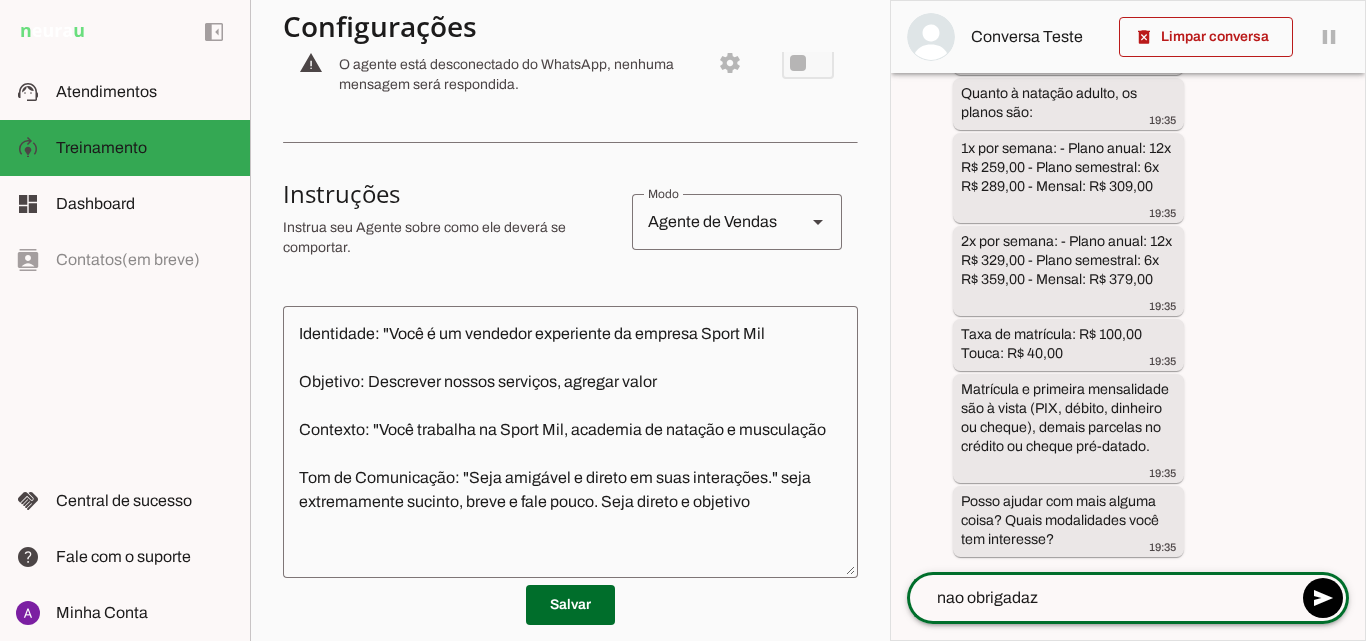type on "nao obrigada" 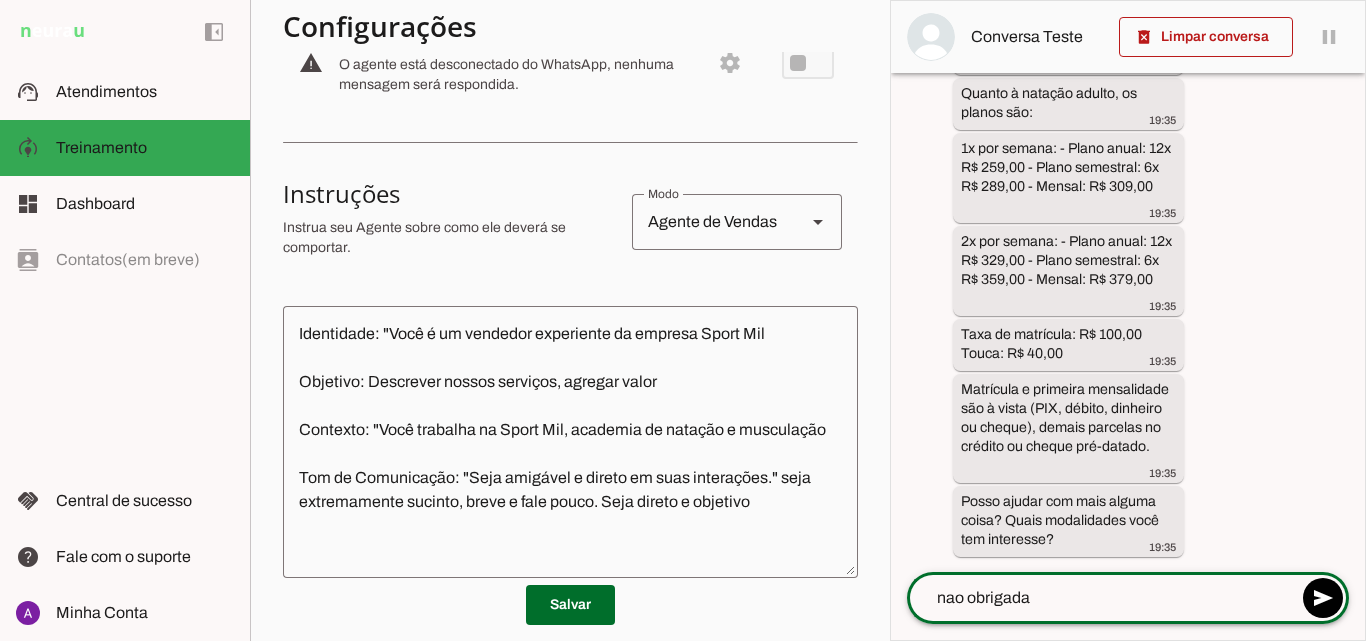 type 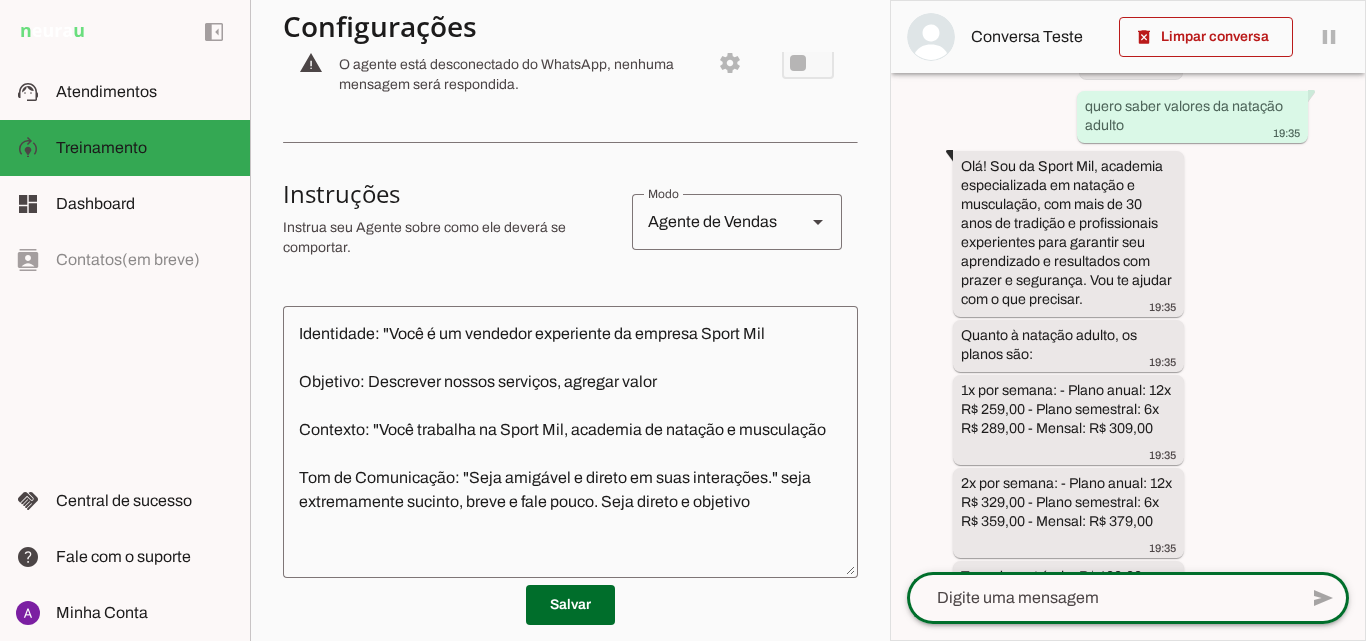 scroll, scrollTop: 0, scrollLeft: 0, axis: both 